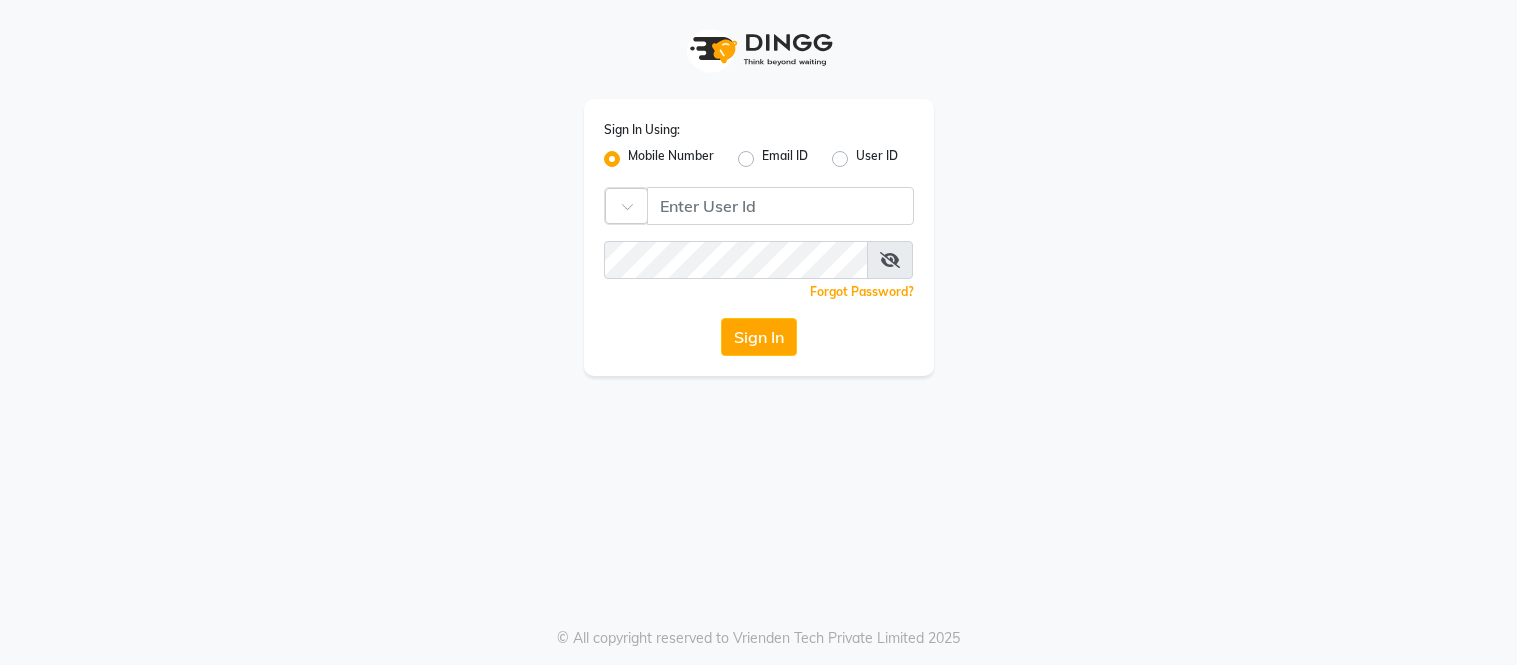 scroll, scrollTop: 0, scrollLeft: 0, axis: both 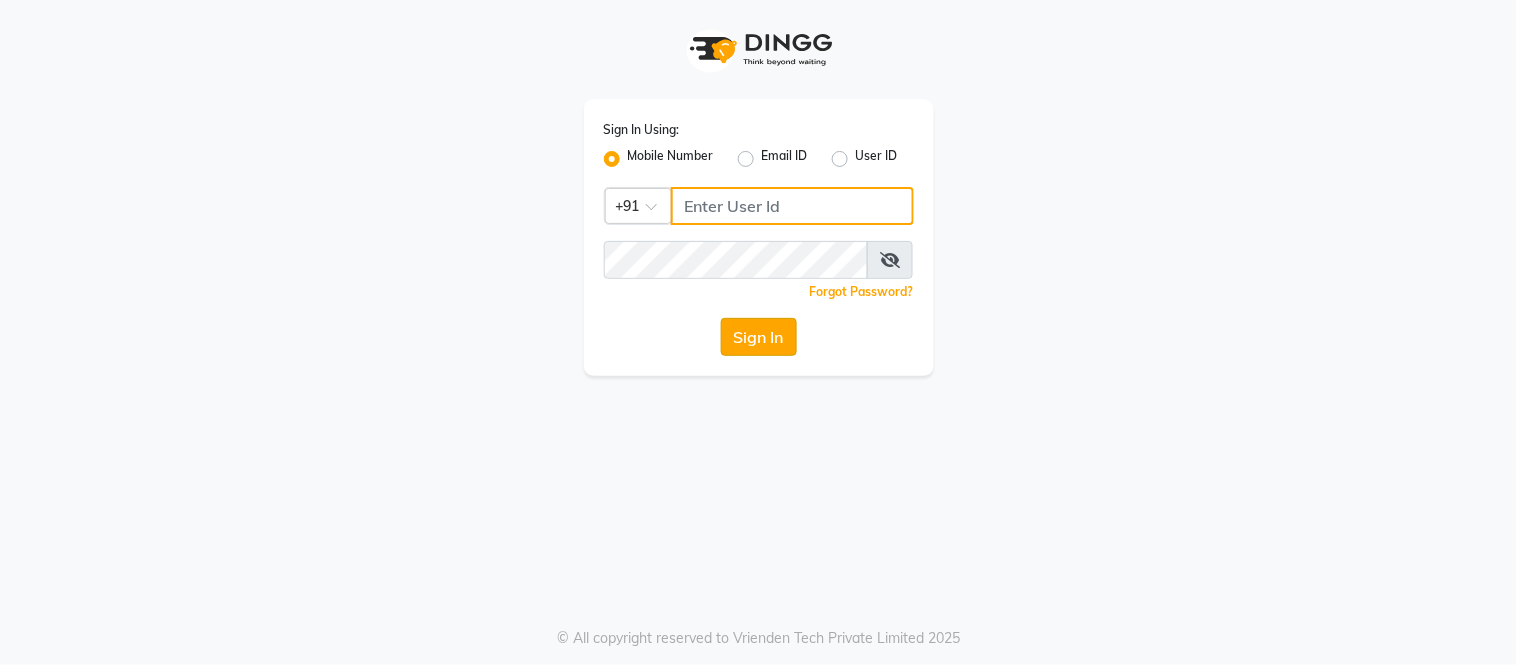 type on "[PHONE]" 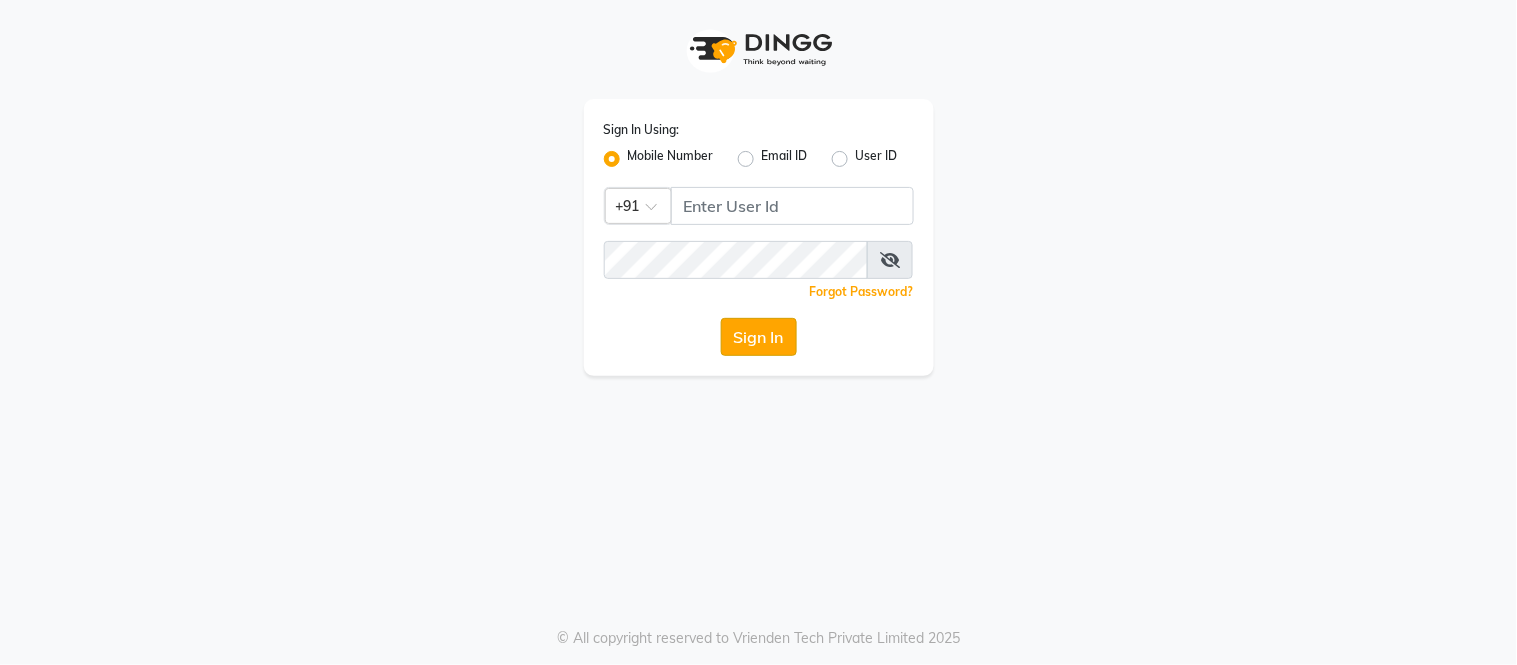 click on "Sign In" 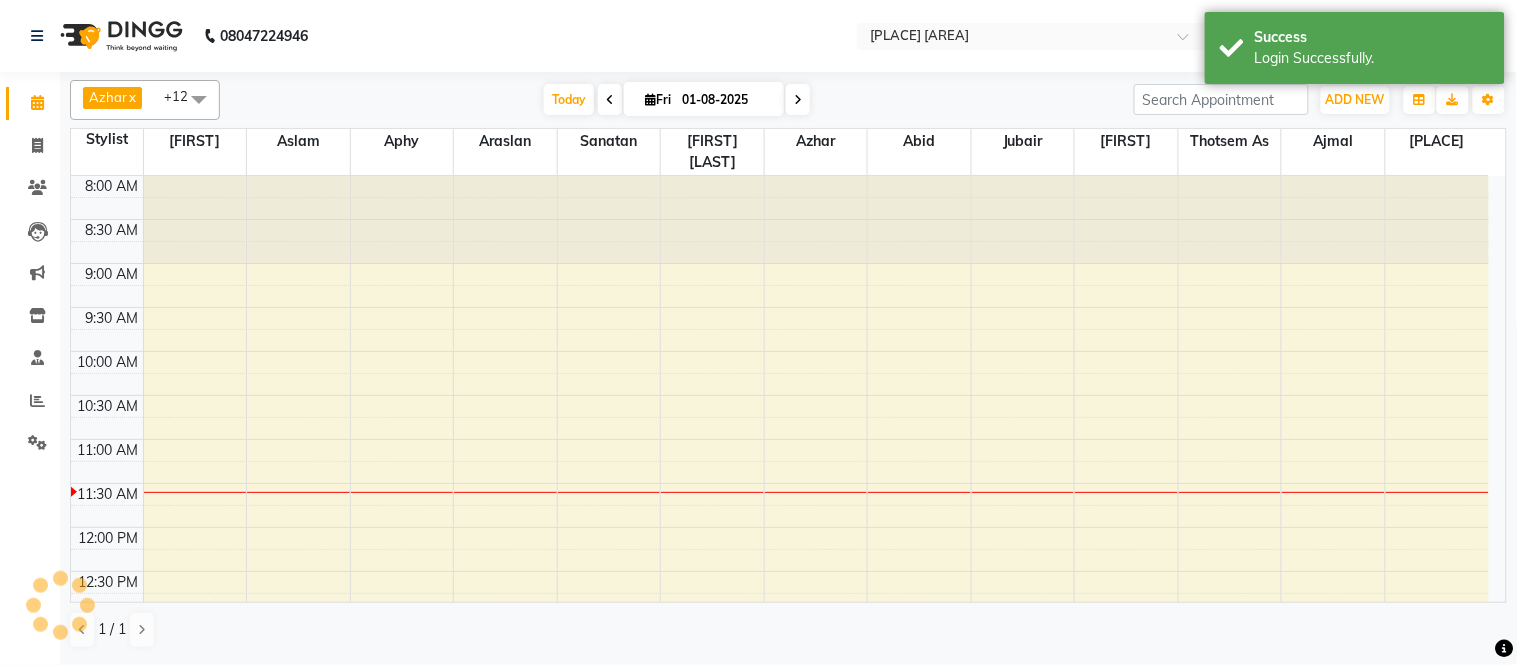 scroll, scrollTop: 0, scrollLeft: 0, axis: both 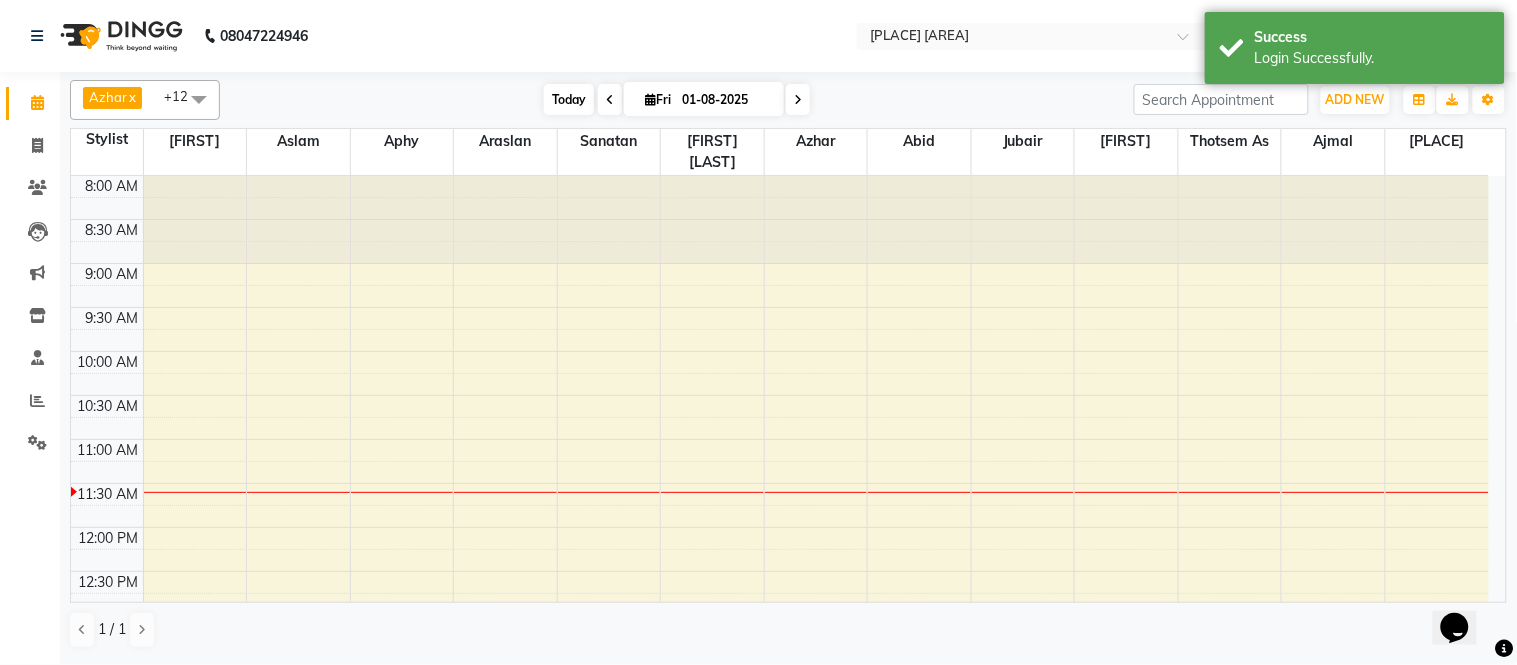 click on "Today" at bounding box center [569, 99] 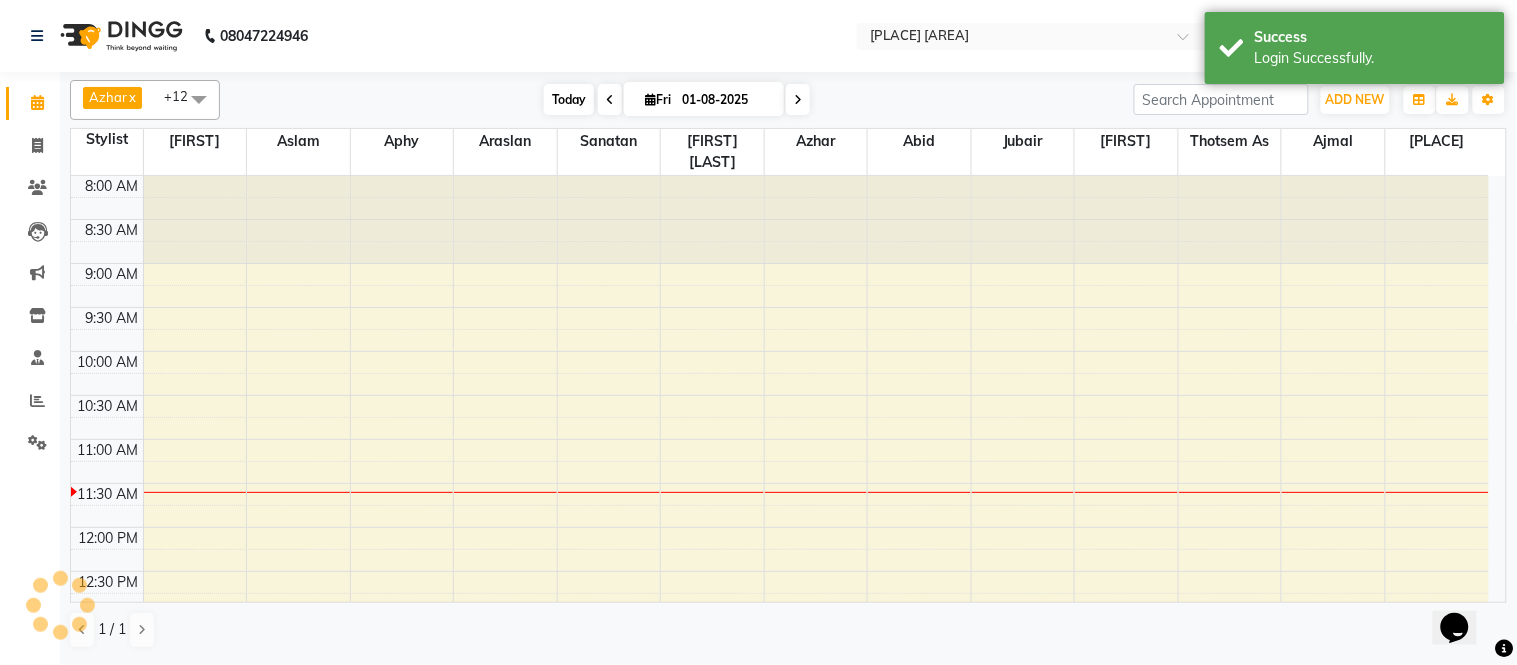 scroll, scrollTop: 265, scrollLeft: 0, axis: vertical 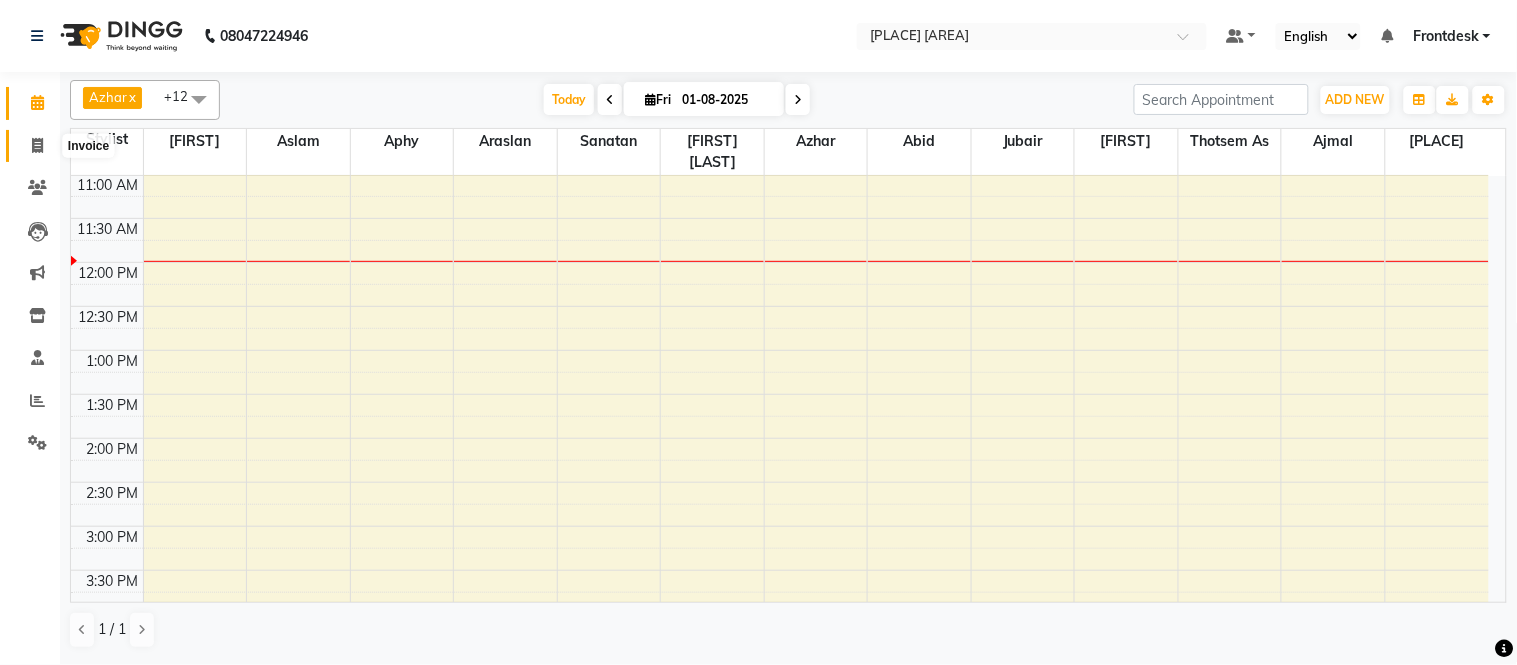click 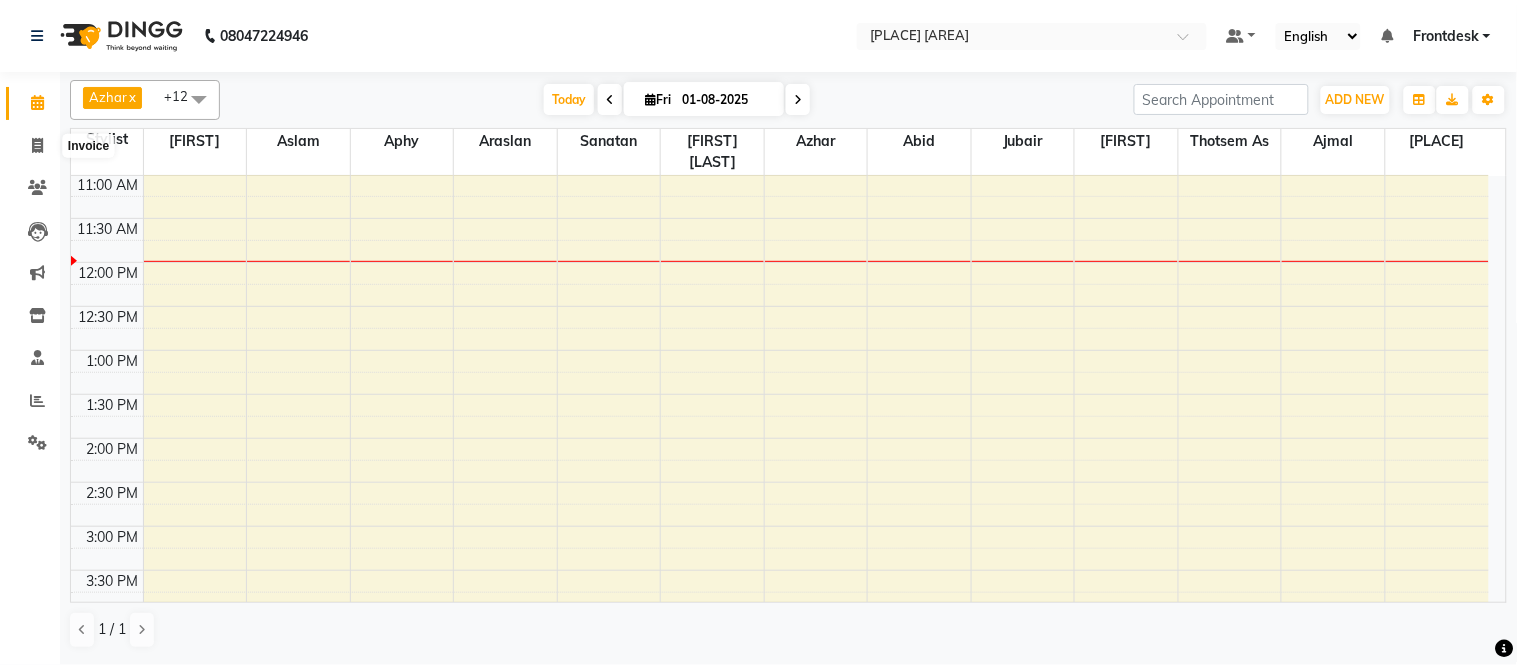 select on "service" 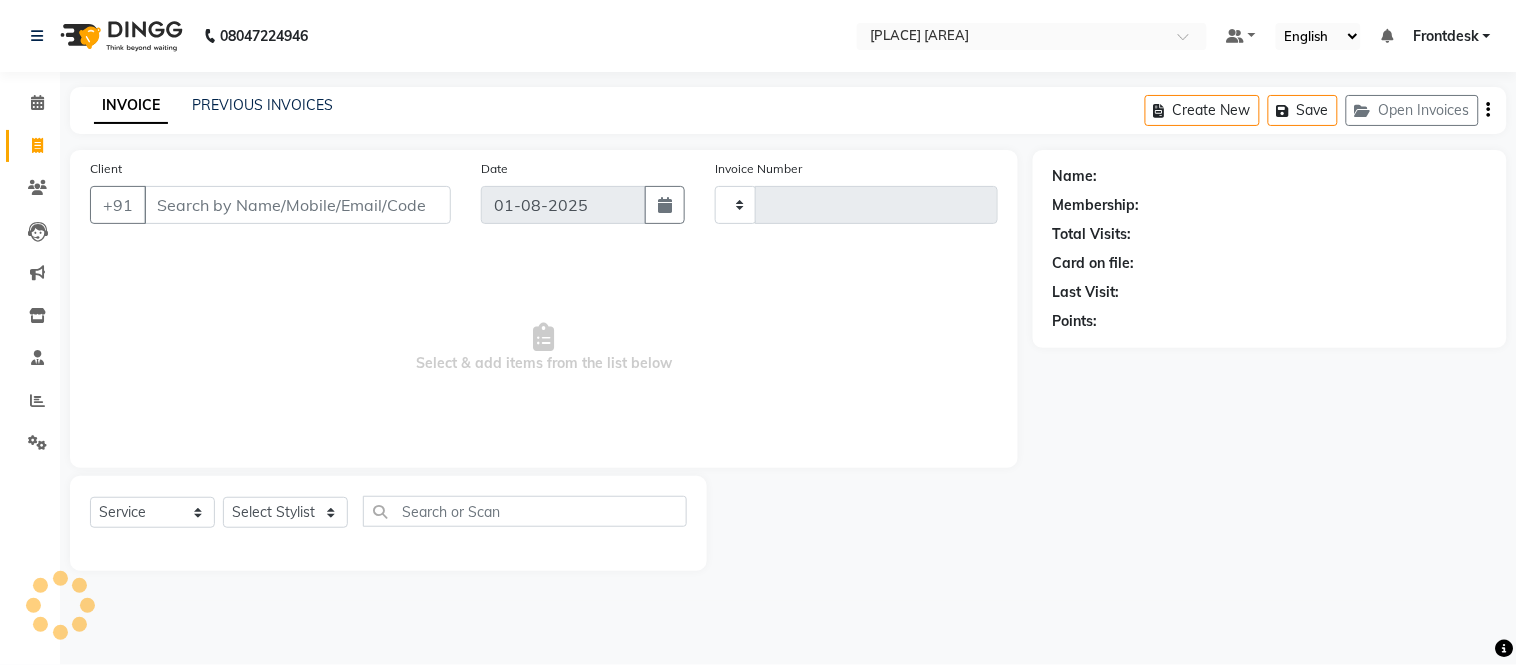 type on "0330" 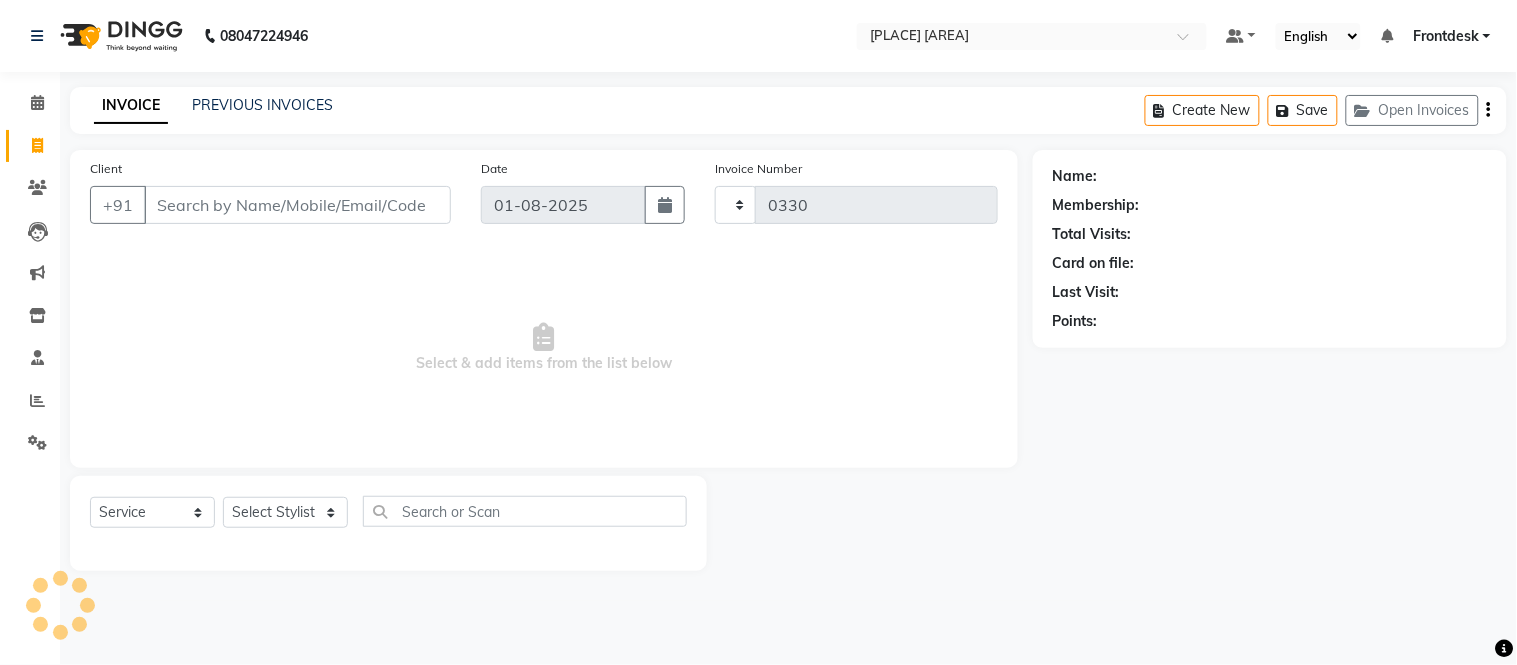 select on "8000" 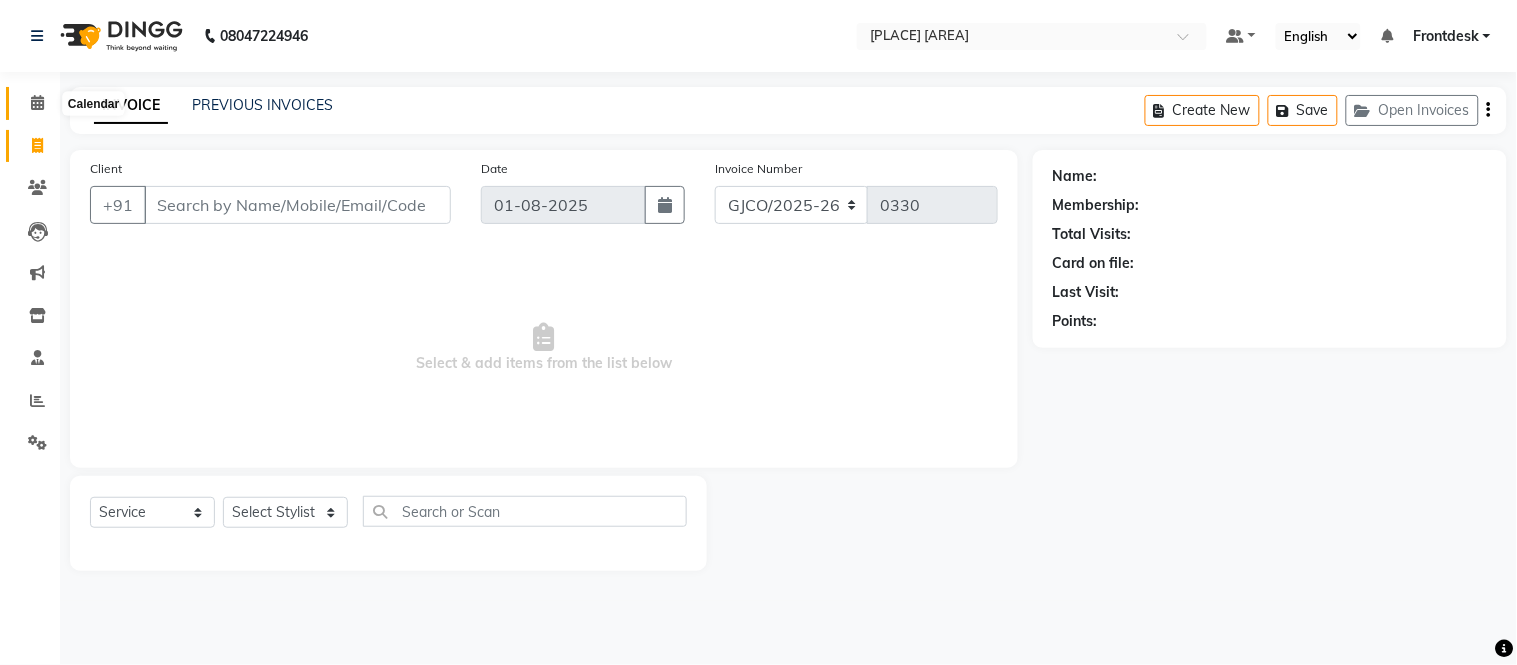 click 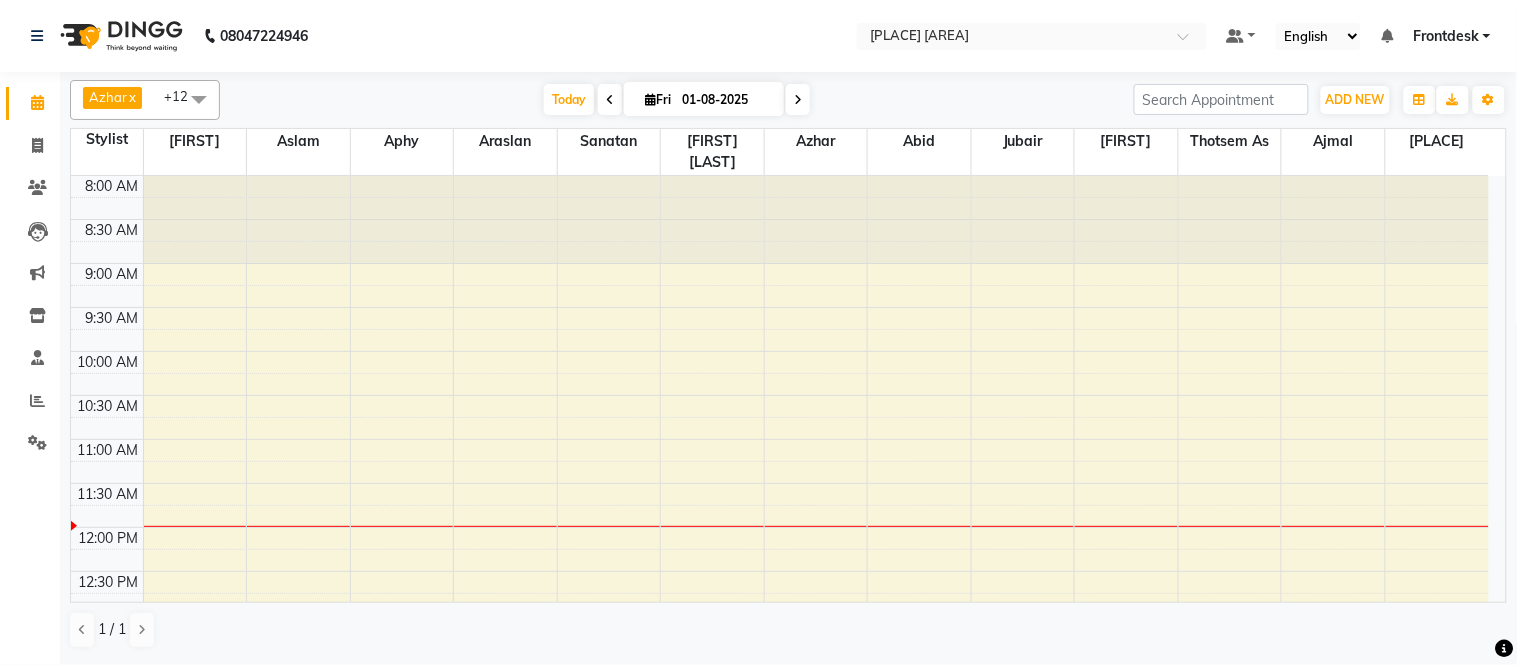 click on "8:00 AM 8:30 AM 9:00 AM 9:30 AM 10:00 AM 10:30 AM 11:00 AM 11:30 AM 12:00 PM 12:30 PM 1:00 PM 1:30 PM 2:00 PM 2:30 PM 3:00 PM 3:30 PM 4:00 PM 4:30 PM 5:00 PM 5:30 PM 6:00 PM 6:30 PM 7:00 PM 7:30 PM 8:00 PM 8:30 PM" at bounding box center (780, 747) 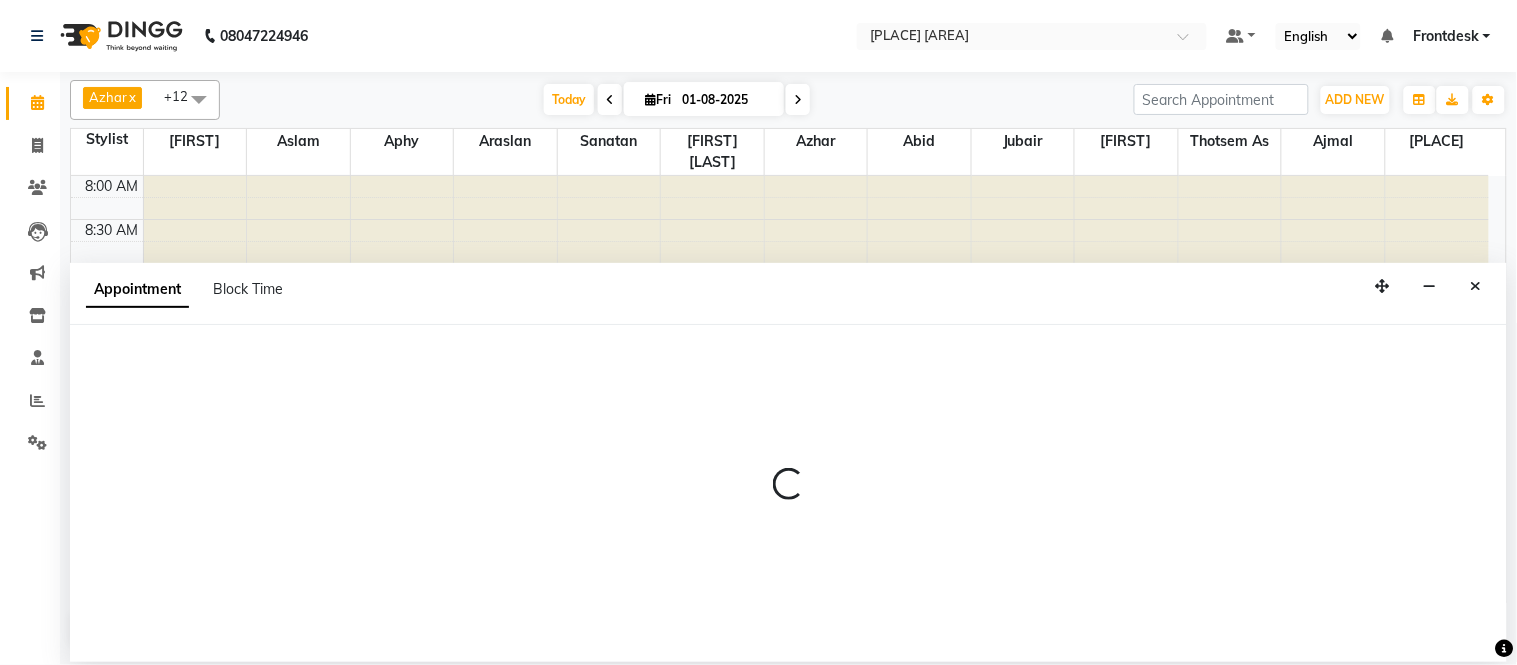 select on "68597" 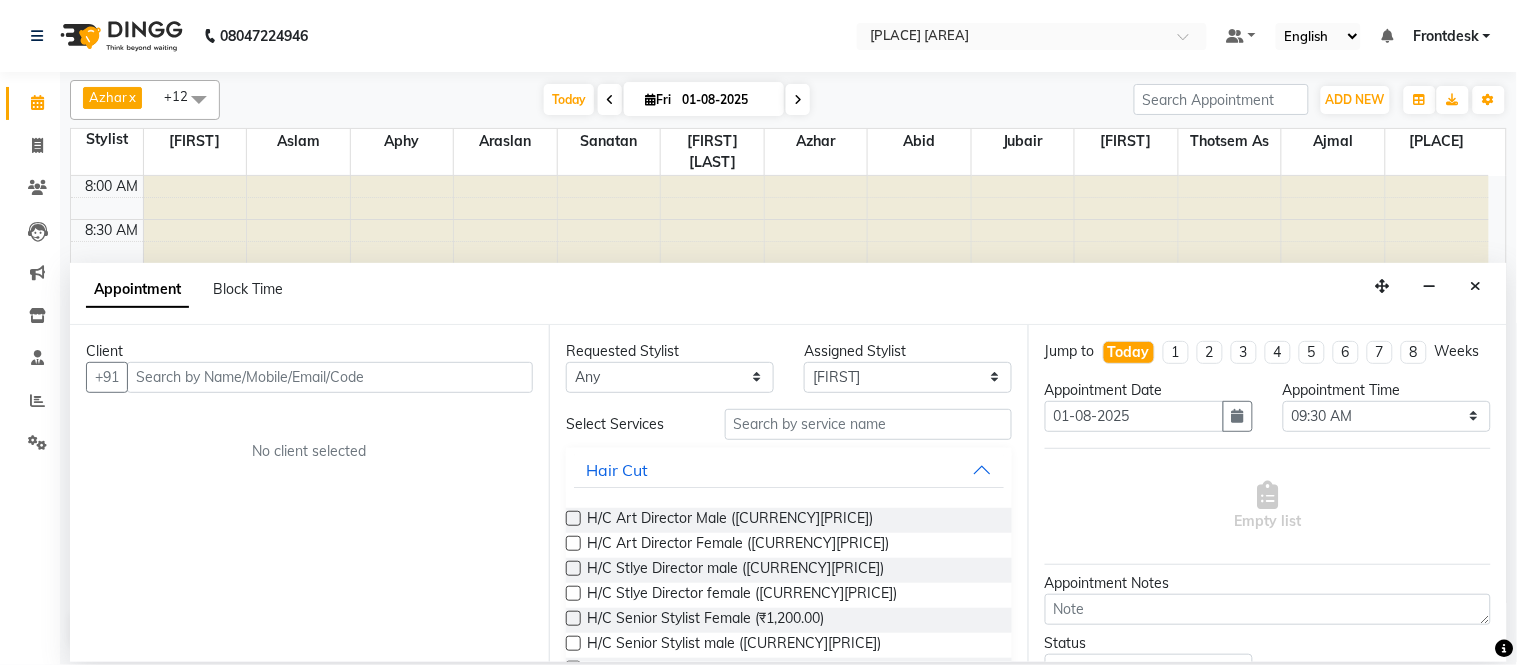 click on "Appointment Block Time" at bounding box center [788, 294] 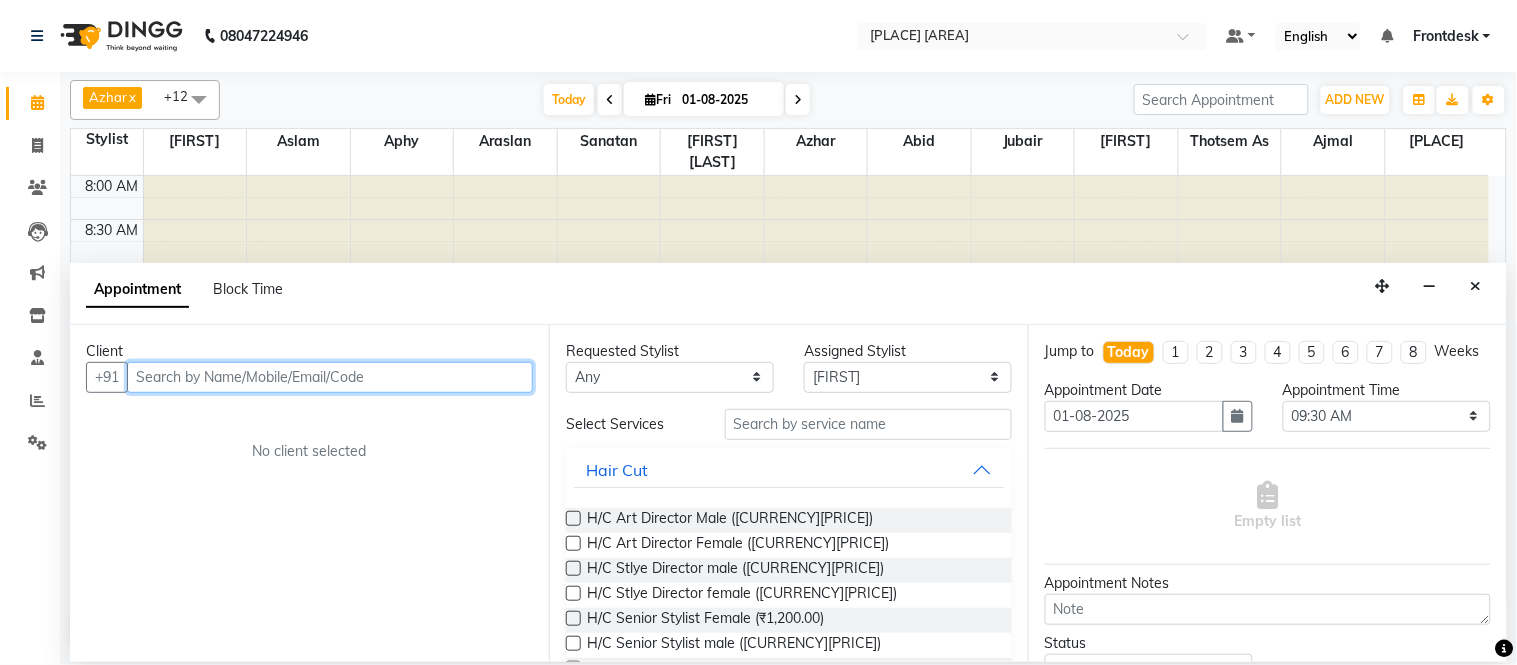click at bounding box center (330, 377) 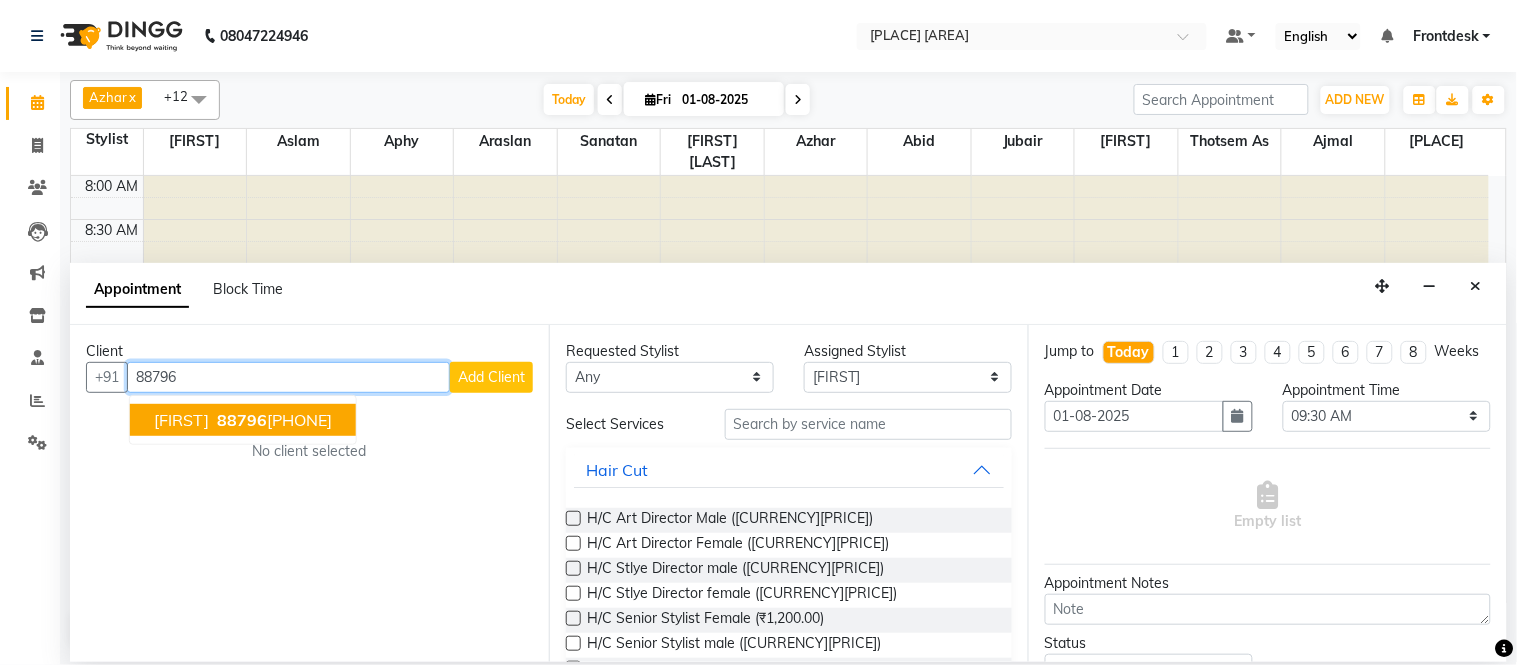 click on "88796" at bounding box center [242, 420] 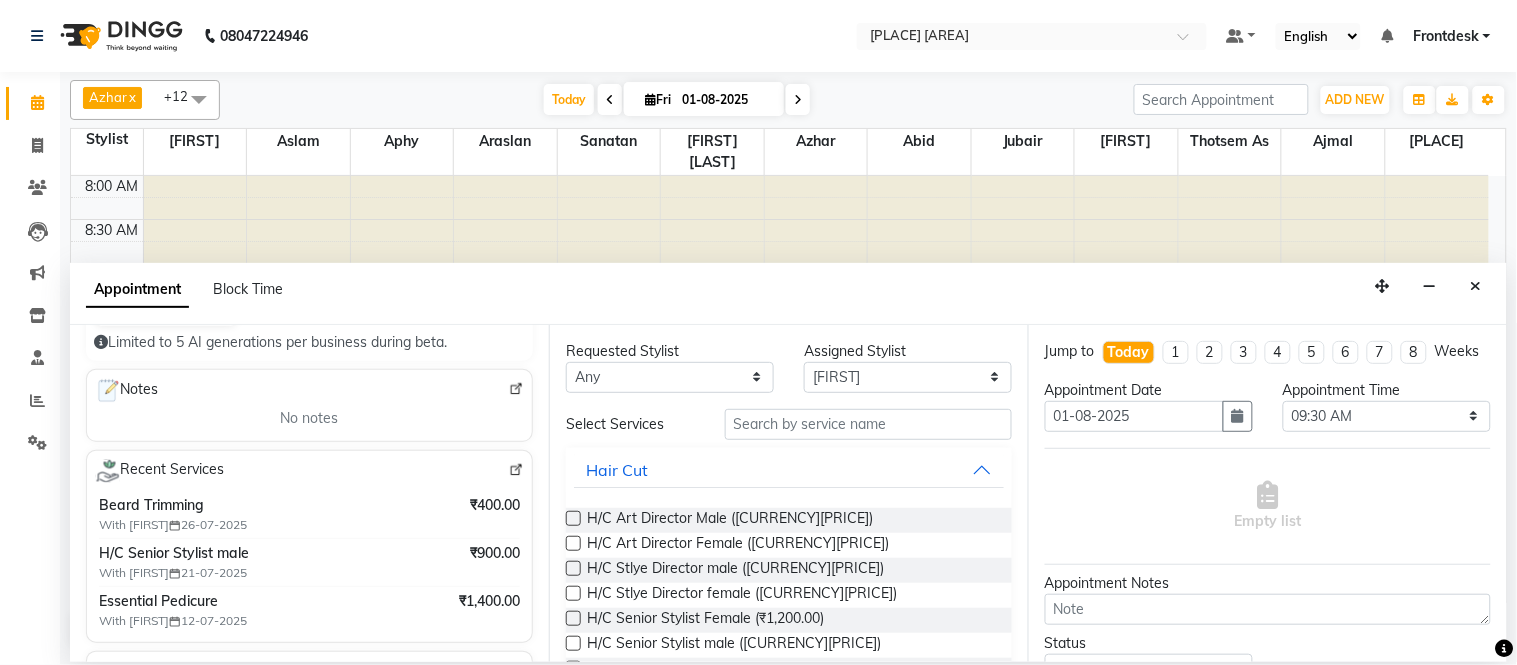 scroll, scrollTop: 222, scrollLeft: 0, axis: vertical 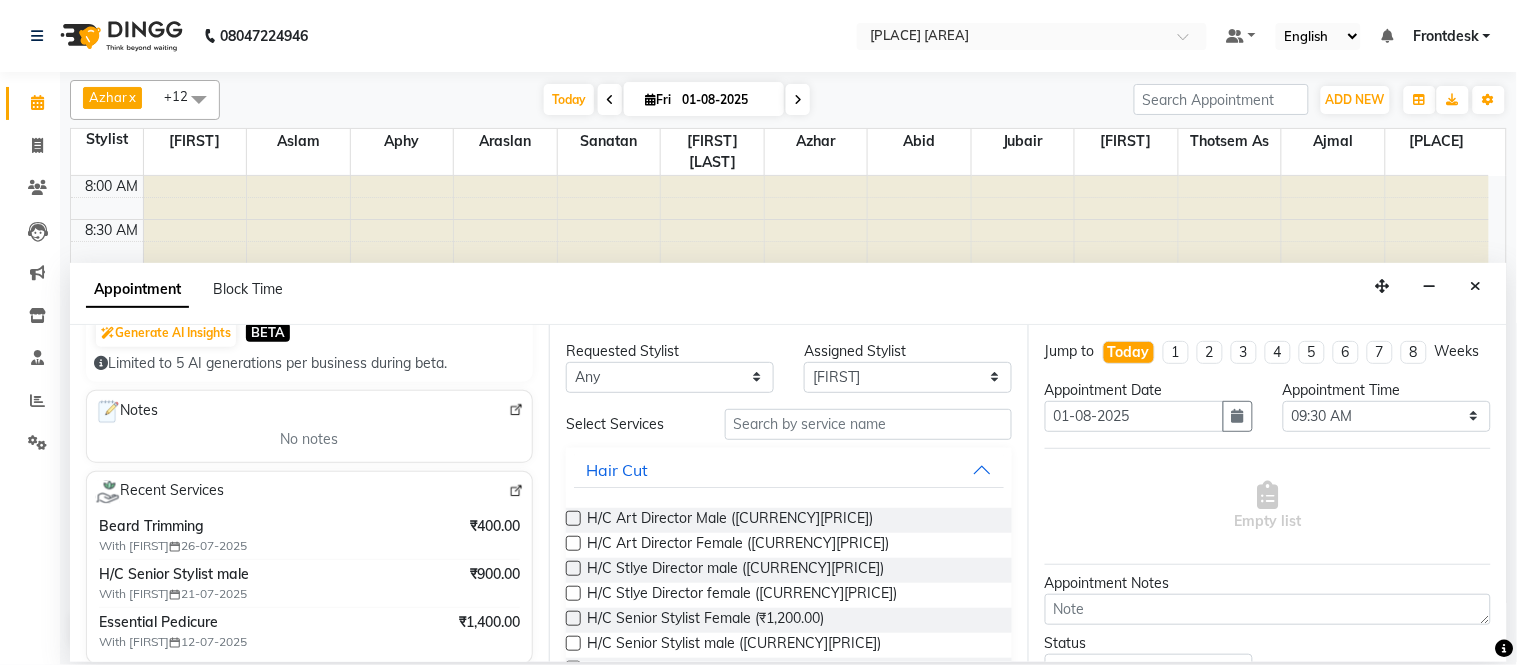 type on "8879619347" 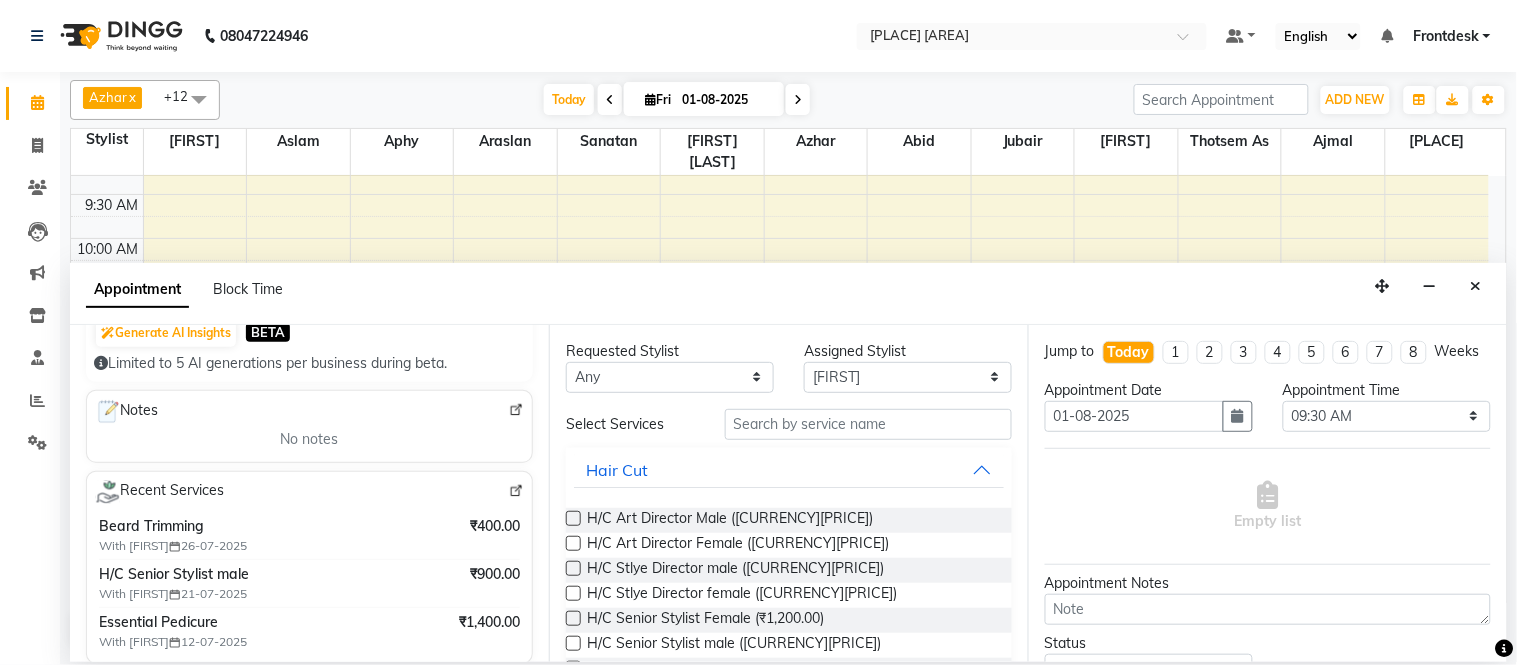 scroll, scrollTop: 222, scrollLeft: 0, axis: vertical 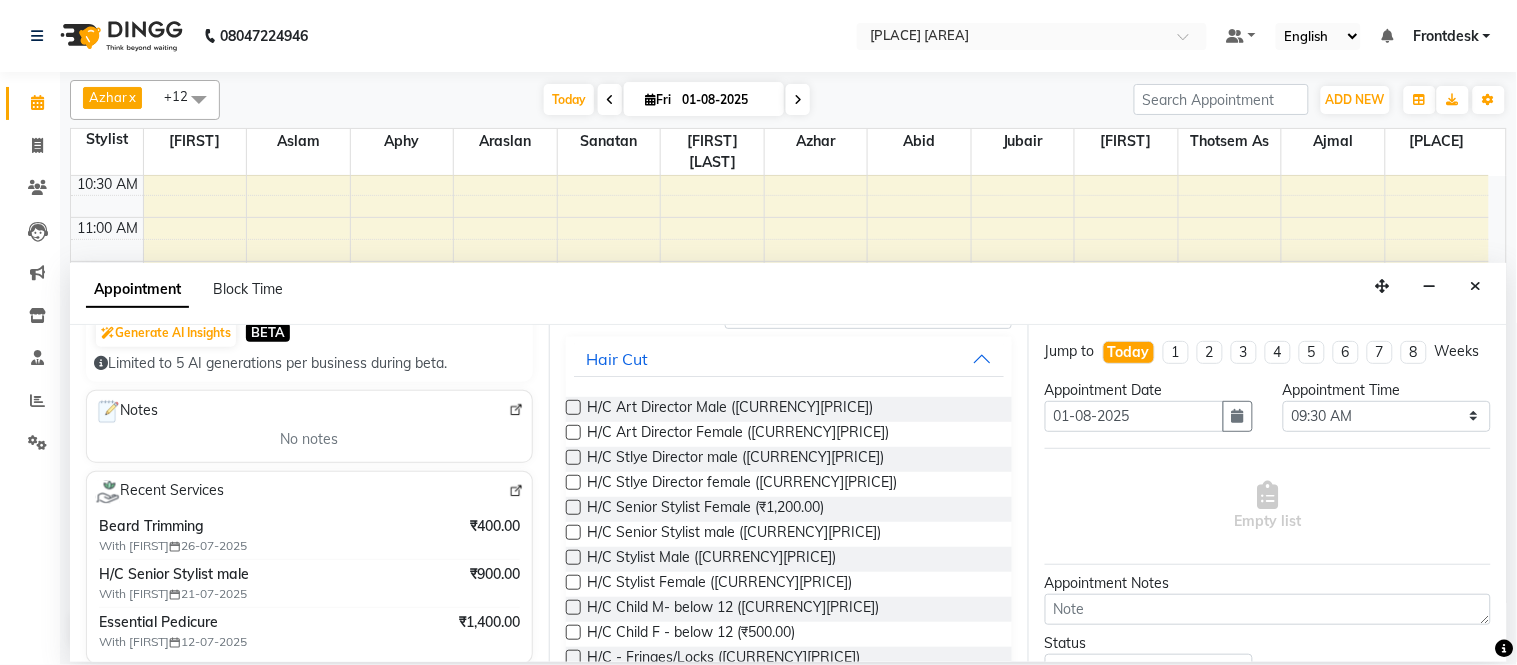click at bounding box center [516, 491] 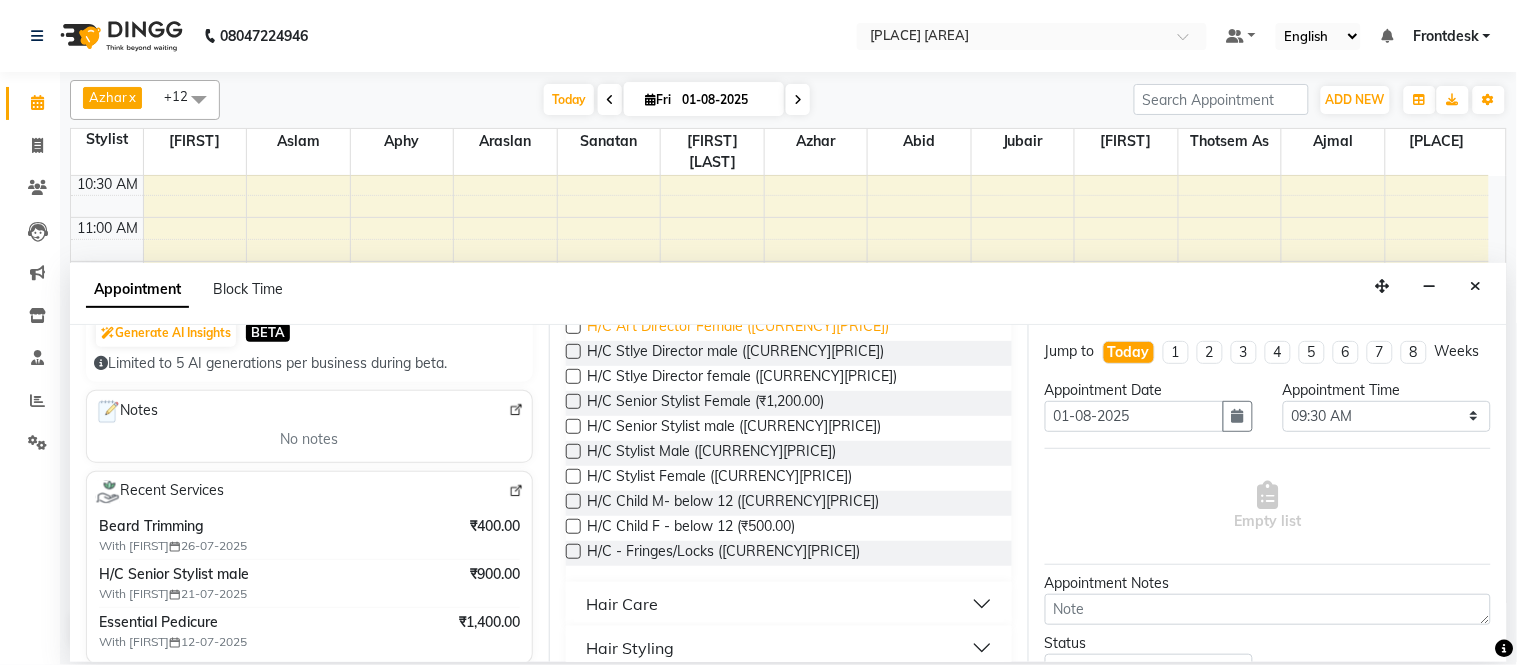 scroll, scrollTop: 333, scrollLeft: 0, axis: vertical 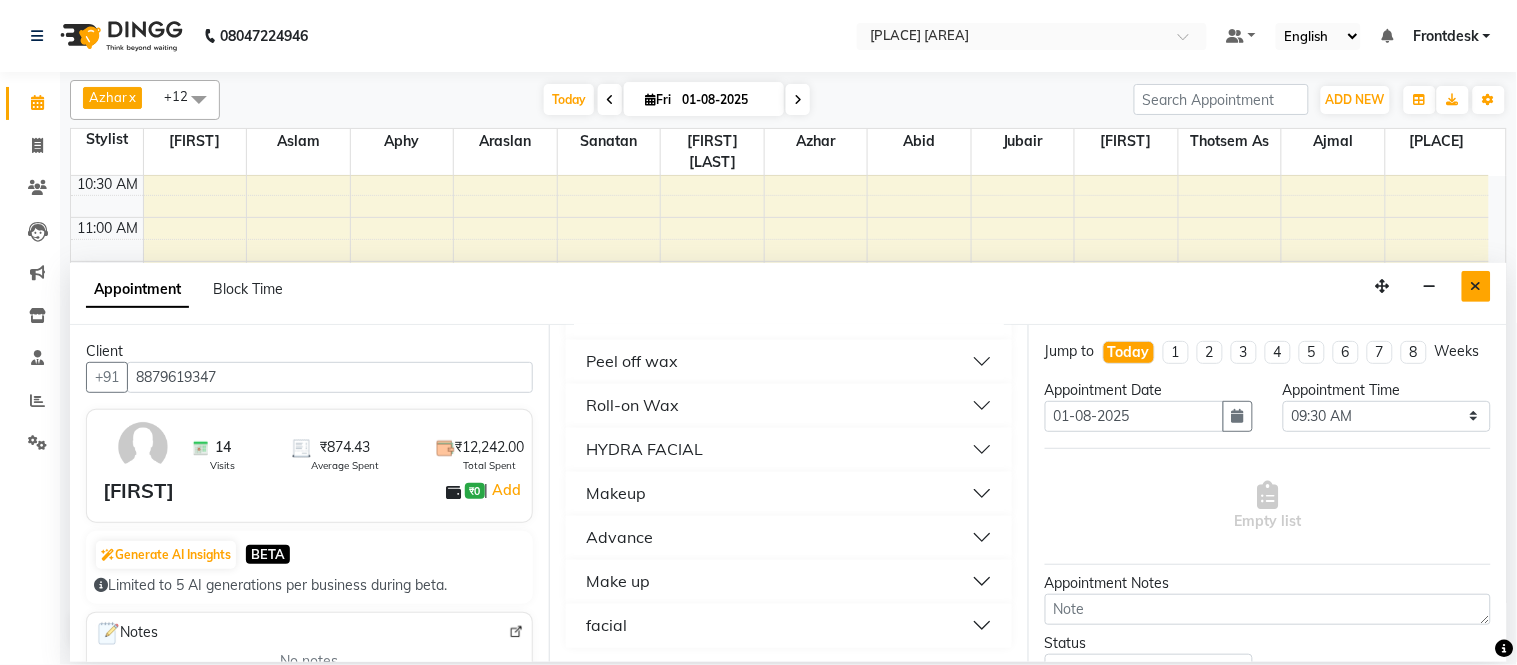 click at bounding box center [1476, 286] 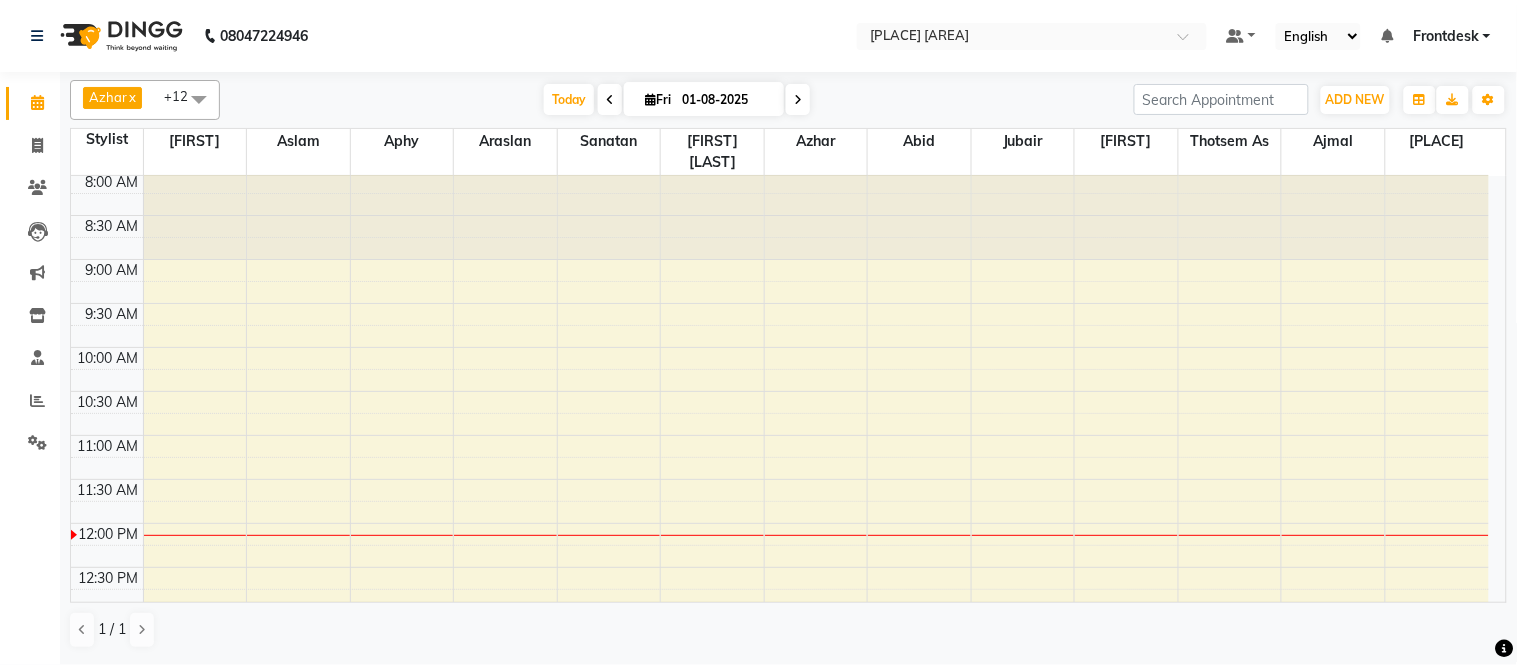 scroll, scrollTop: 0, scrollLeft: 0, axis: both 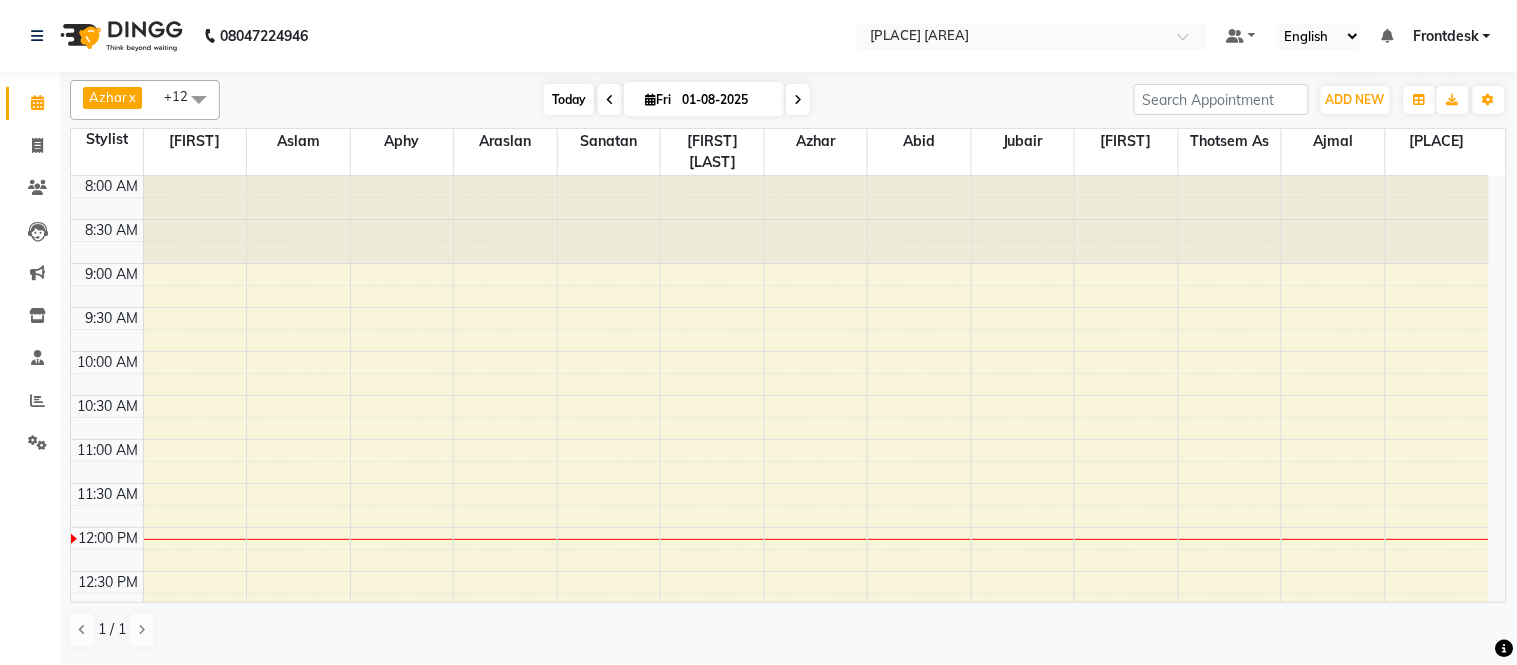 click on "Today" at bounding box center (569, 99) 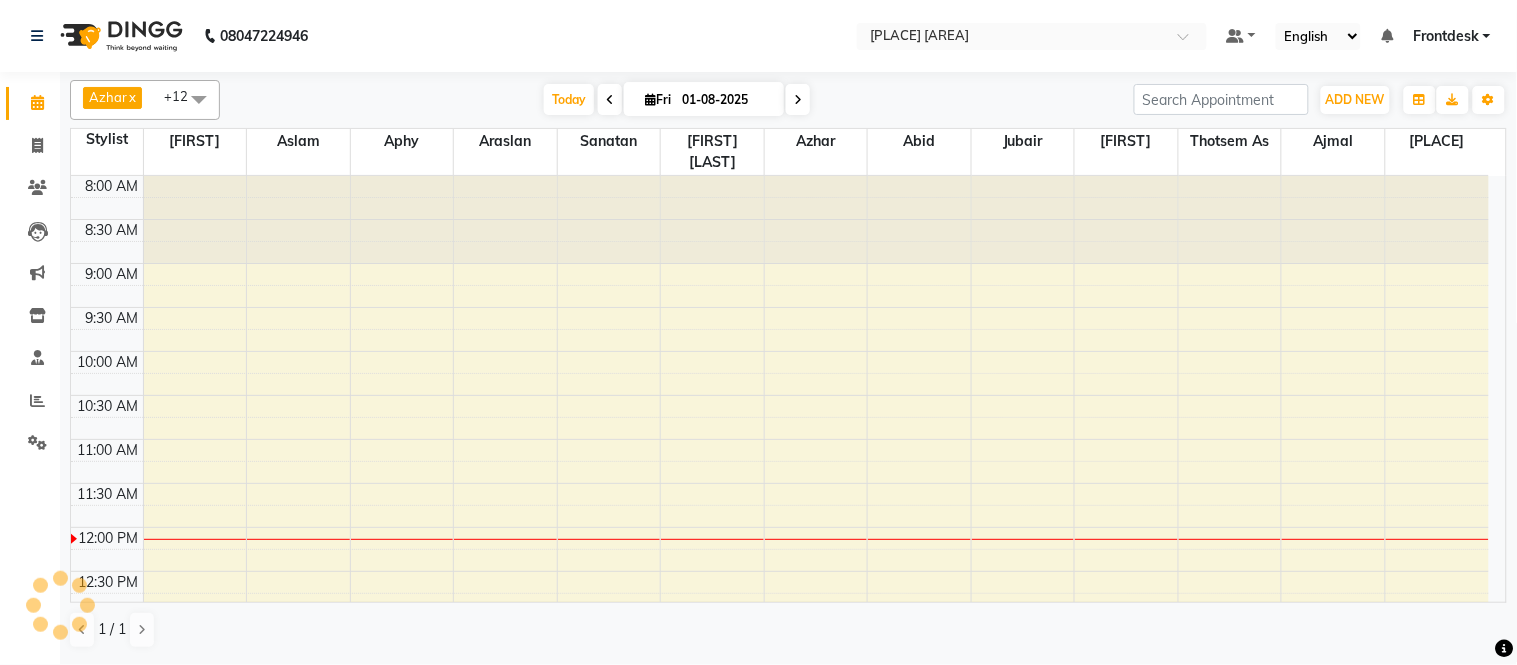 scroll, scrollTop: 355, scrollLeft: 0, axis: vertical 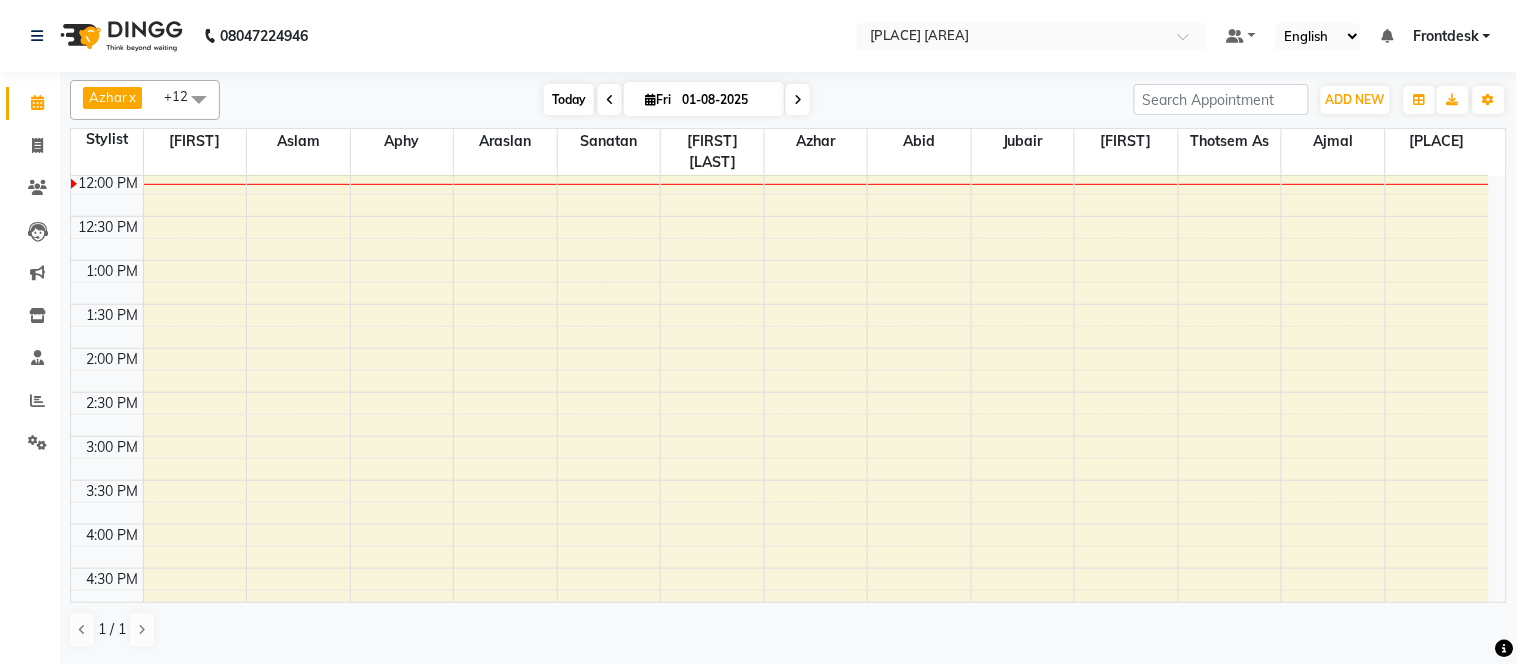 click on "Today" at bounding box center (569, 99) 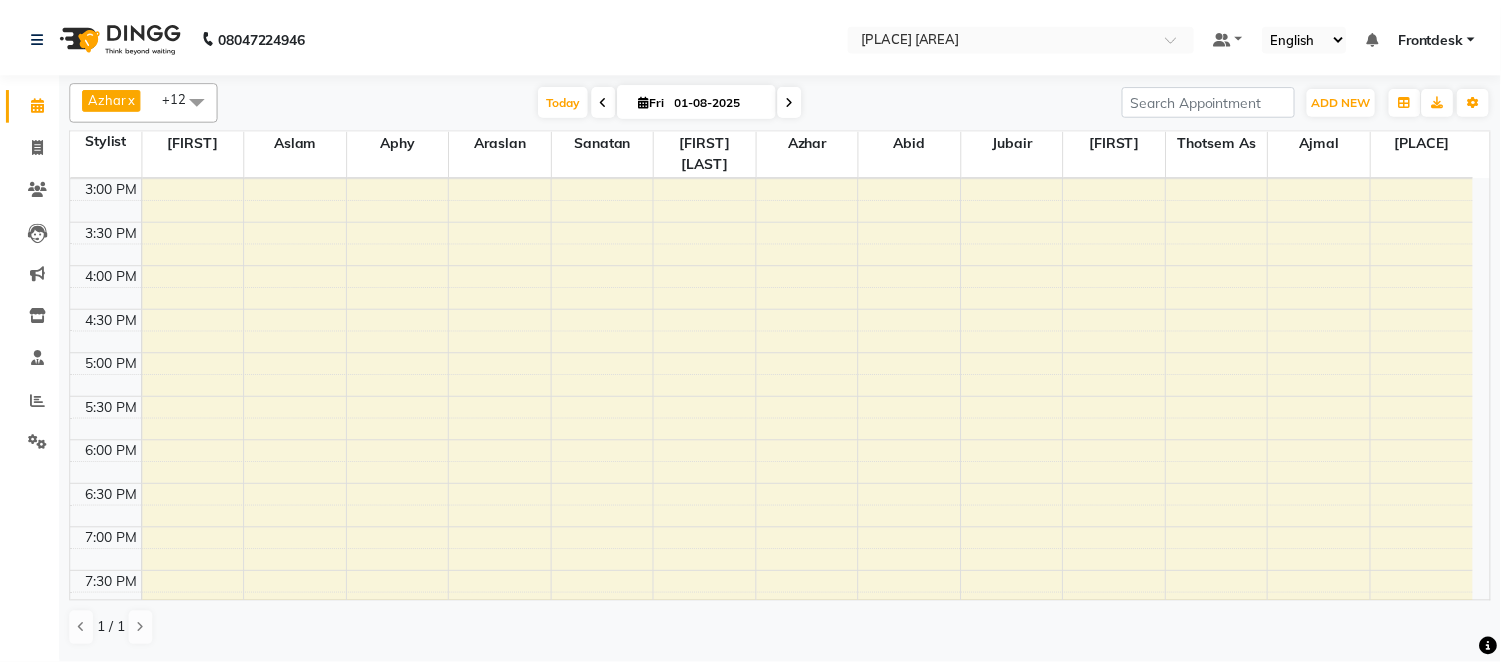 scroll, scrollTop: 666, scrollLeft: 0, axis: vertical 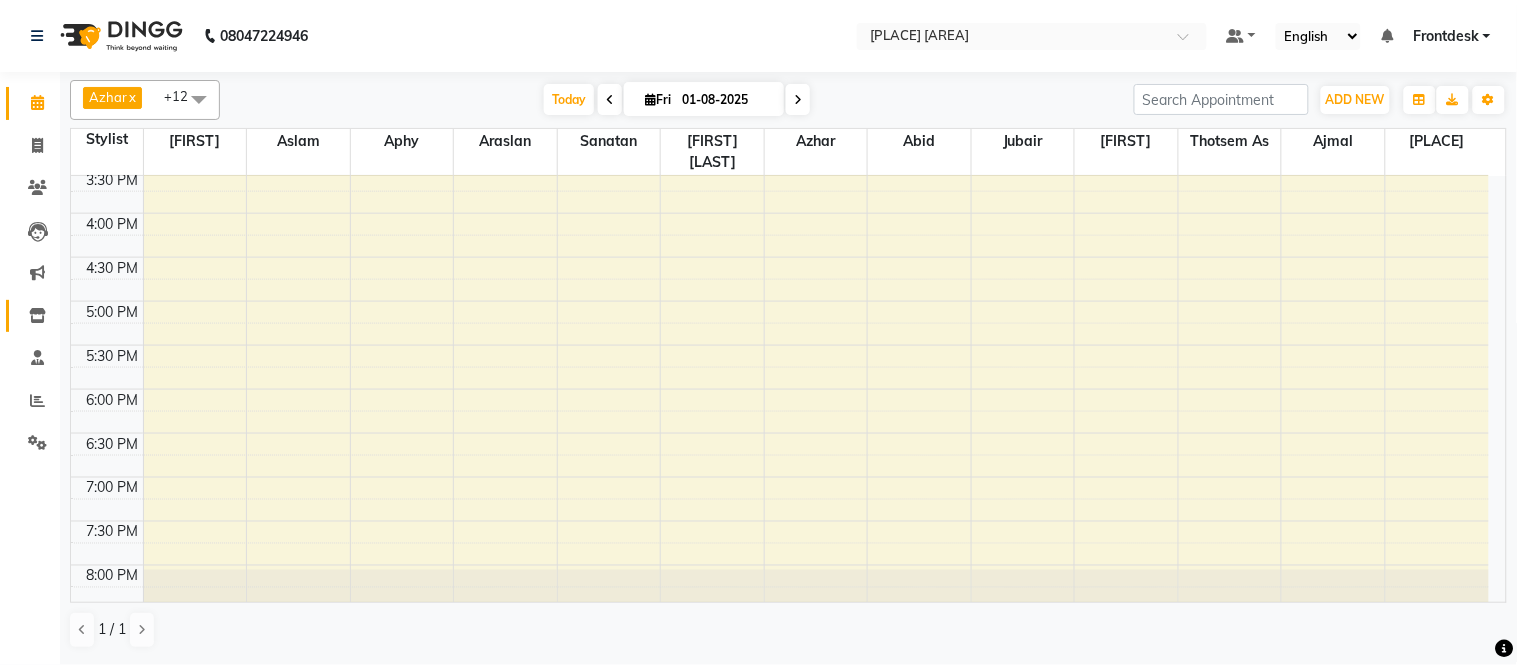 click on "Inventory" 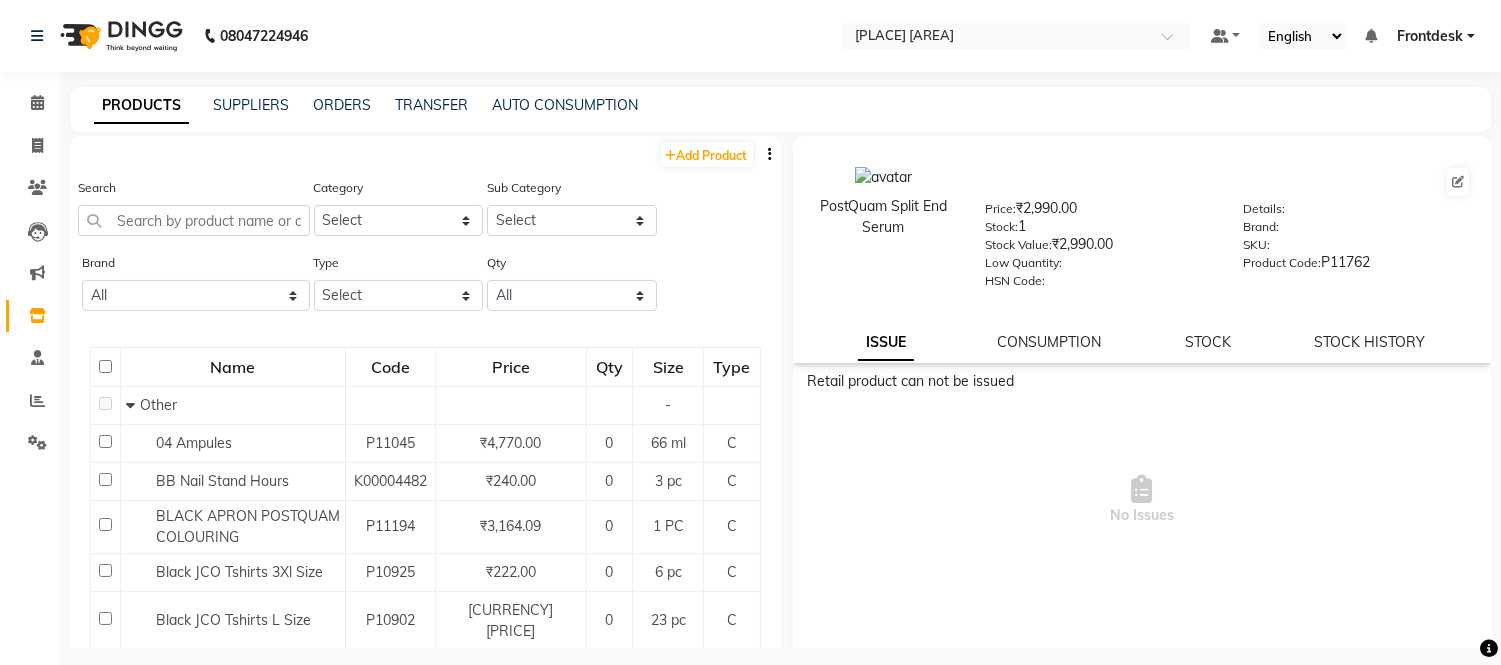 click 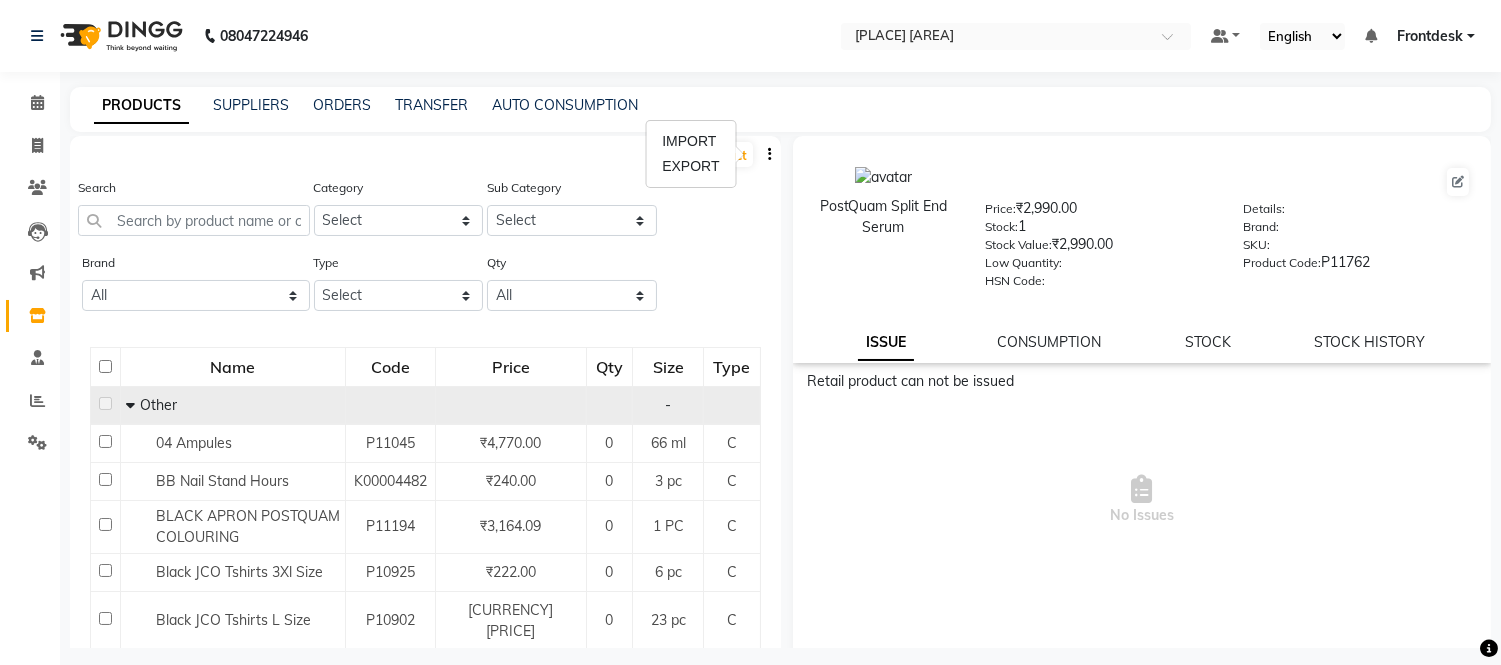 scroll, scrollTop: 12, scrollLeft: 0, axis: vertical 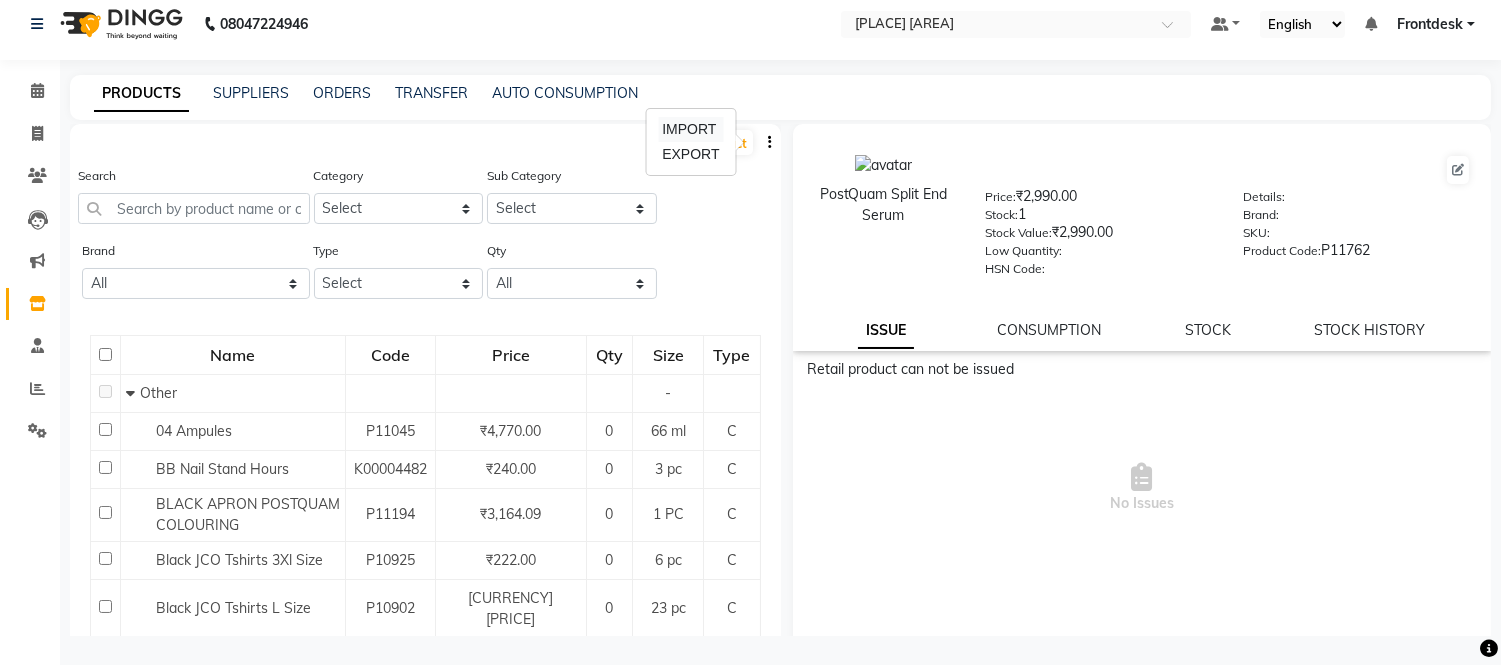 click on "IMPORT" at bounding box center (690, 129) 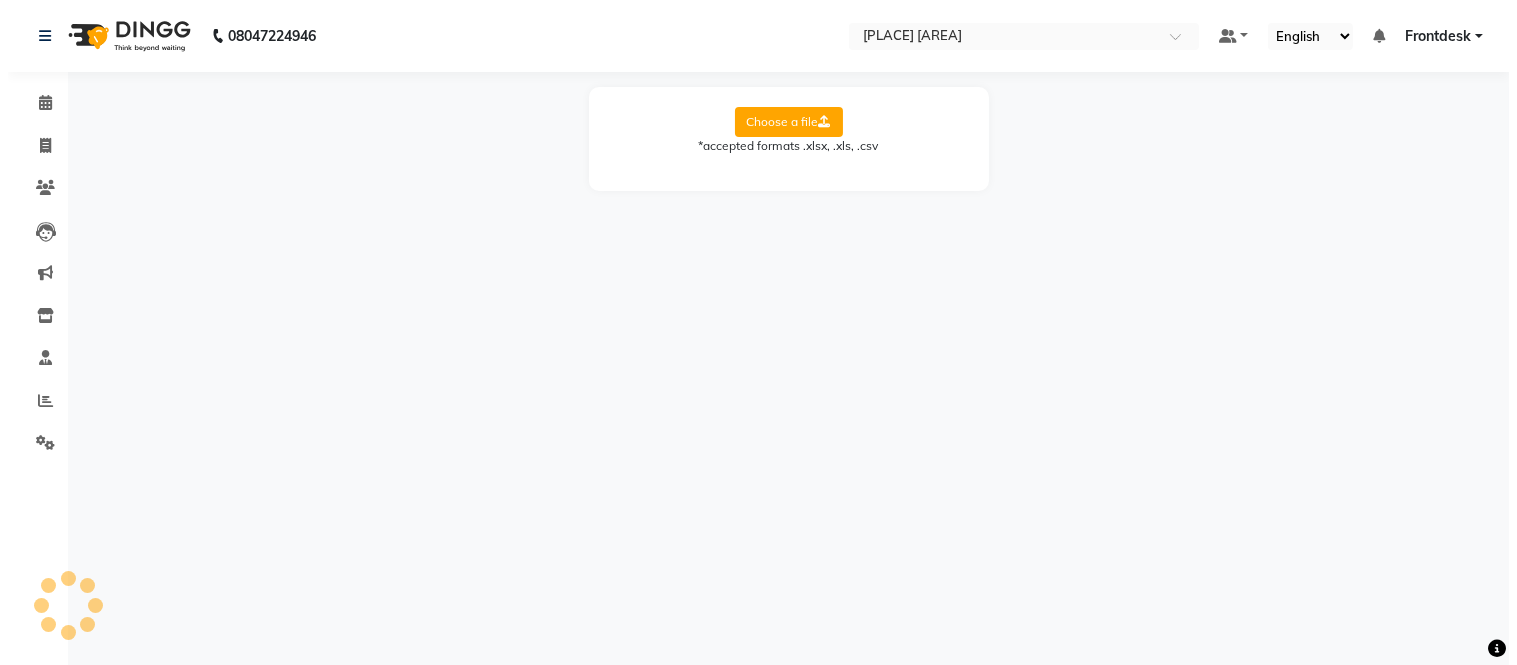 scroll, scrollTop: 0, scrollLeft: 0, axis: both 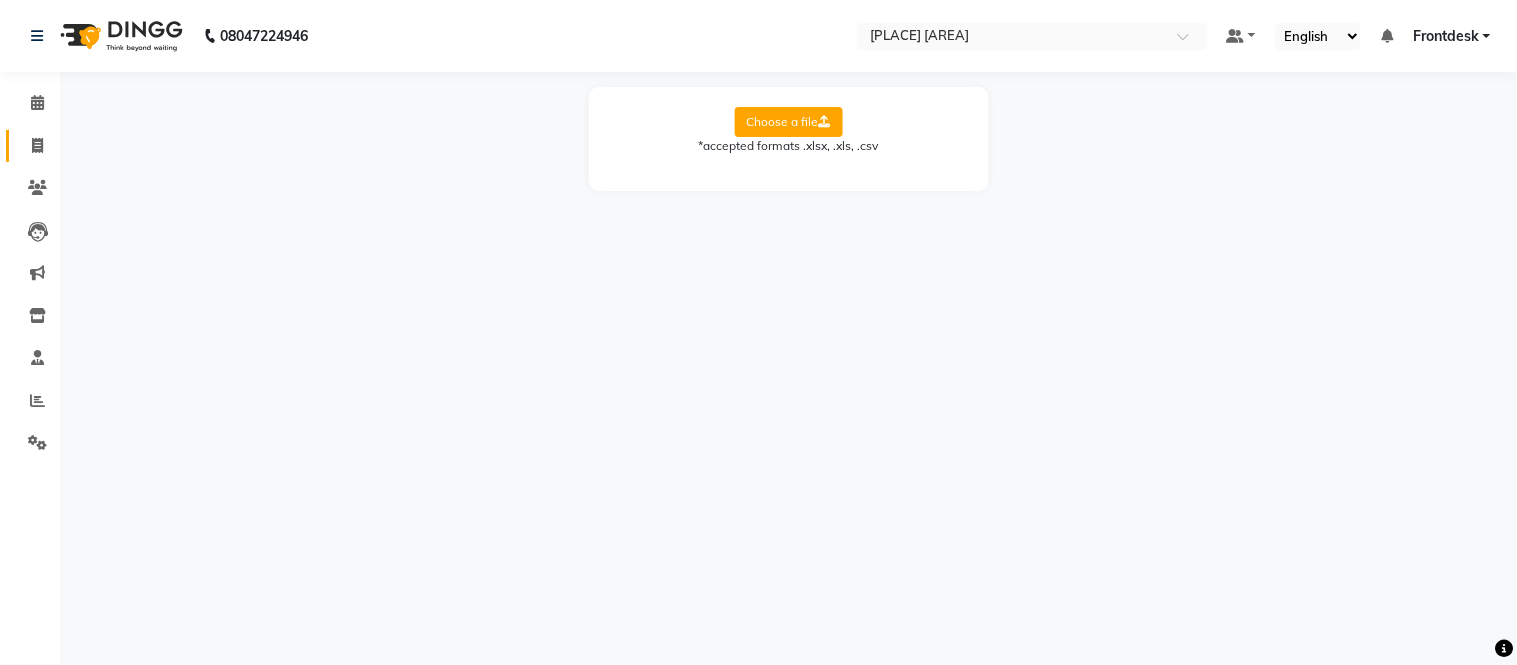 click 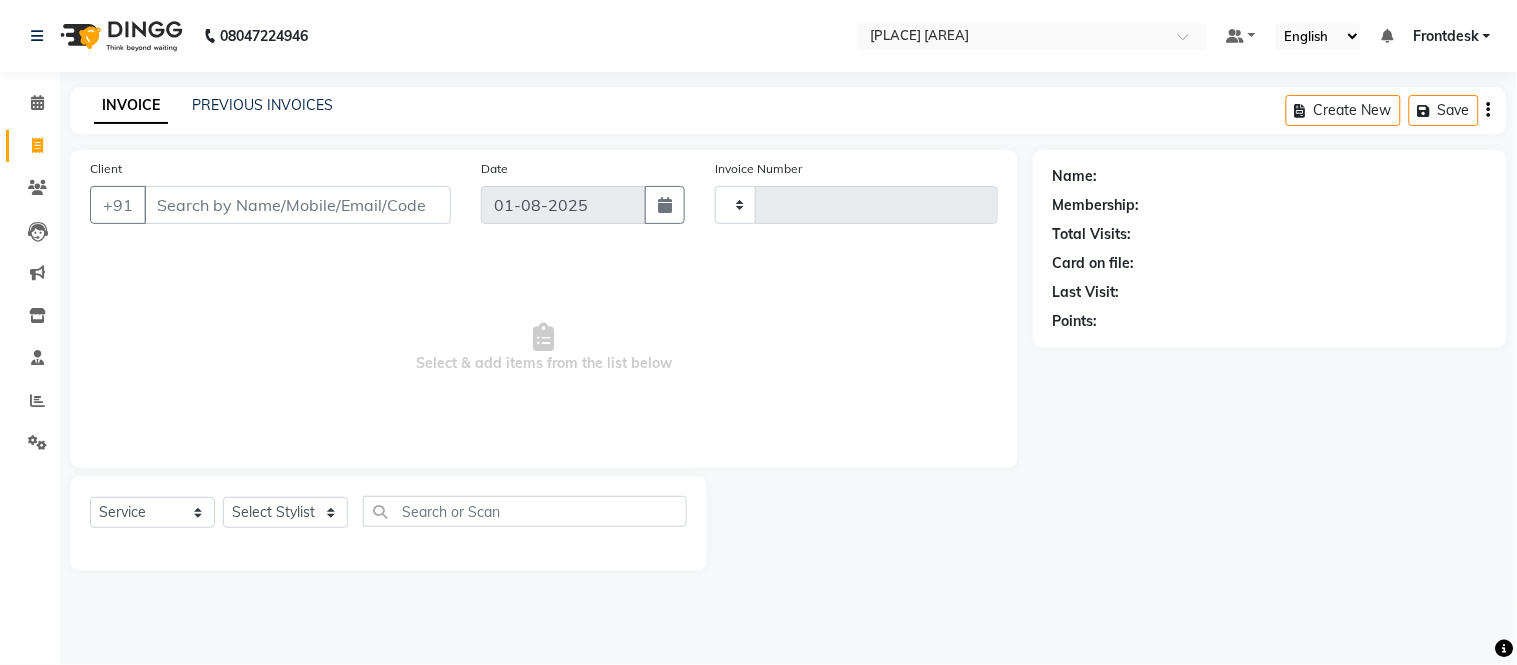type on "0330" 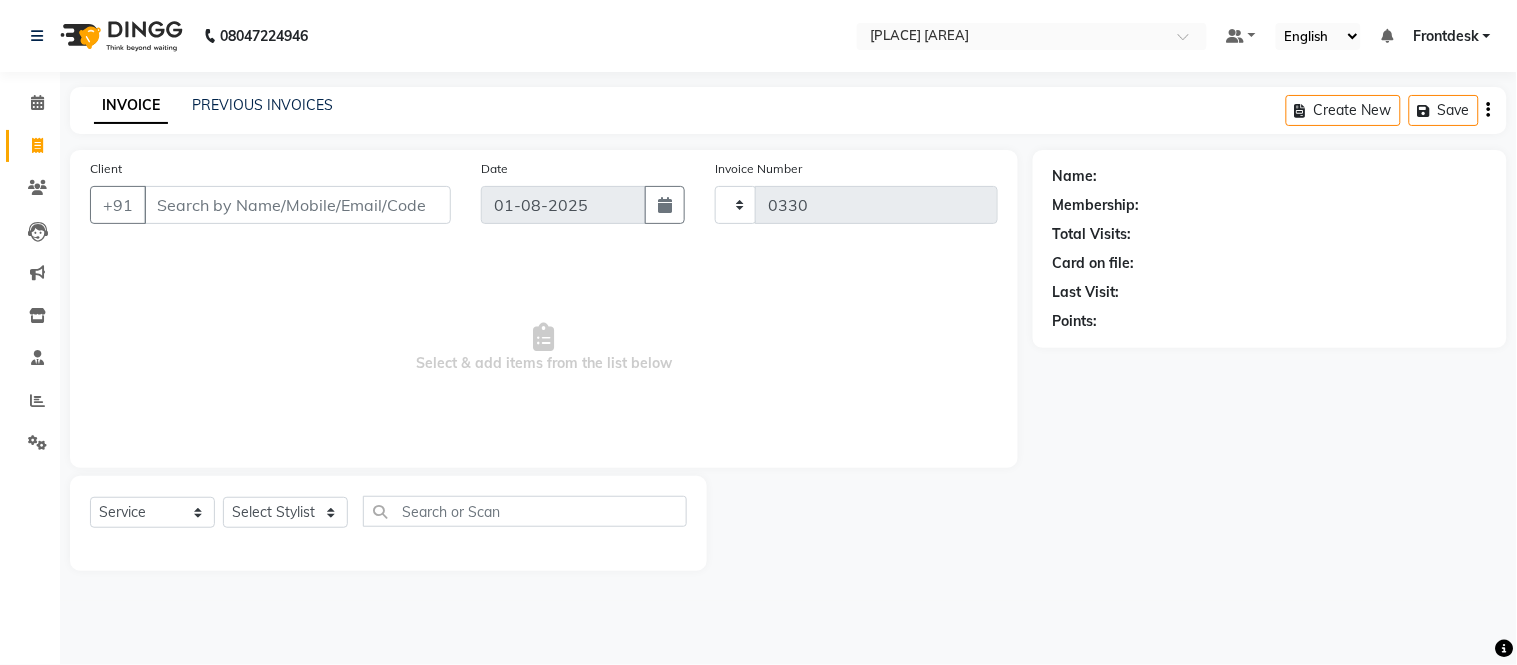 select on "8000" 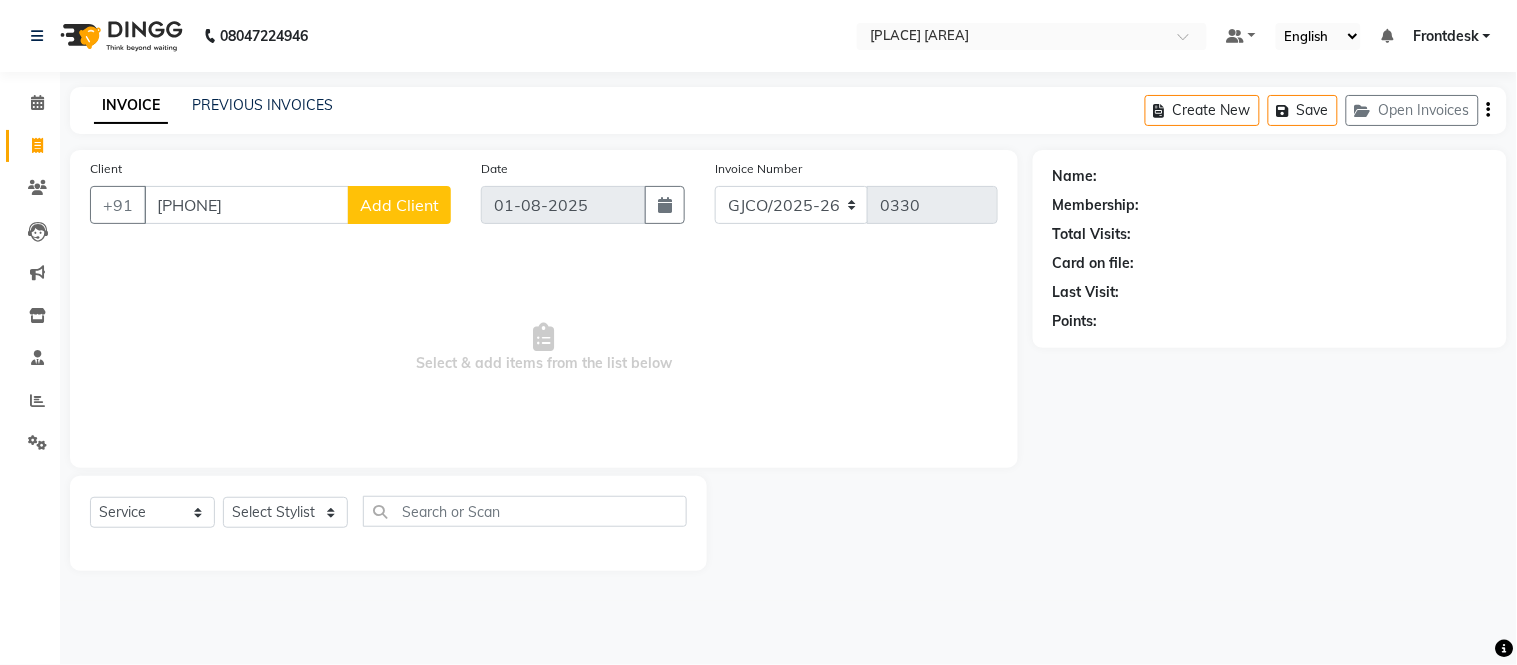 type on "[PHONE]" 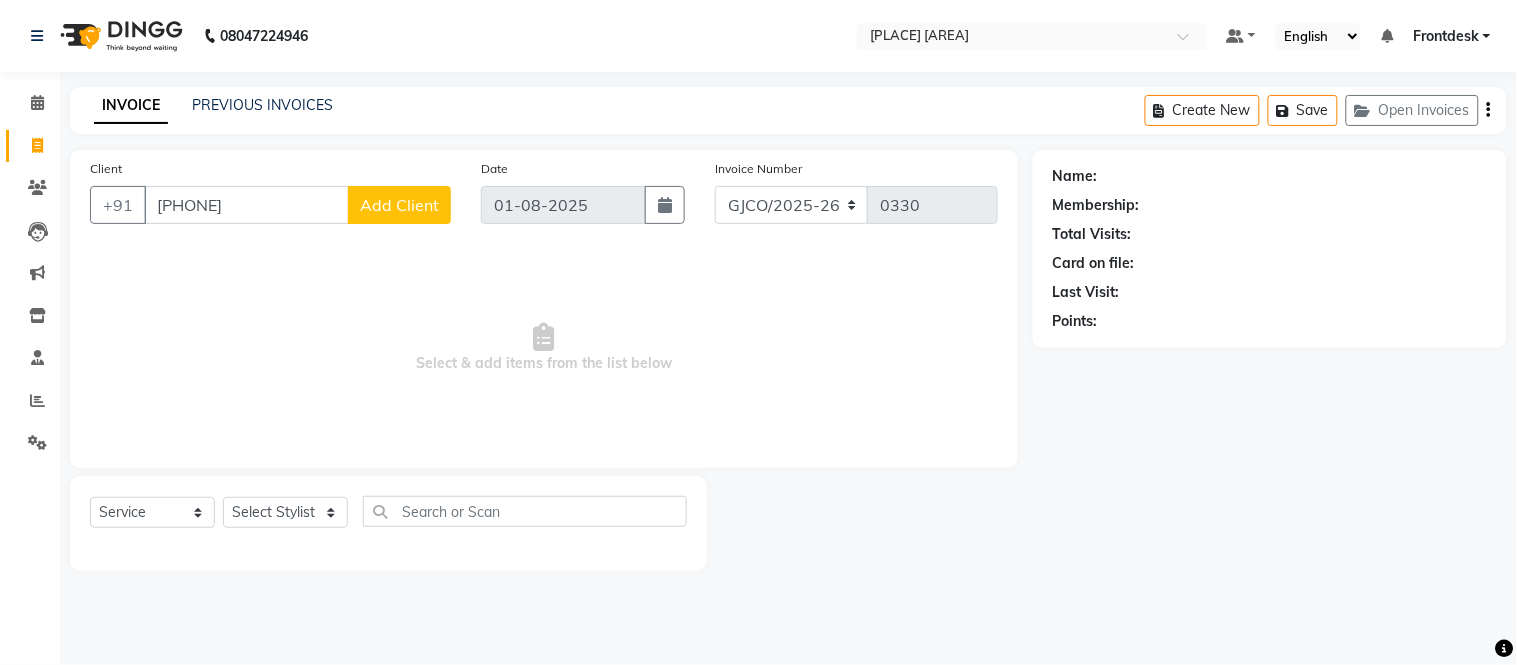 click on "Add Client" 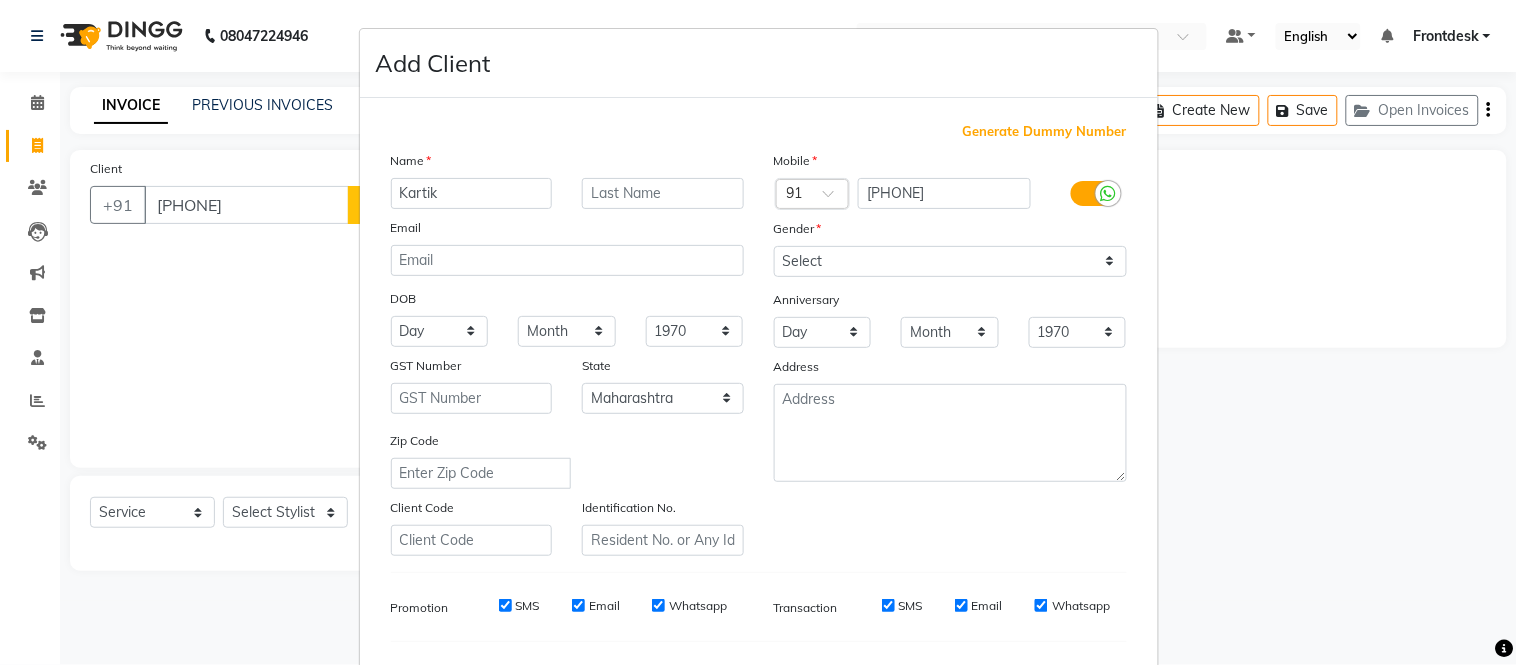 type on "Kartik" 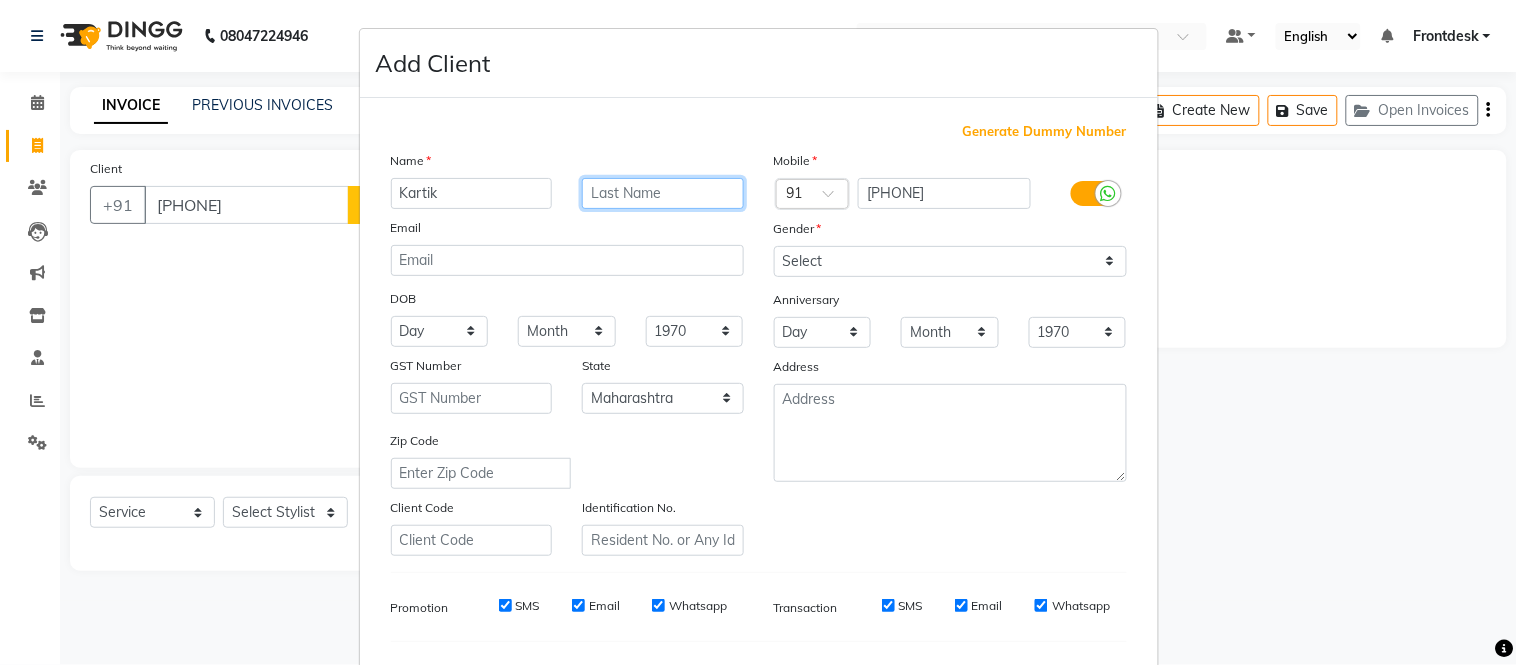 click at bounding box center (663, 193) 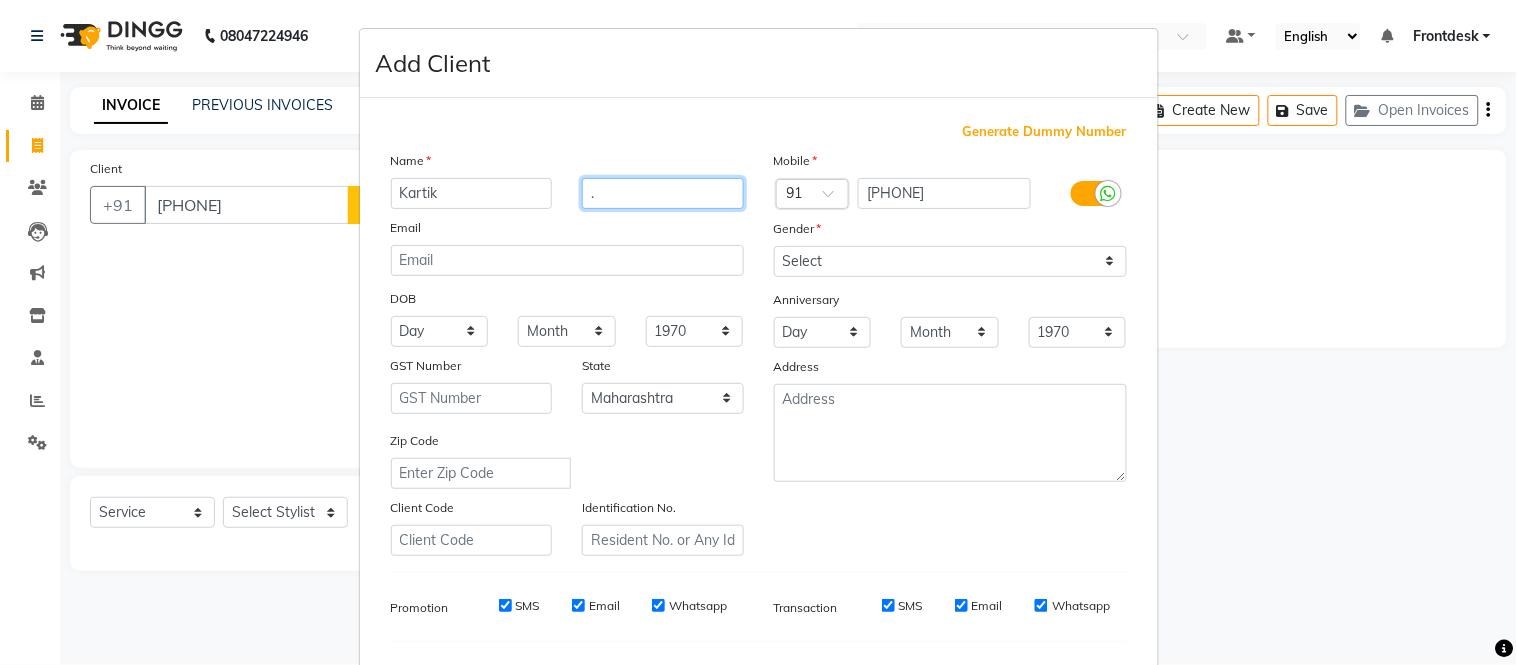 type on "." 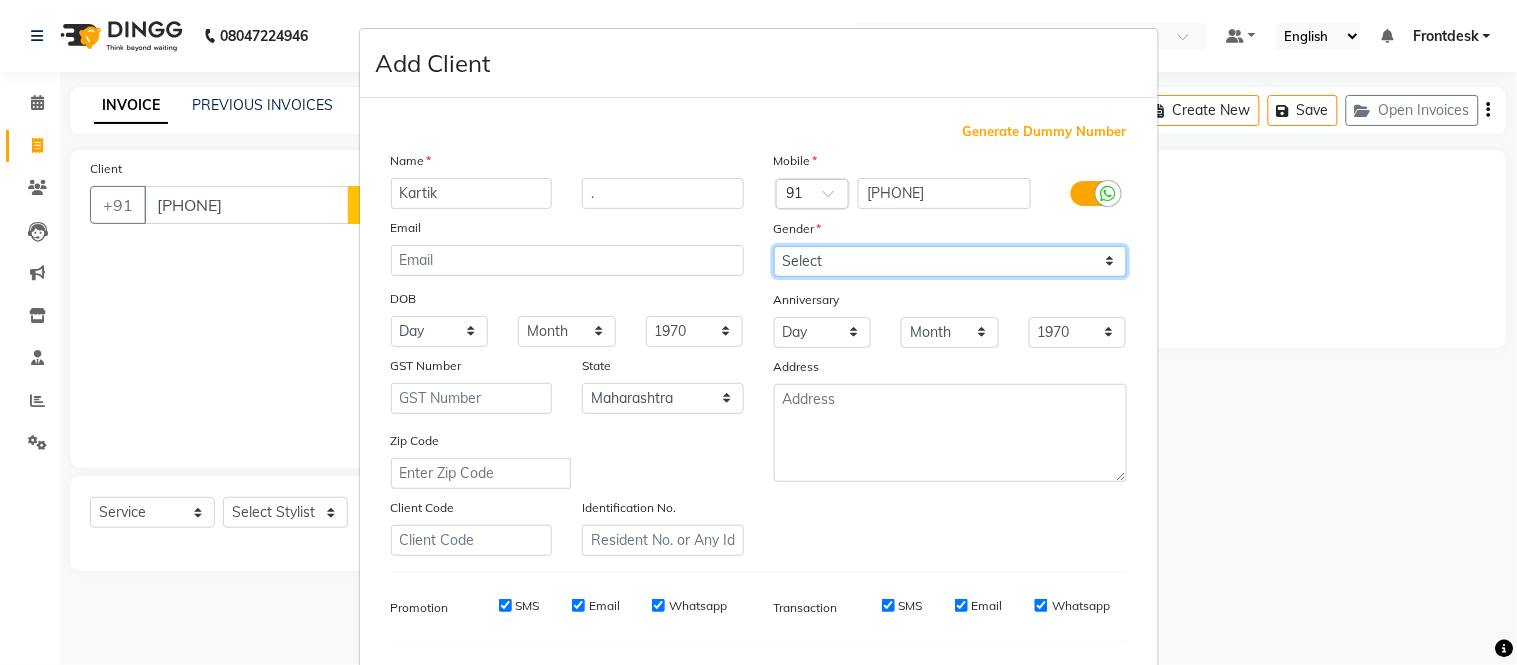 click on "Select Male Female Other Prefer Not To Say" at bounding box center [950, 261] 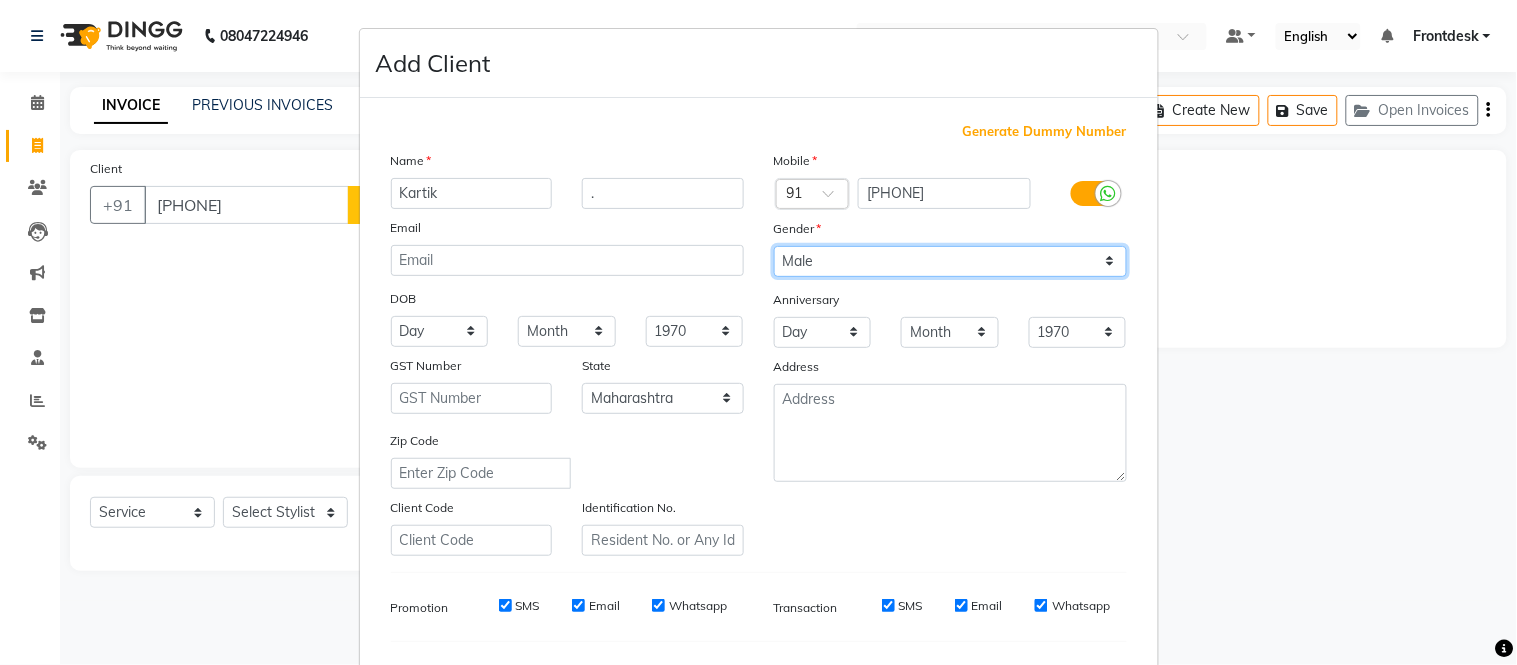 click on "Select Male Female Other Prefer Not To Say" at bounding box center (950, 261) 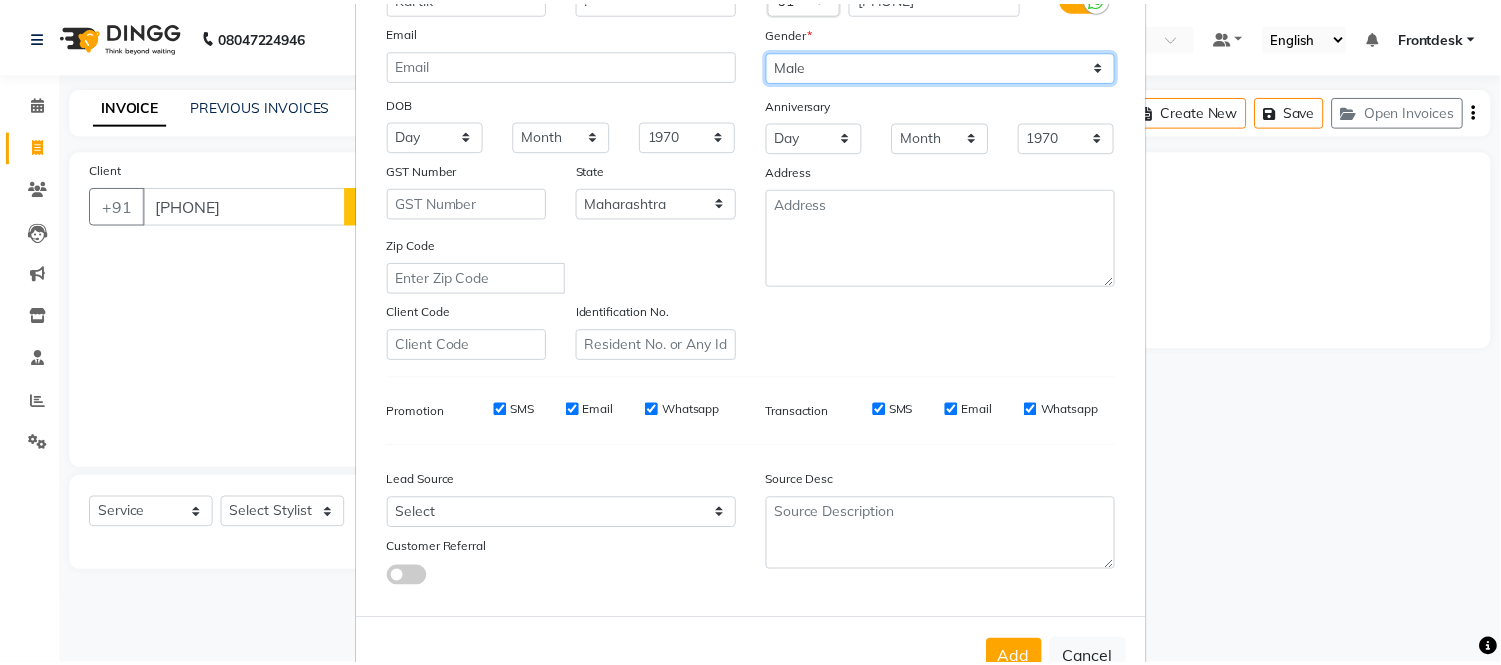 scroll, scrollTop: 258, scrollLeft: 0, axis: vertical 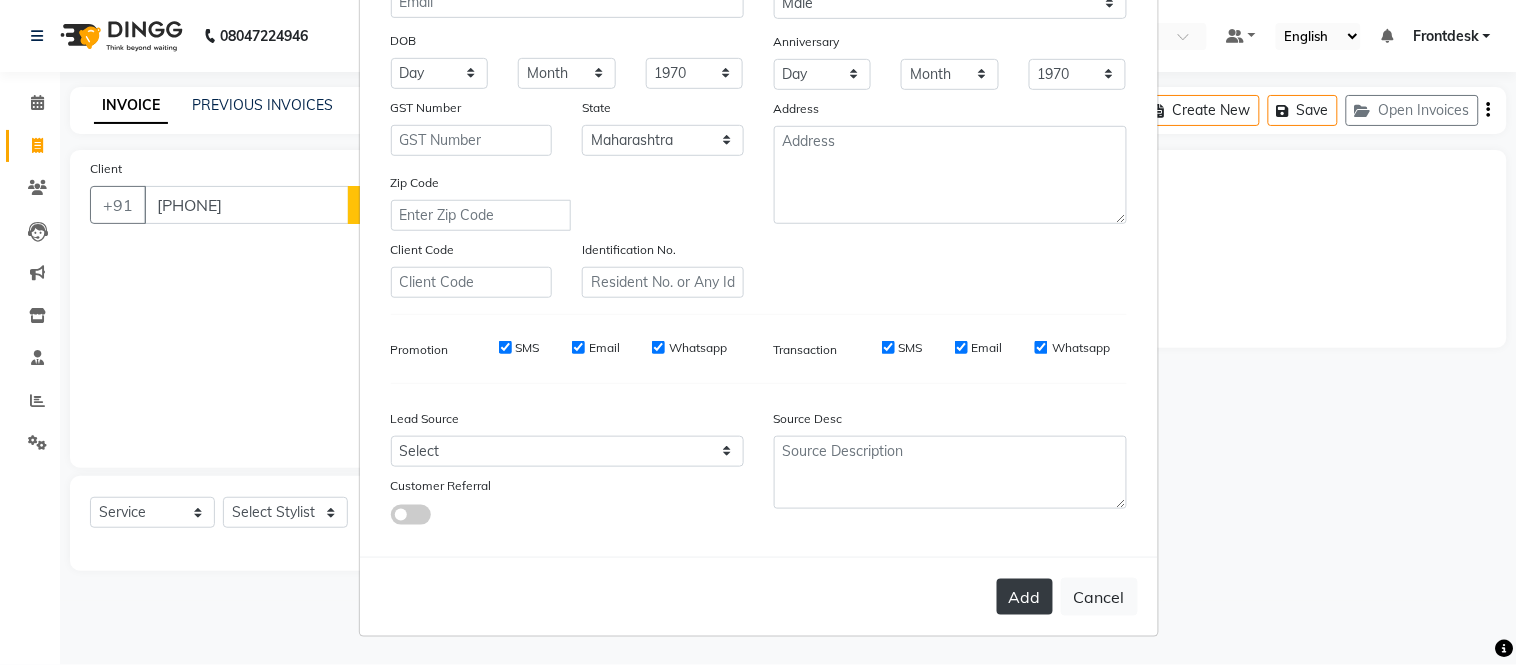 click on "Add" at bounding box center (1025, 597) 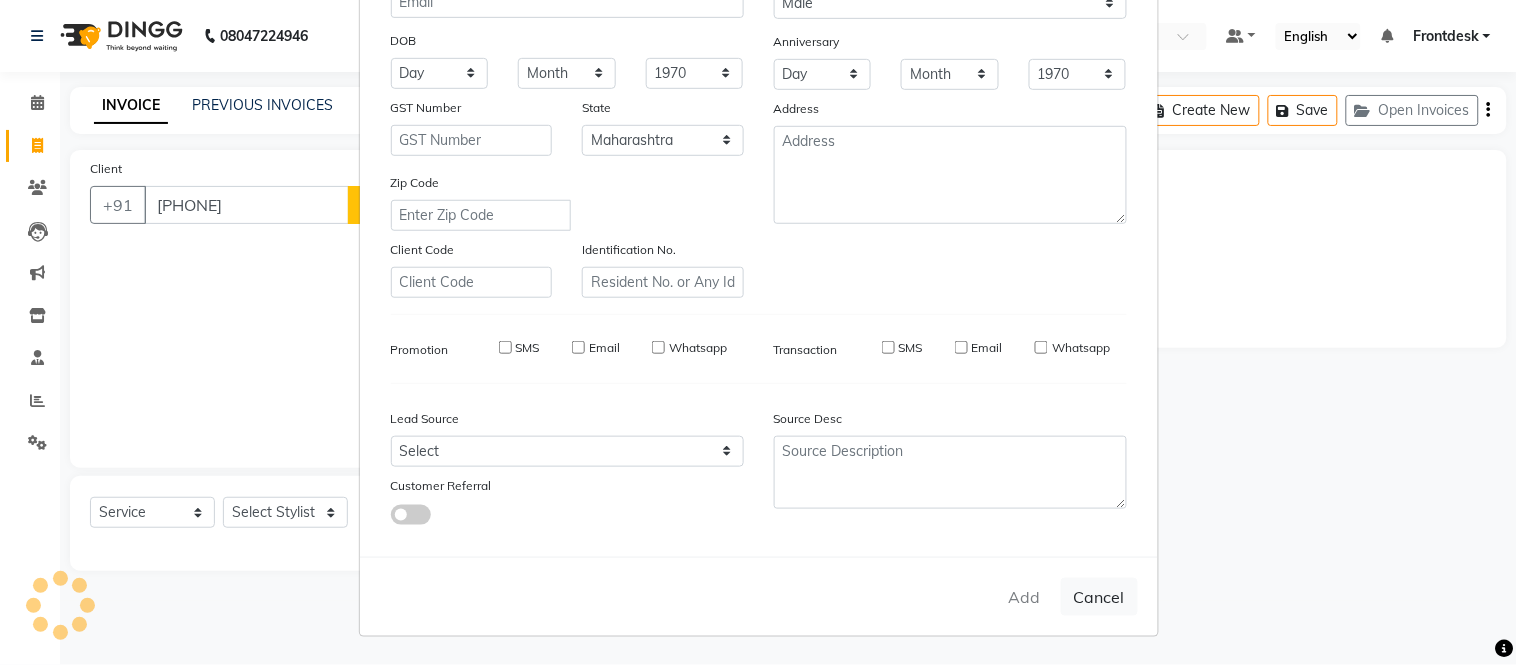 type 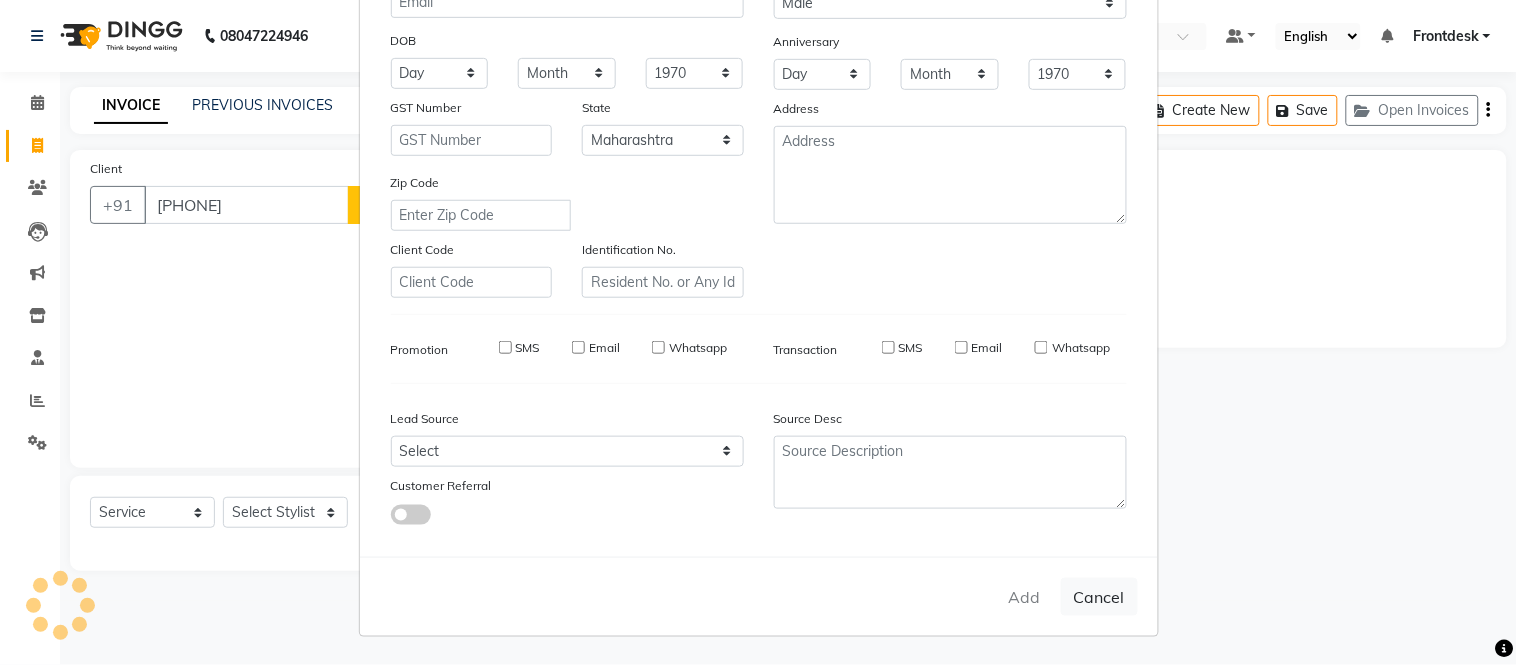 select 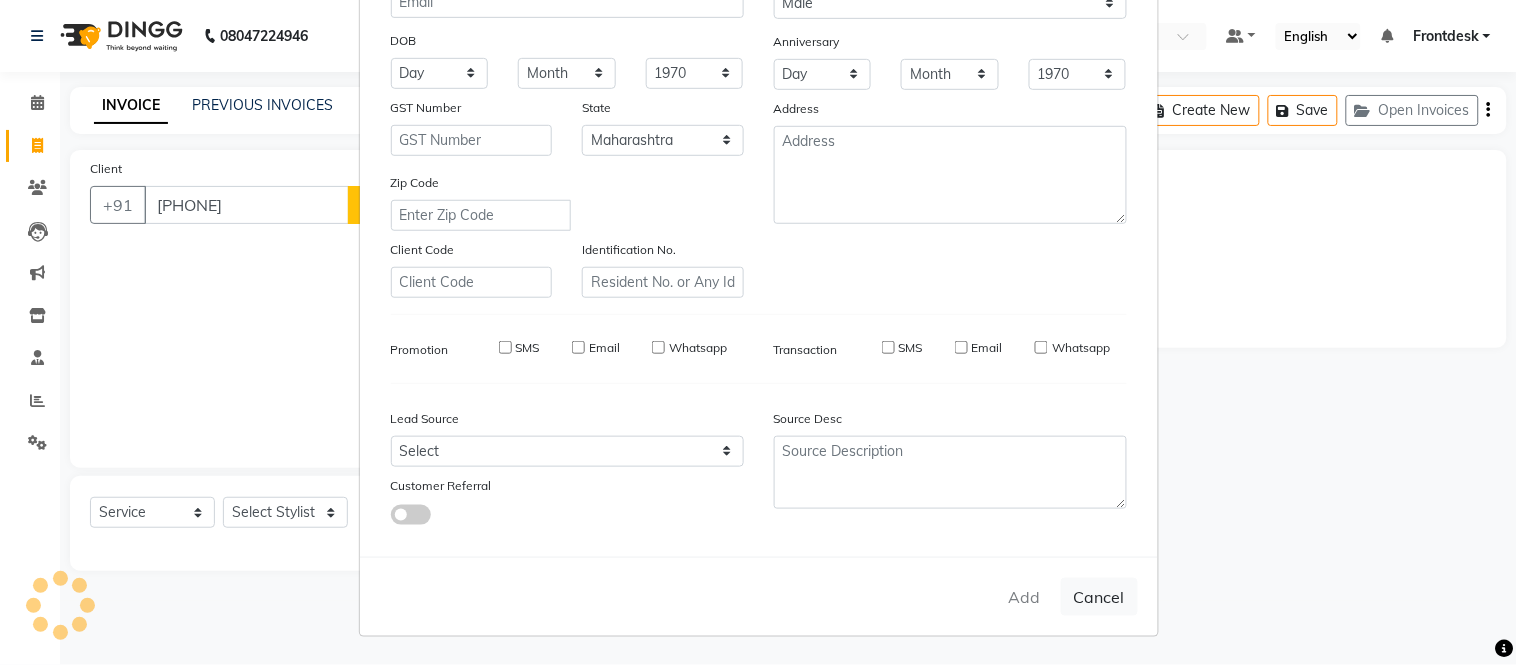 select 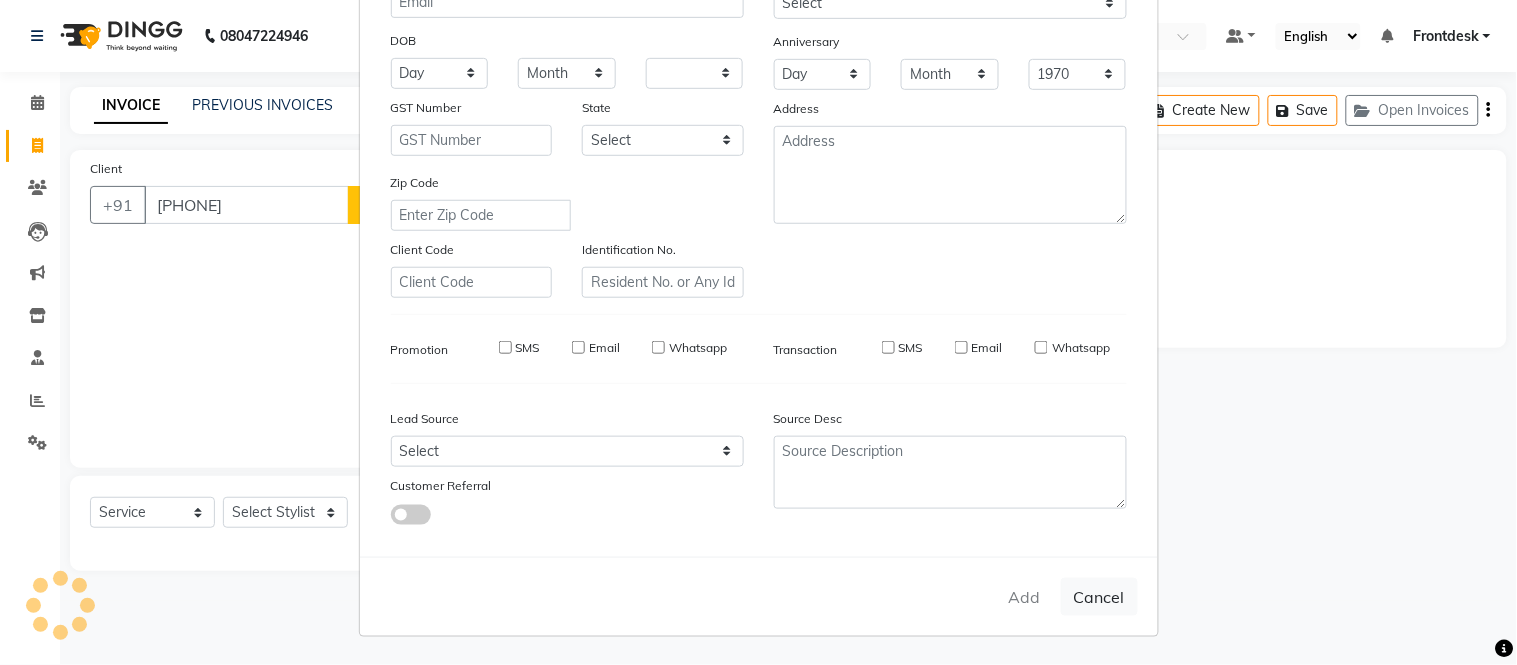 select 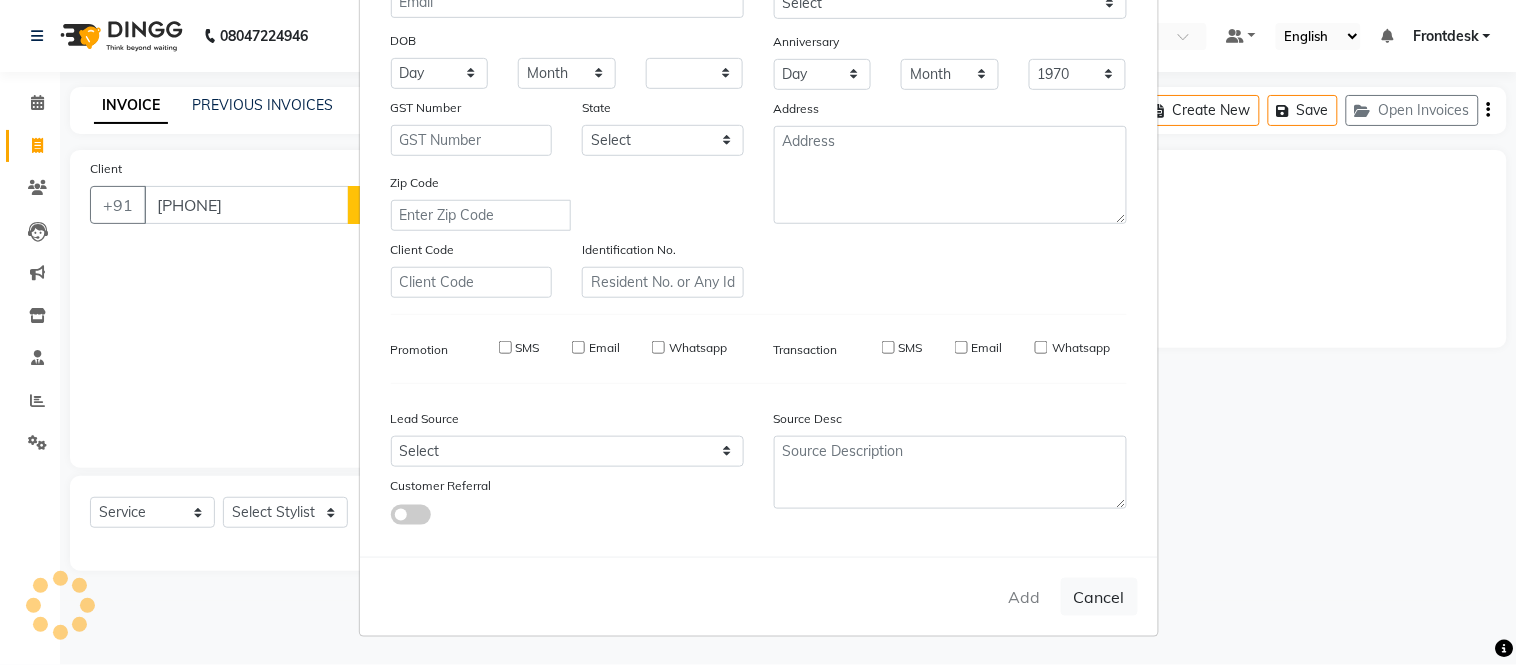 select 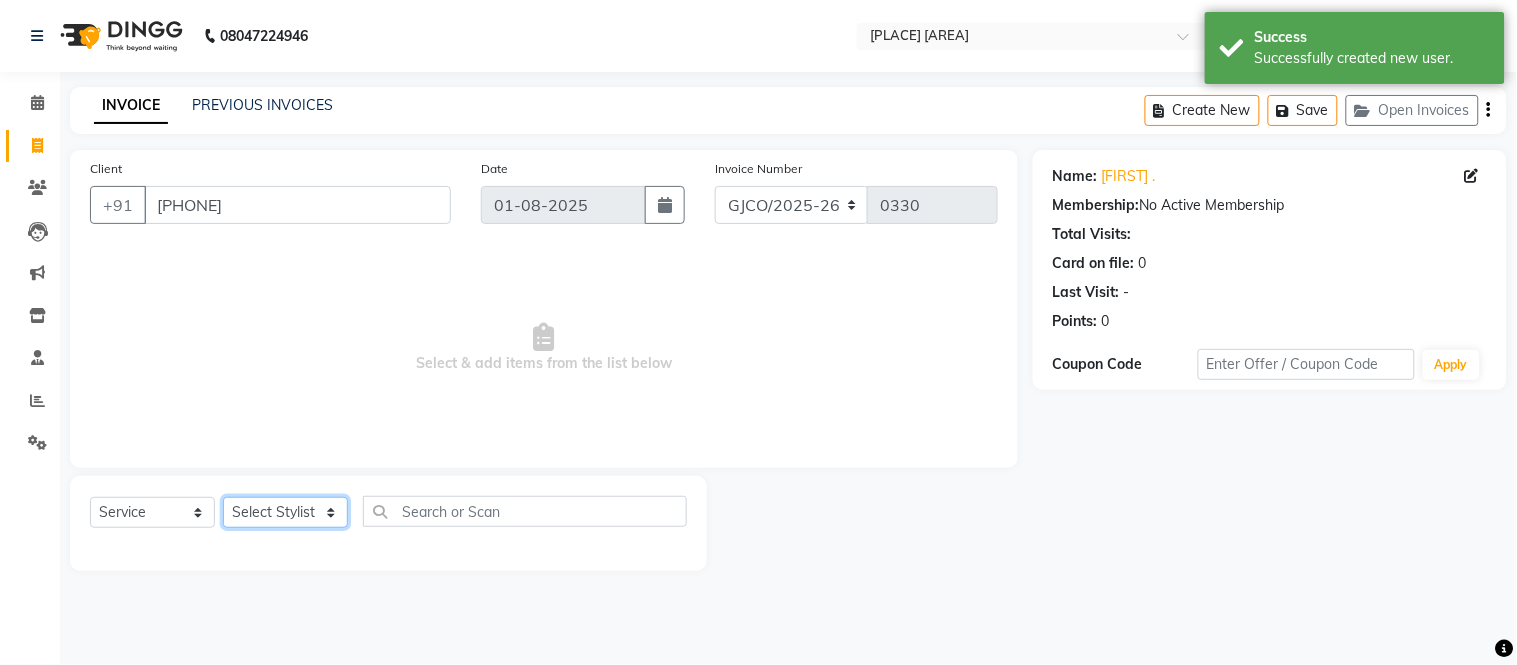 click on "Select Stylist [FIRST] [FIRST] [FIRST] [FIRST] [FIRST] [FIRST] [FIRST] [FIRST] [FIRST] [FIRST] [FIRST] [FIRST] [FIRST] [FIRST] [FIRST] [FIRST] [FIRST] [FIRST] [FIRST] [FIRST] [FIRST] [FIRST] [FIRST] [FIRST] [FIRST] [FIRST] [FIRST] [FIRST]" 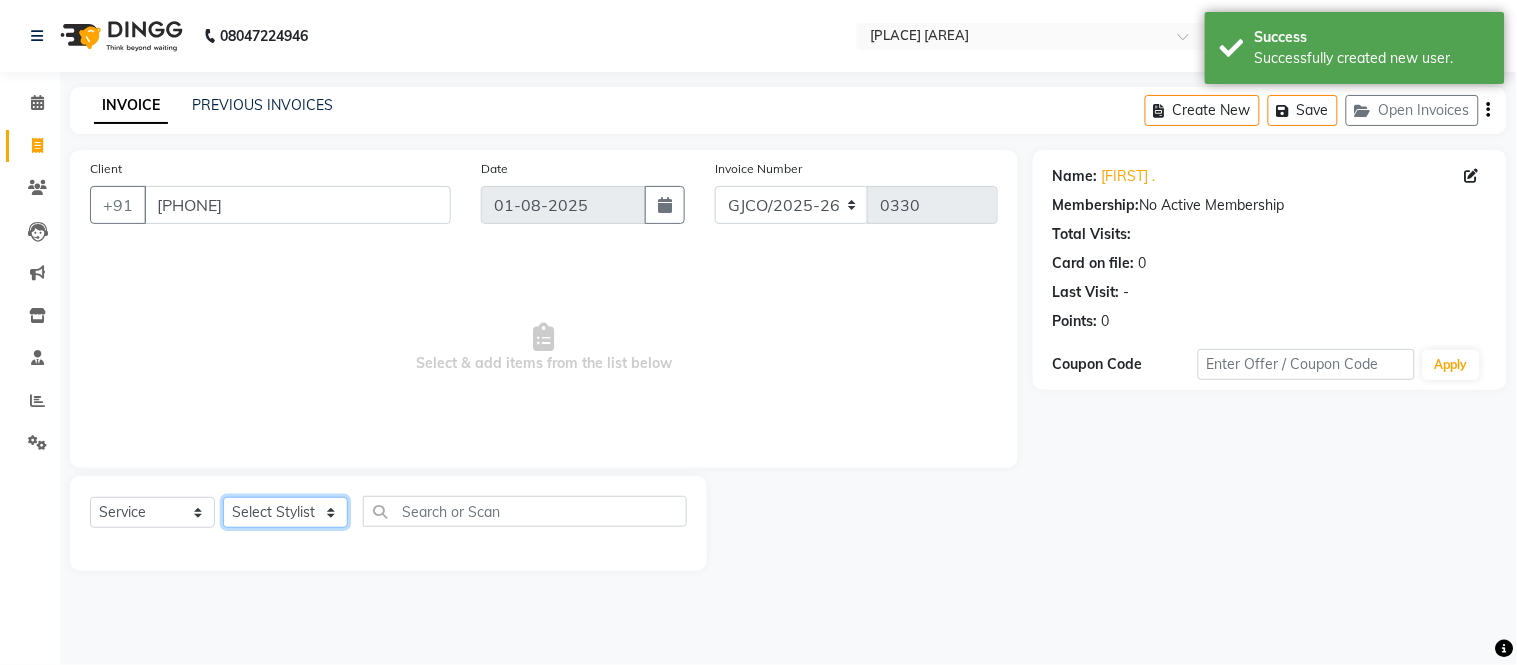 select on "68867" 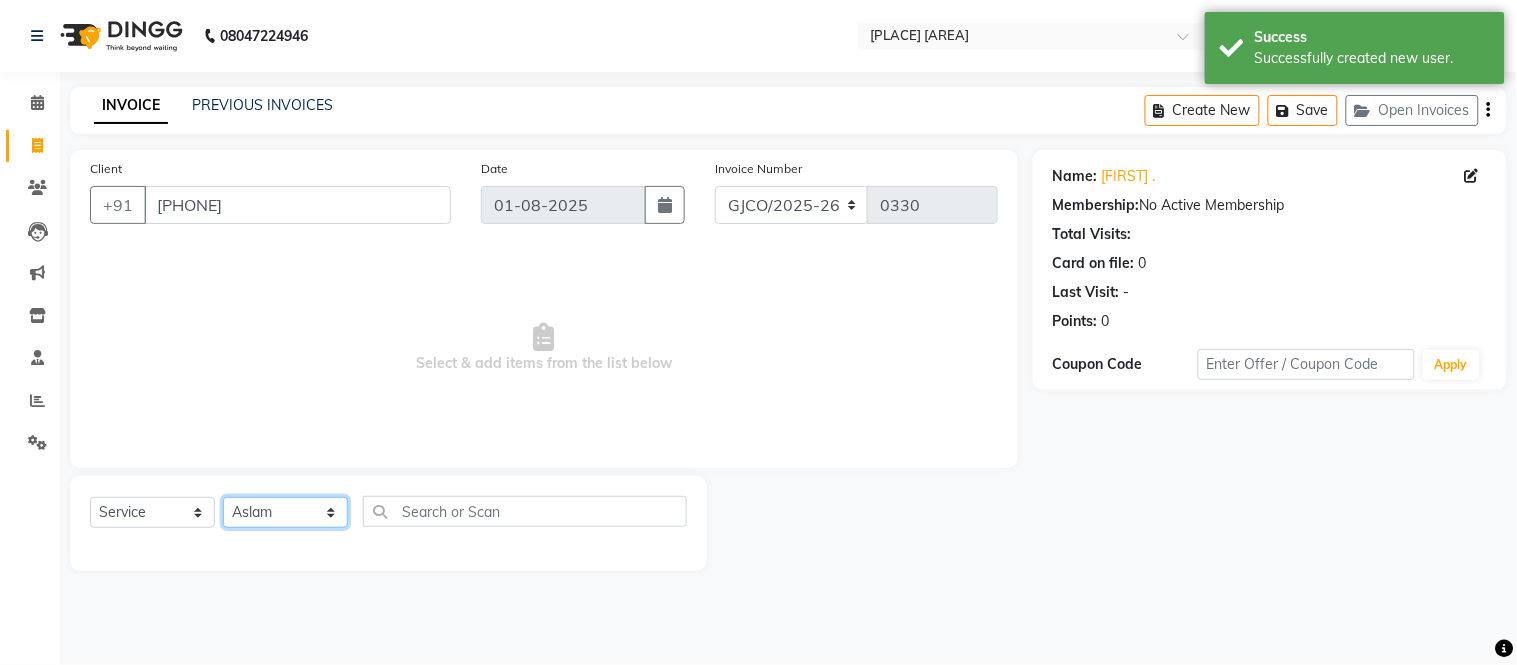 click on "Select Stylist [FIRST] [FIRST] [FIRST] [FIRST] [FIRST] [FIRST] [FIRST] [FIRST] [FIRST] [FIRST] [FIRST] [FIRST] [FIRST] [FIRST] [FIRST] [FIRST] [FIRST] [FIRST] [FIRST] [FIRST] [FIRST] [FIRST] [FIRST] [FIRST] [FIRST] [FIRST] [FIRST] [FIRST]" 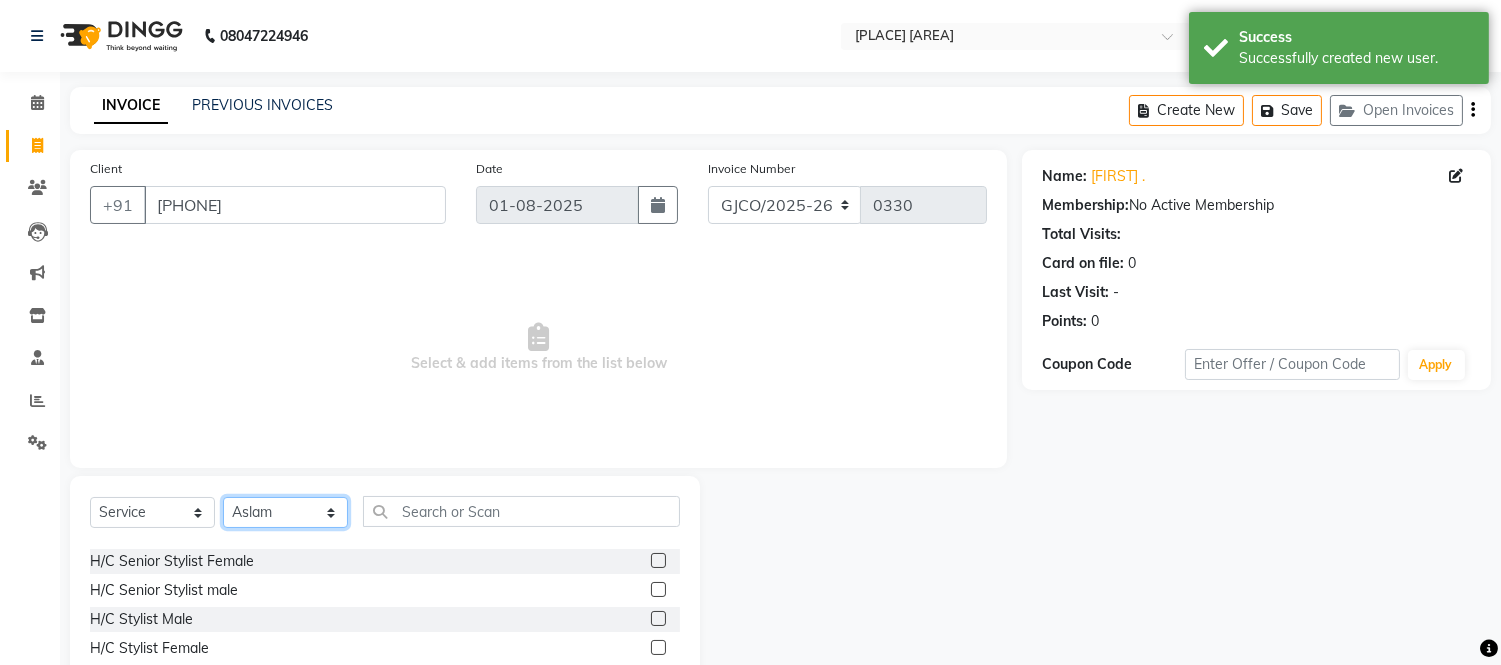 scroll, scrollTop: 114, scrollLeft: 0, axis: vertical 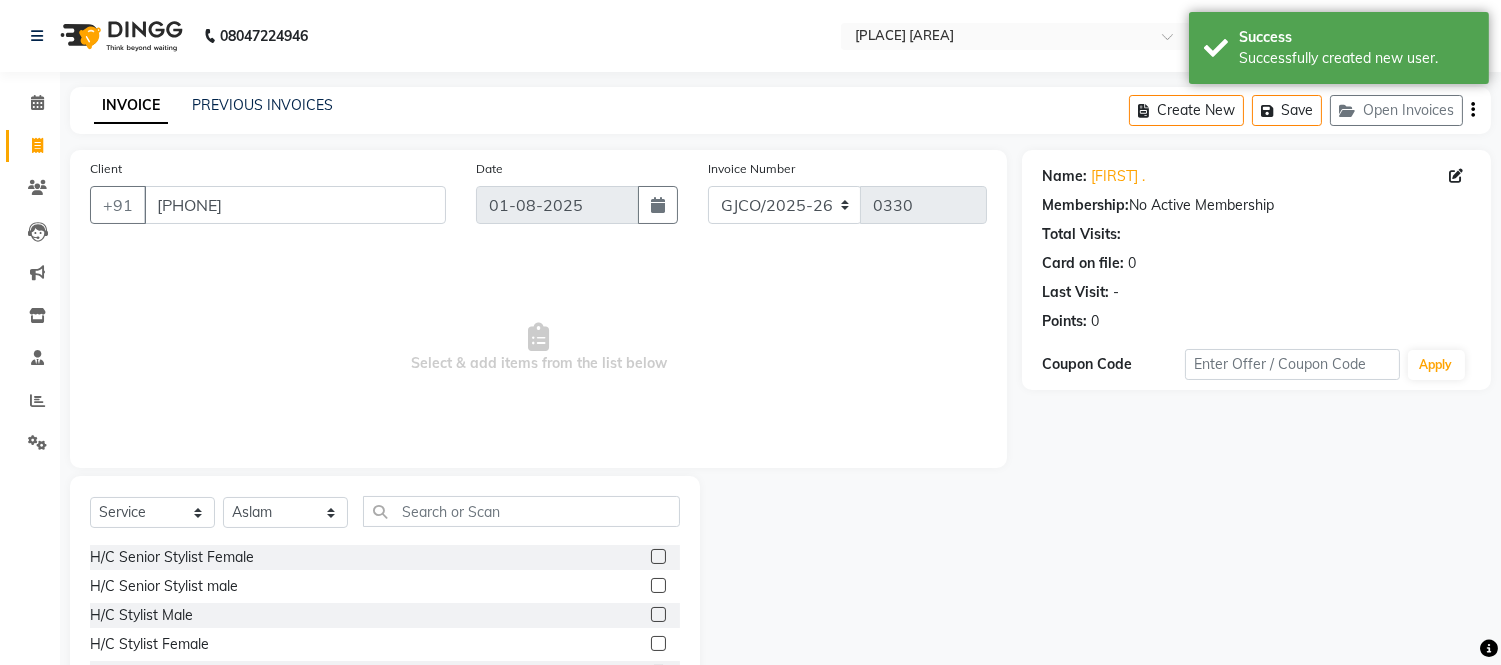 click 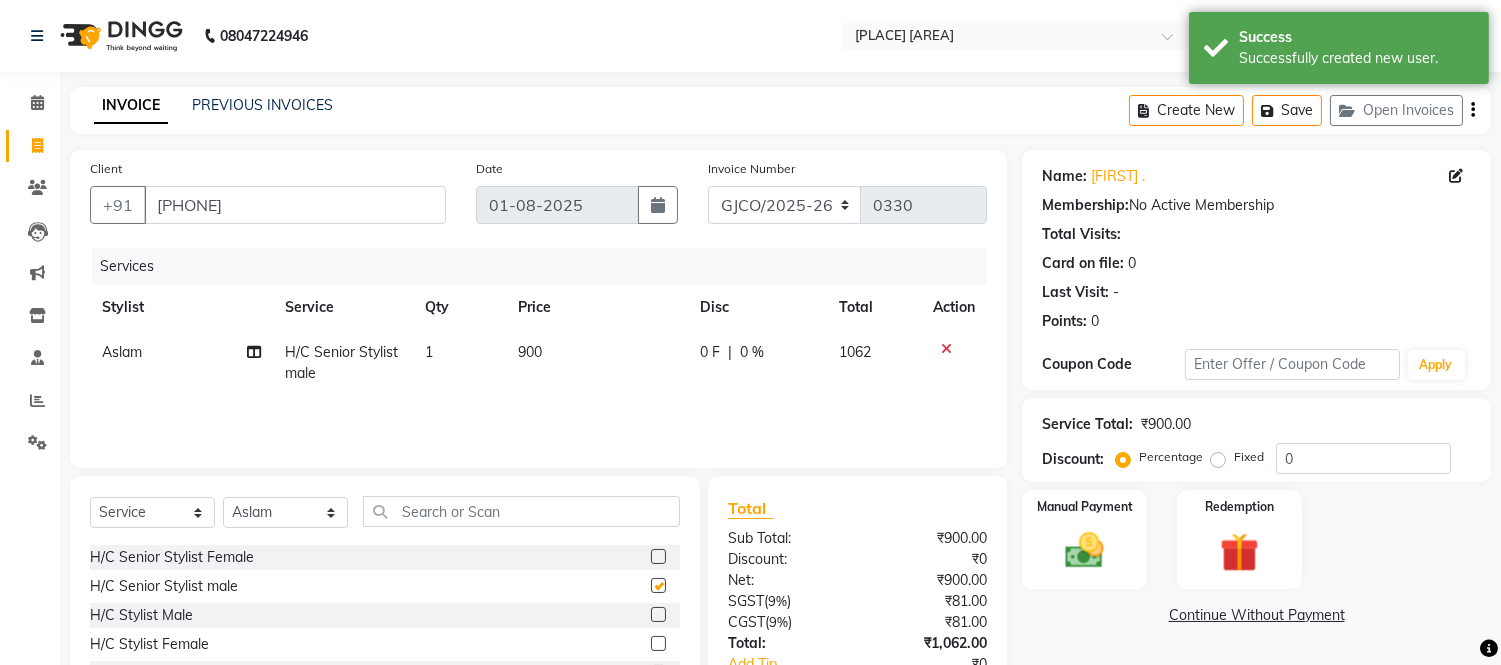 checkbox on "false" 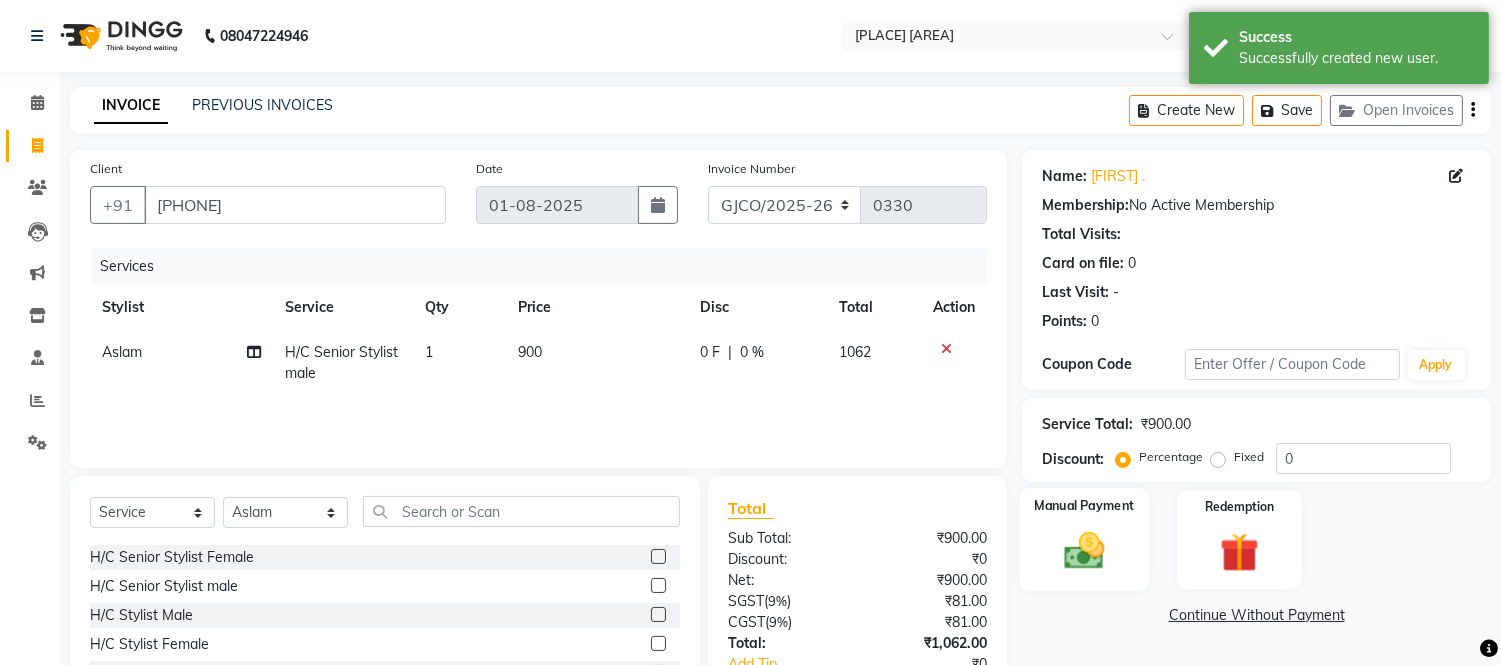 click 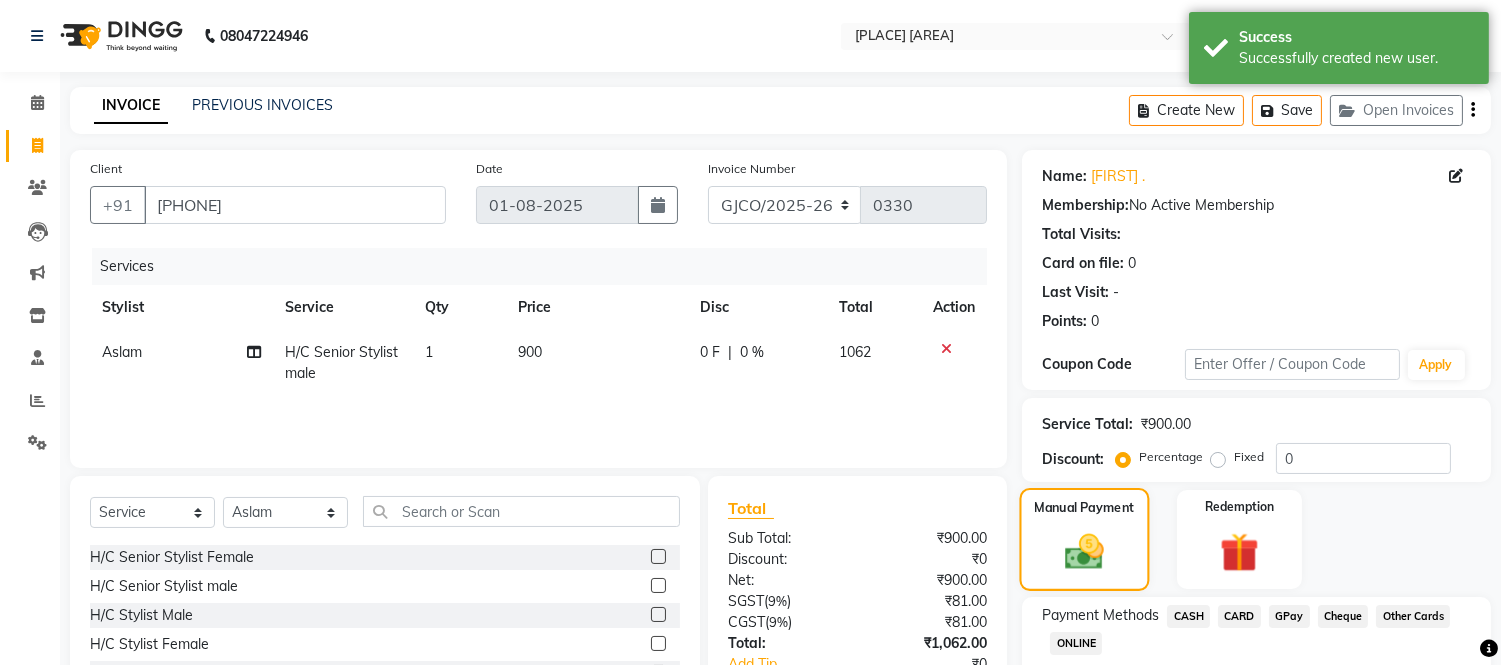 scroll, scrollTop: 135, scrollLeft: 0, axis: vertical 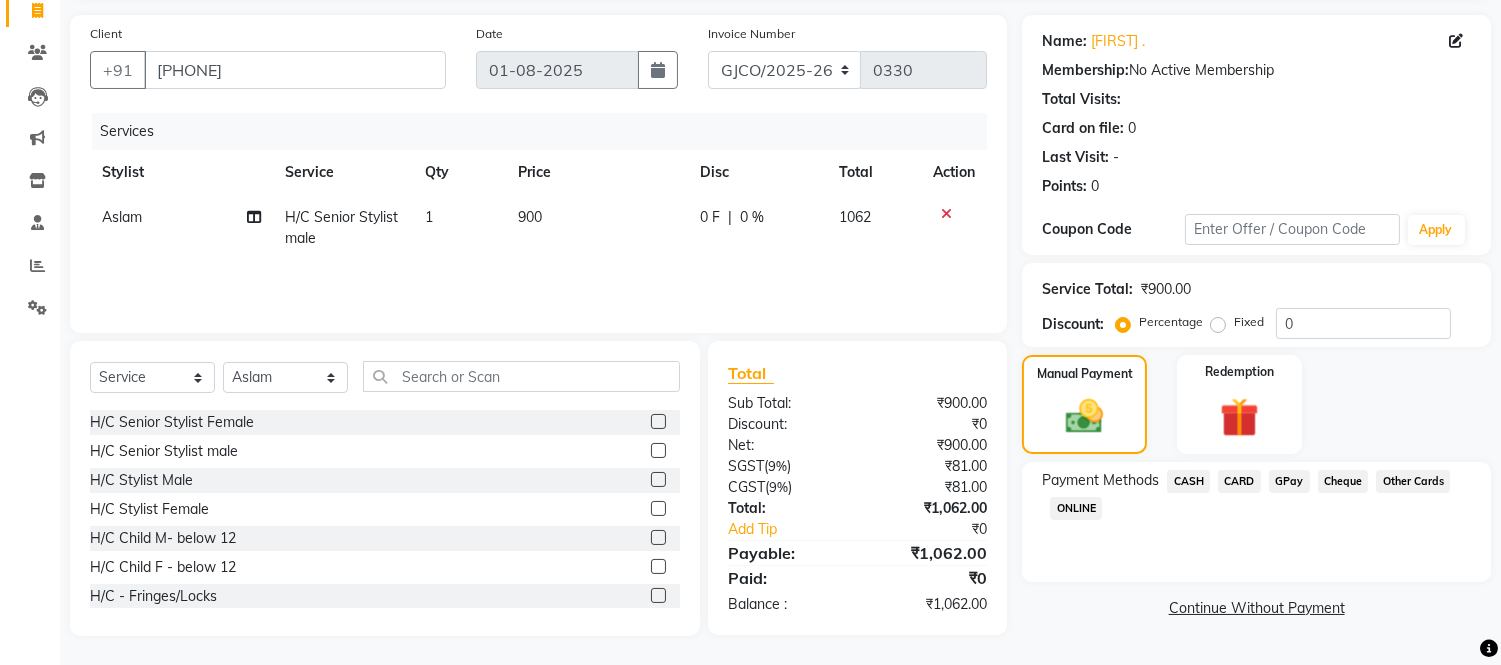 click on "GPay" 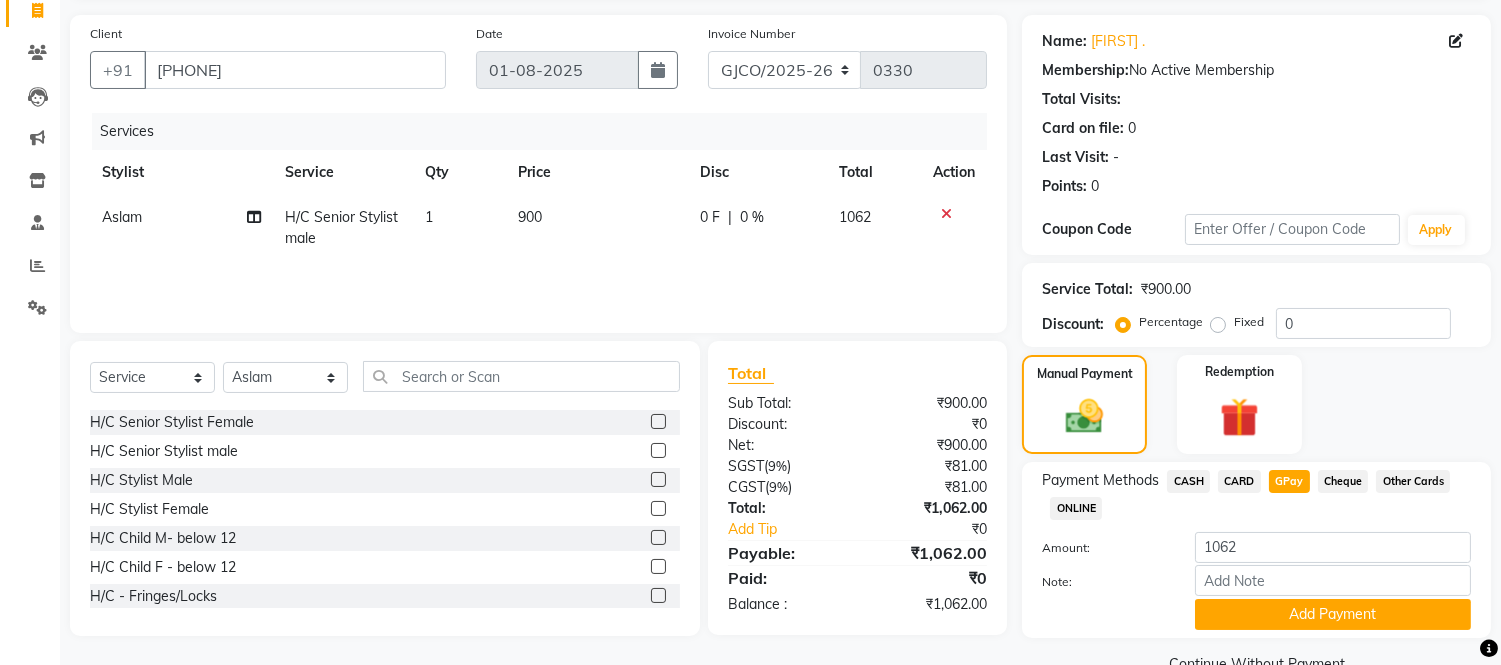 scroll, scrollTop: 178, scrollLeft: 0, axis: vertical 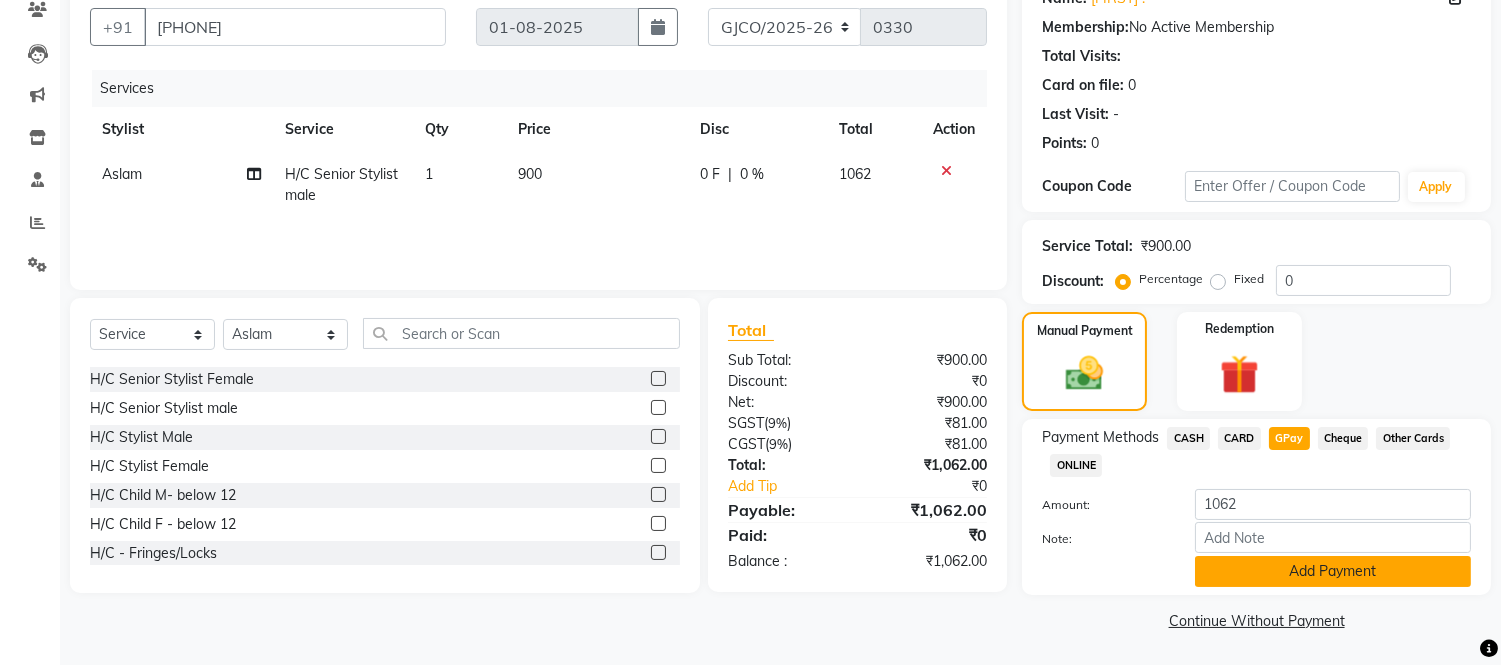 click on "Add Payment" 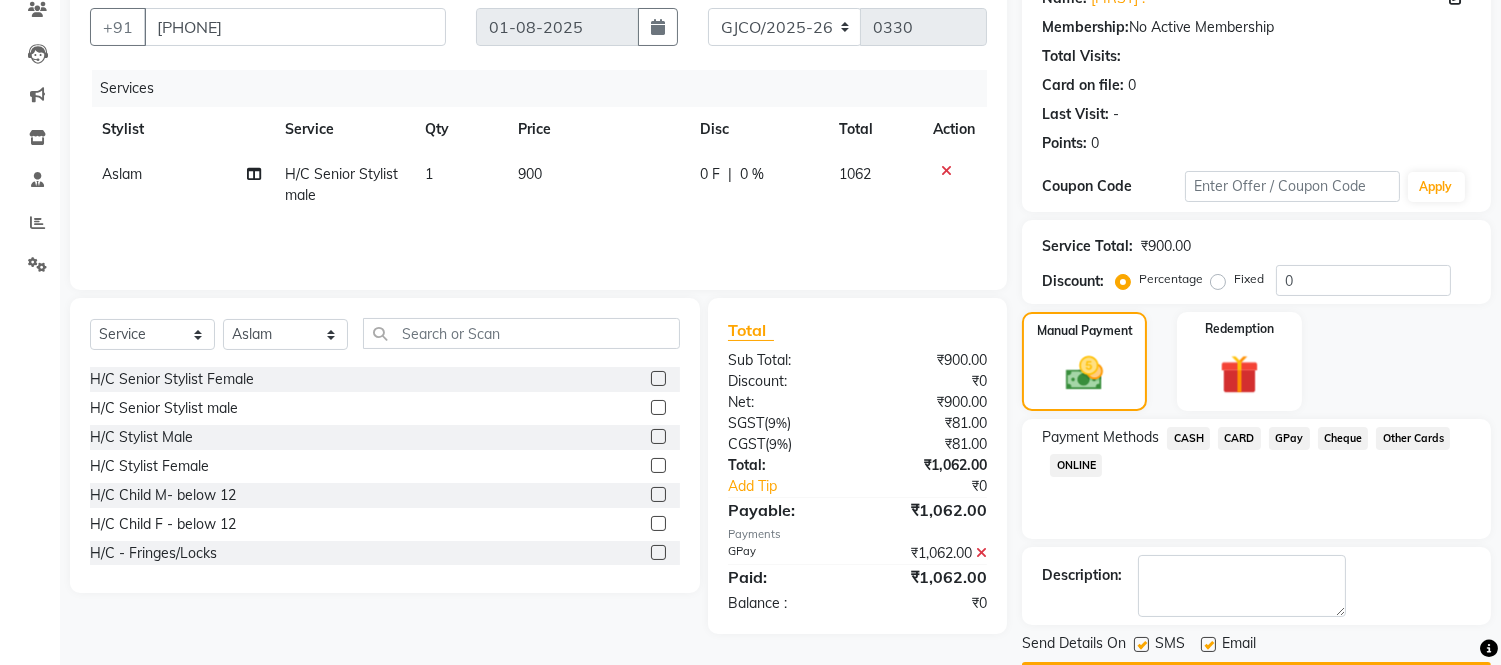 scroll, scrollTop: 234, scrollLeft: 0, axis: vertical 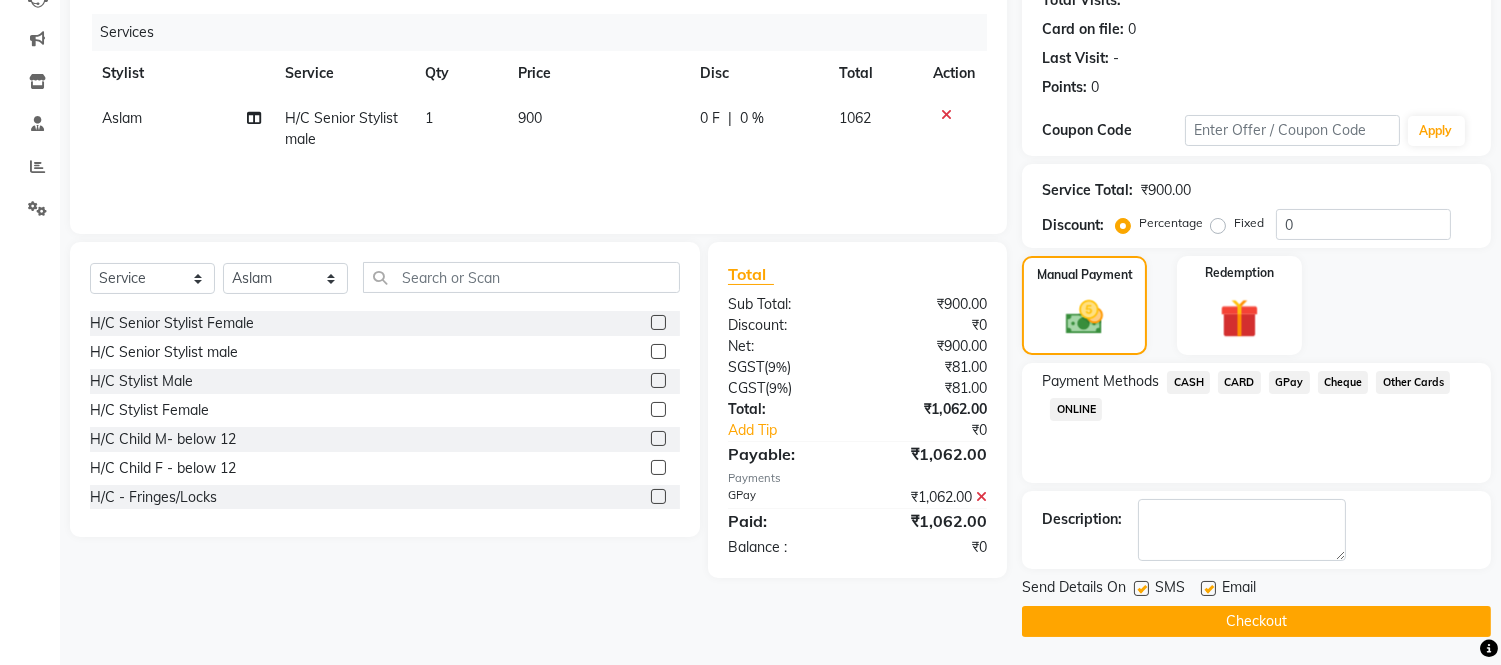 click on "Checkout" 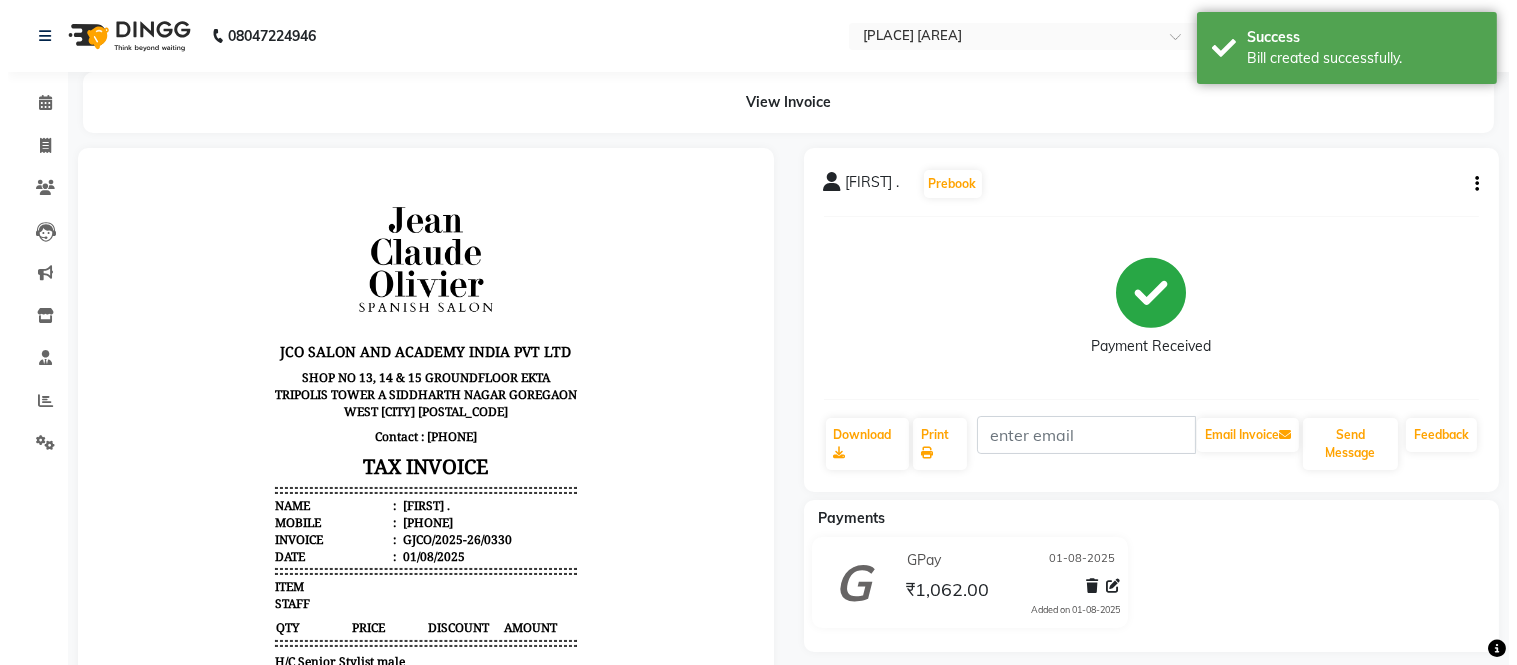 scroll, scrollTop: 0, scrollLeft: 0, axis: both 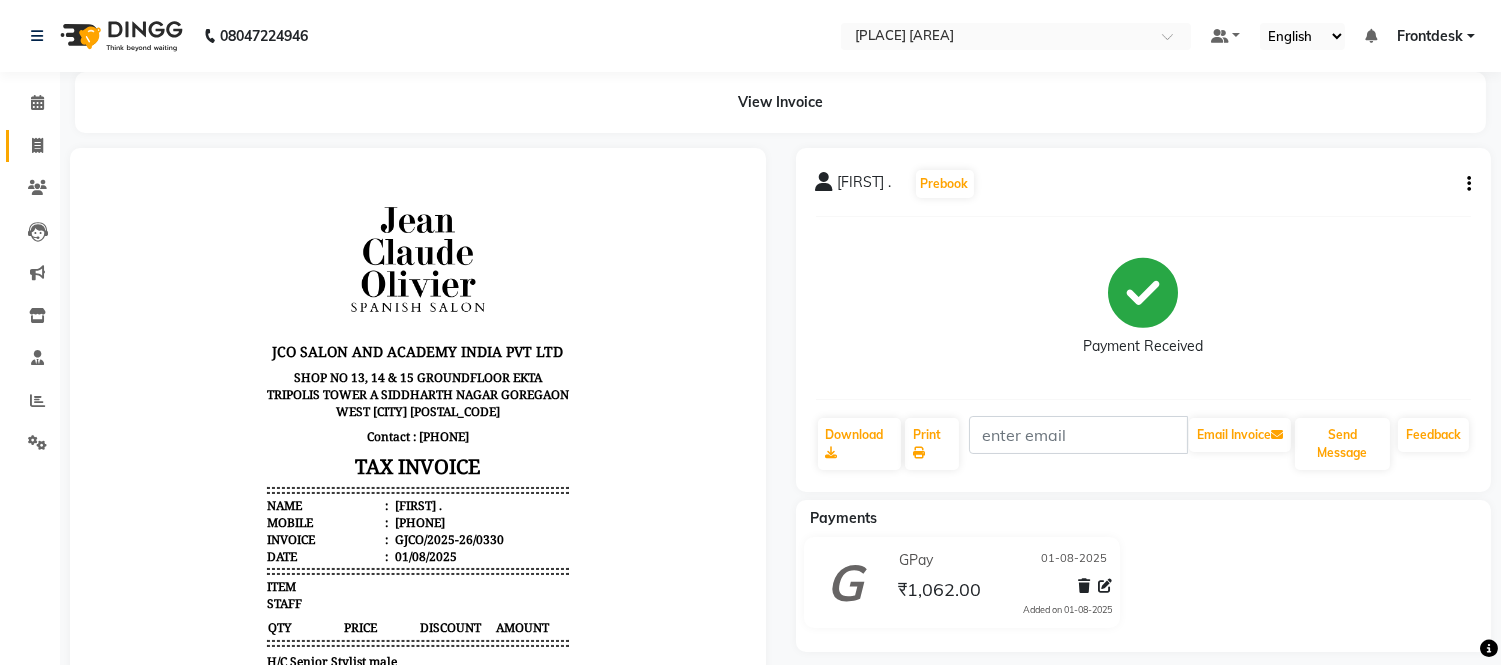 click on "Invoice" 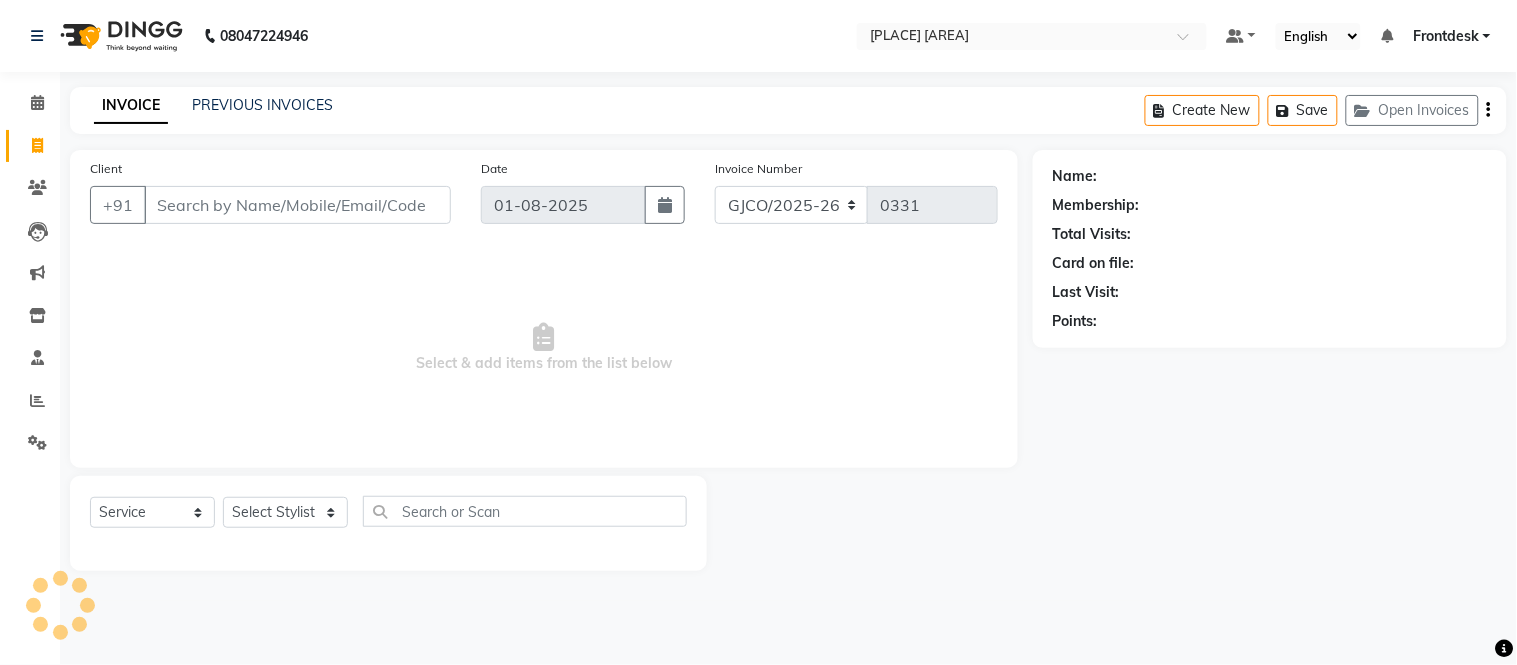 click on "Client" at bounding box center (297, 205) 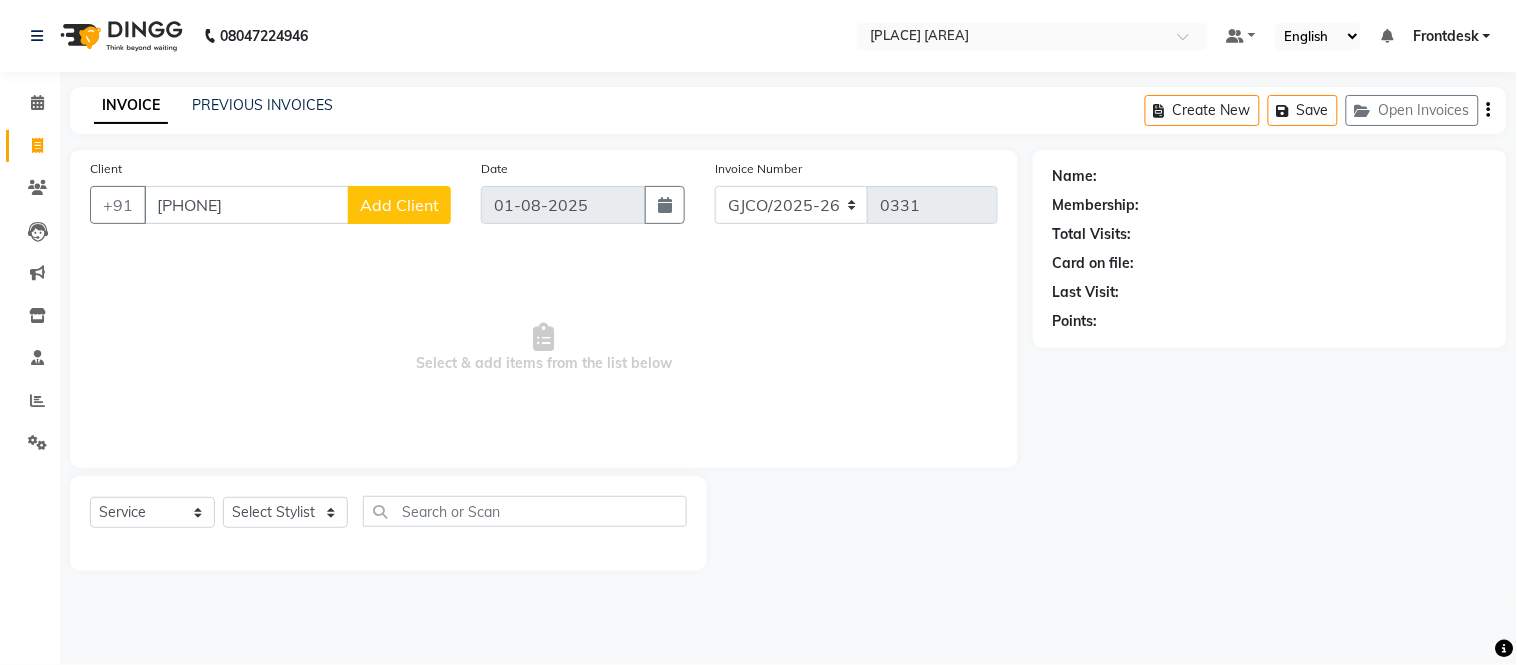 type on "[PHONE]" 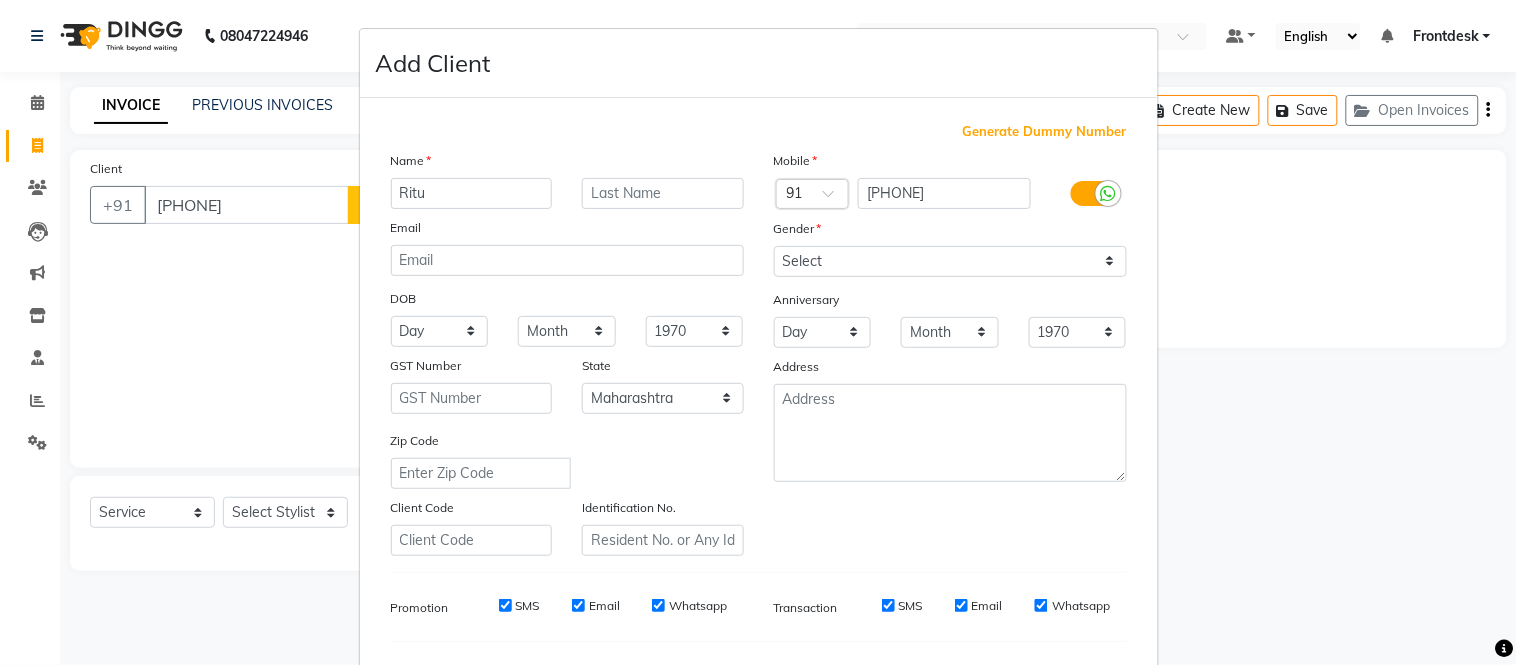 type on "Ritu" 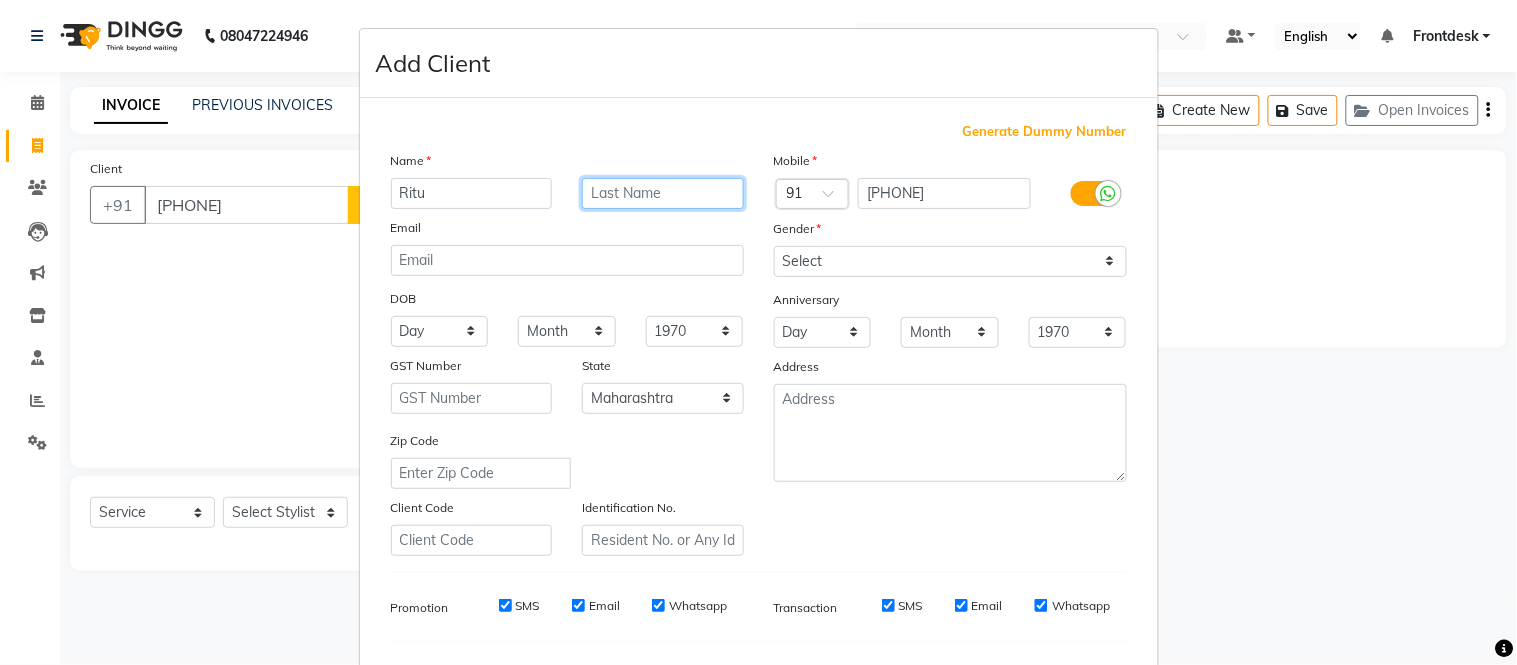click at bounding box center (663, 193) 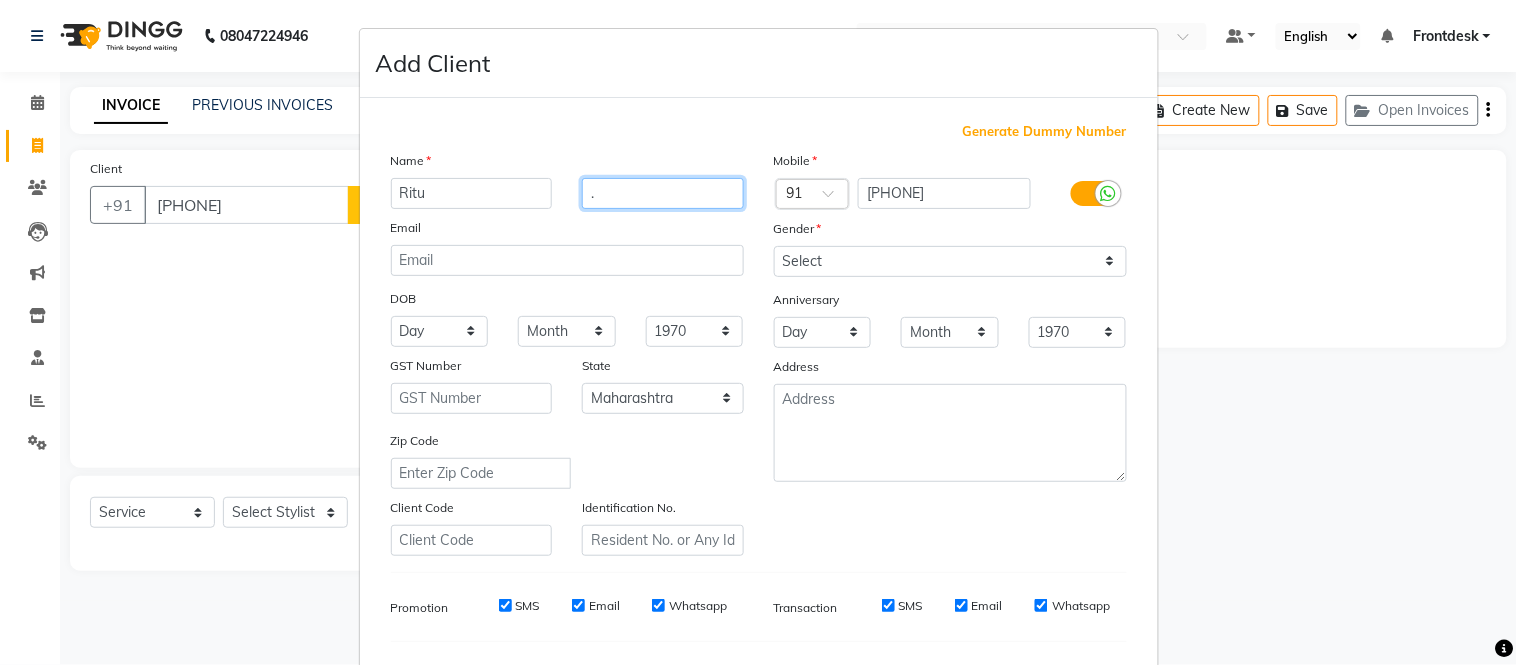 type on "." 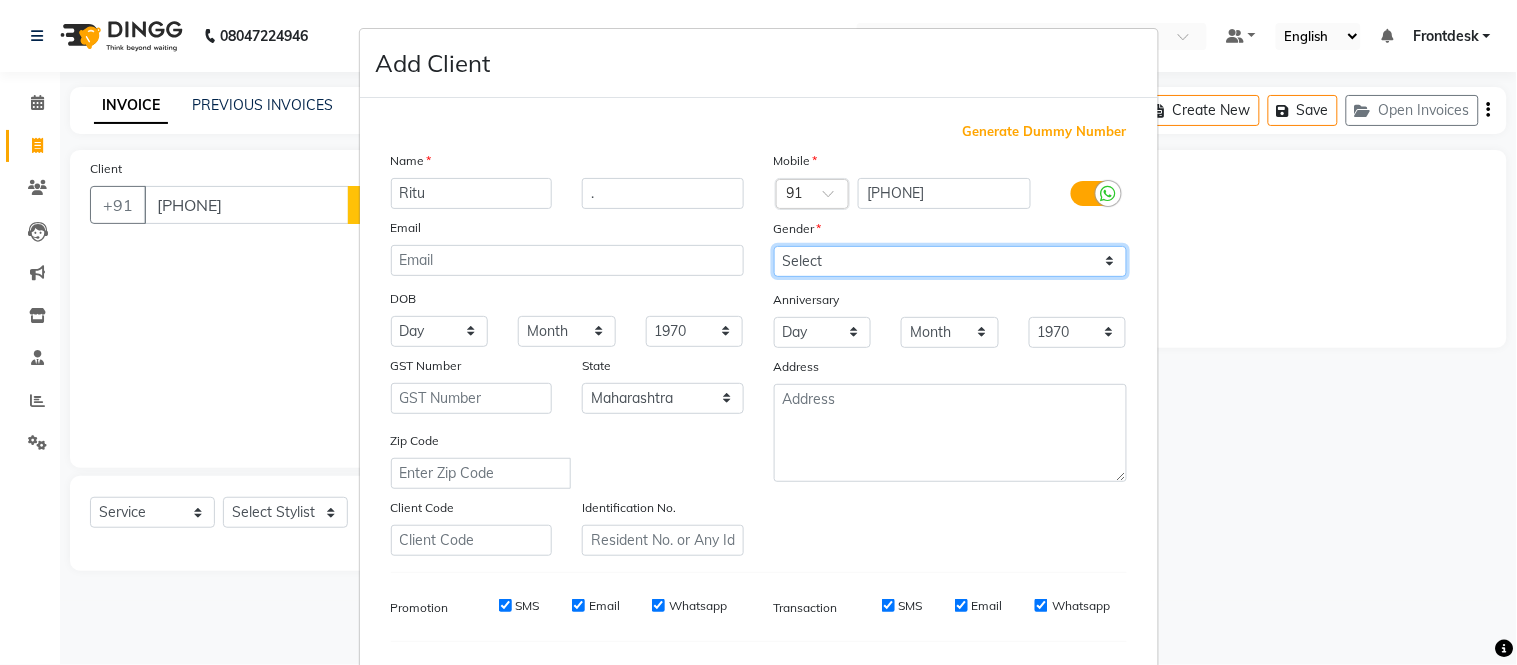 click on "Select Male Female Other Prefer Not To Say" at bounding box center (950, 261) 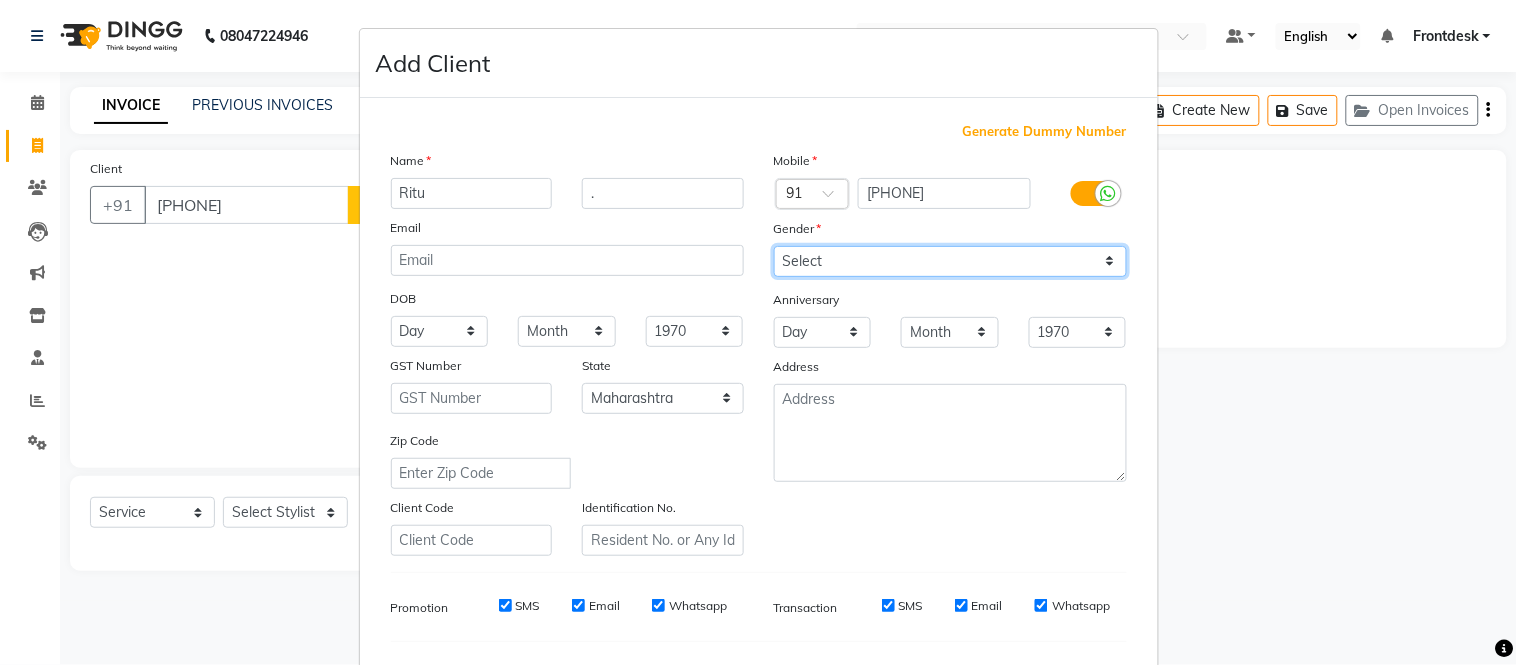 select on "female" 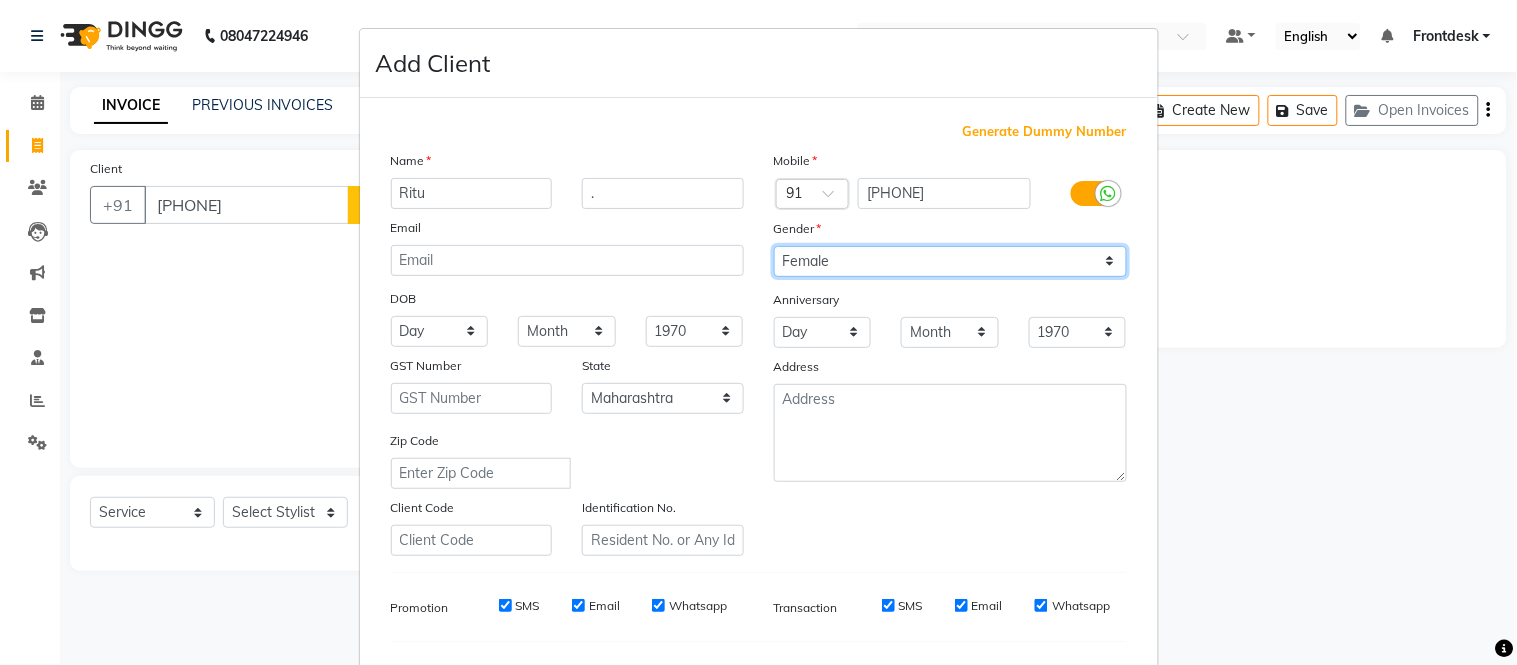 click on "Select Male Female Other Prefer Not To Say" at bounding box center (950, 261) 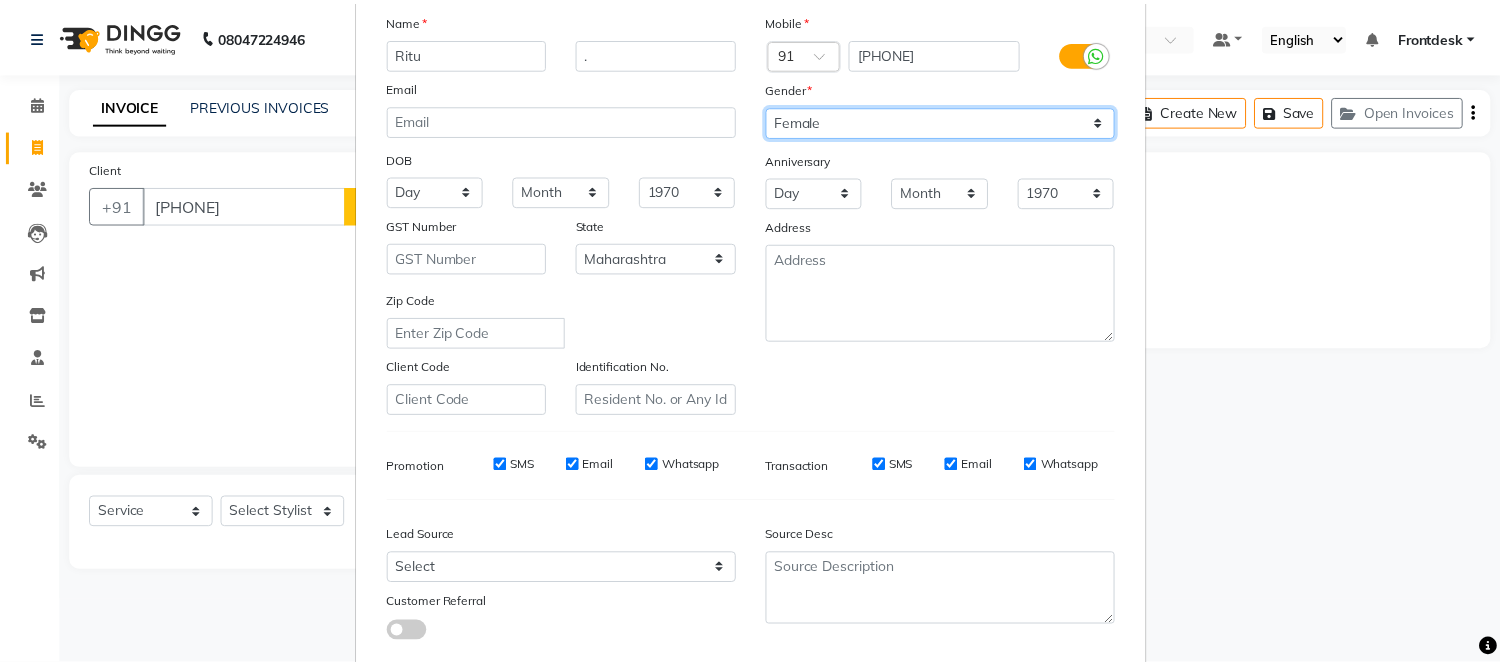 scroll, scrollTop: 258, scrollLeft: 0, axis: vertical 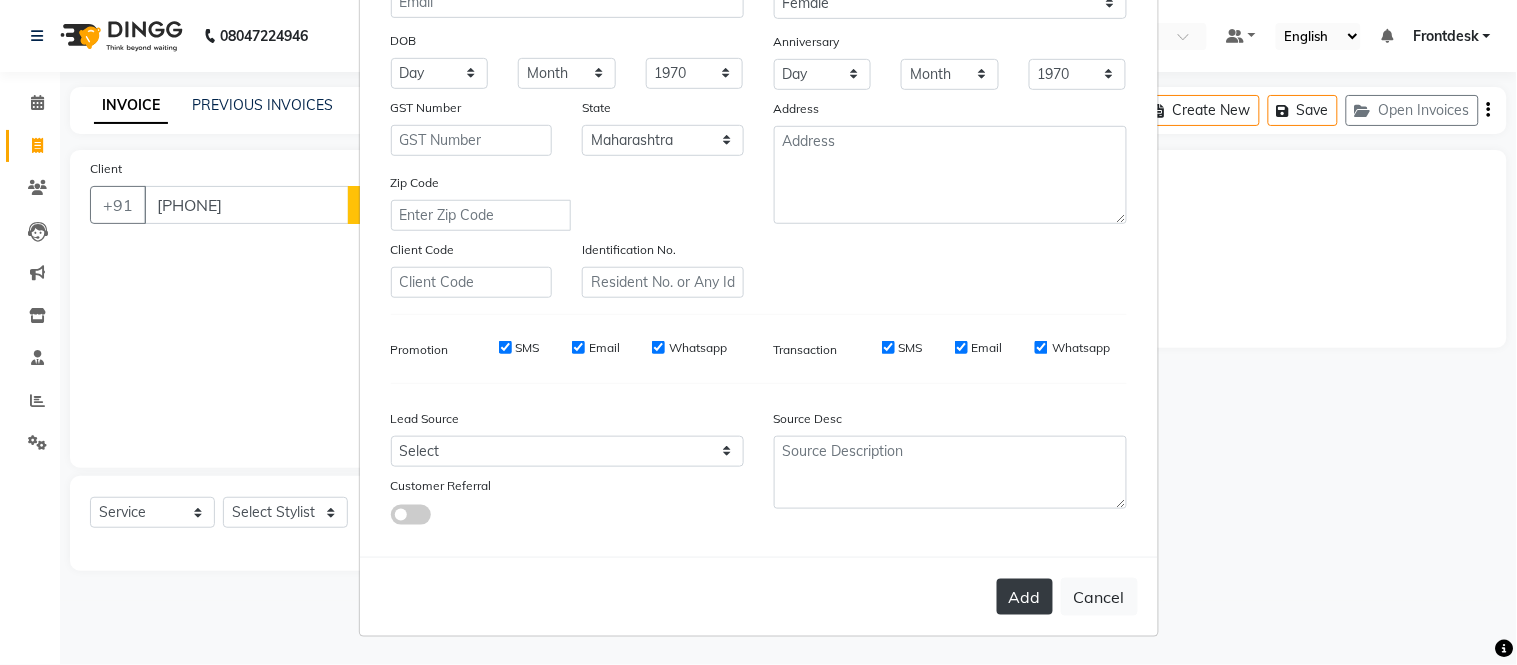click on "Add" at bounding box center (1025, 597) 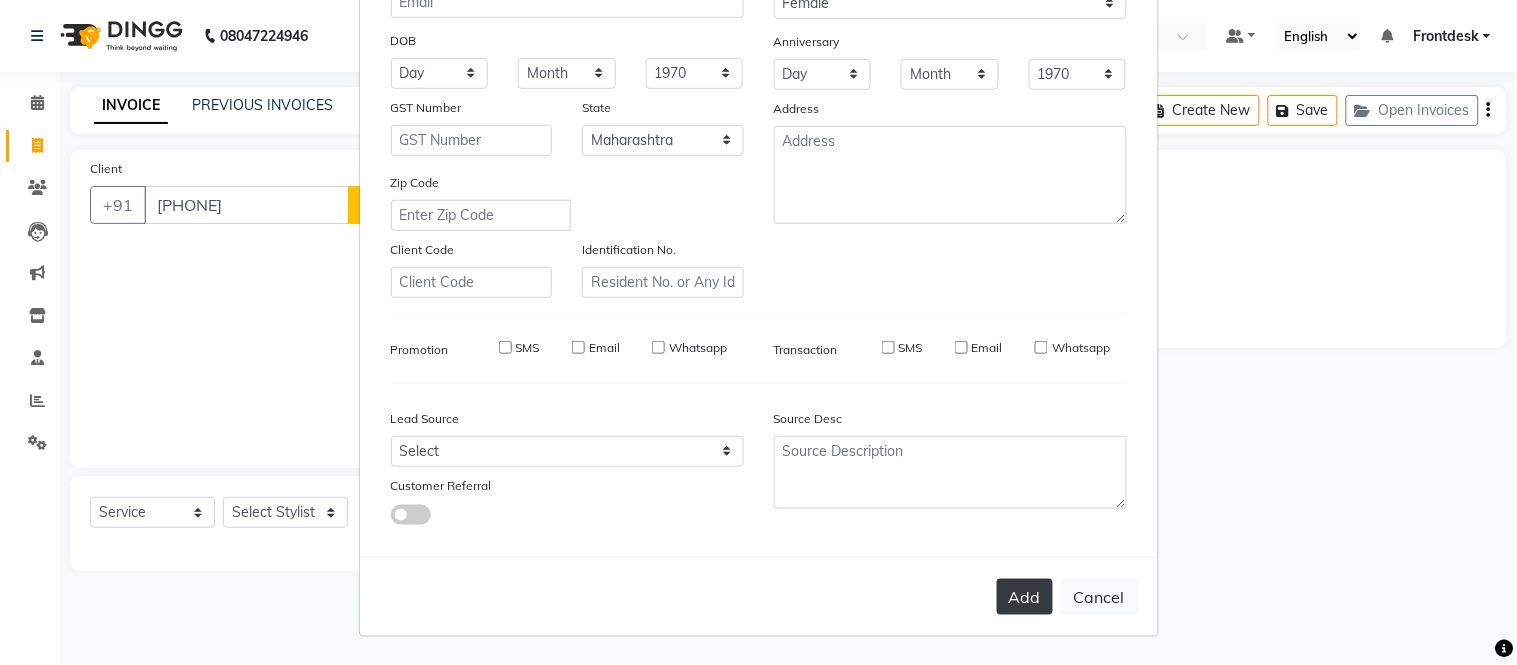 type 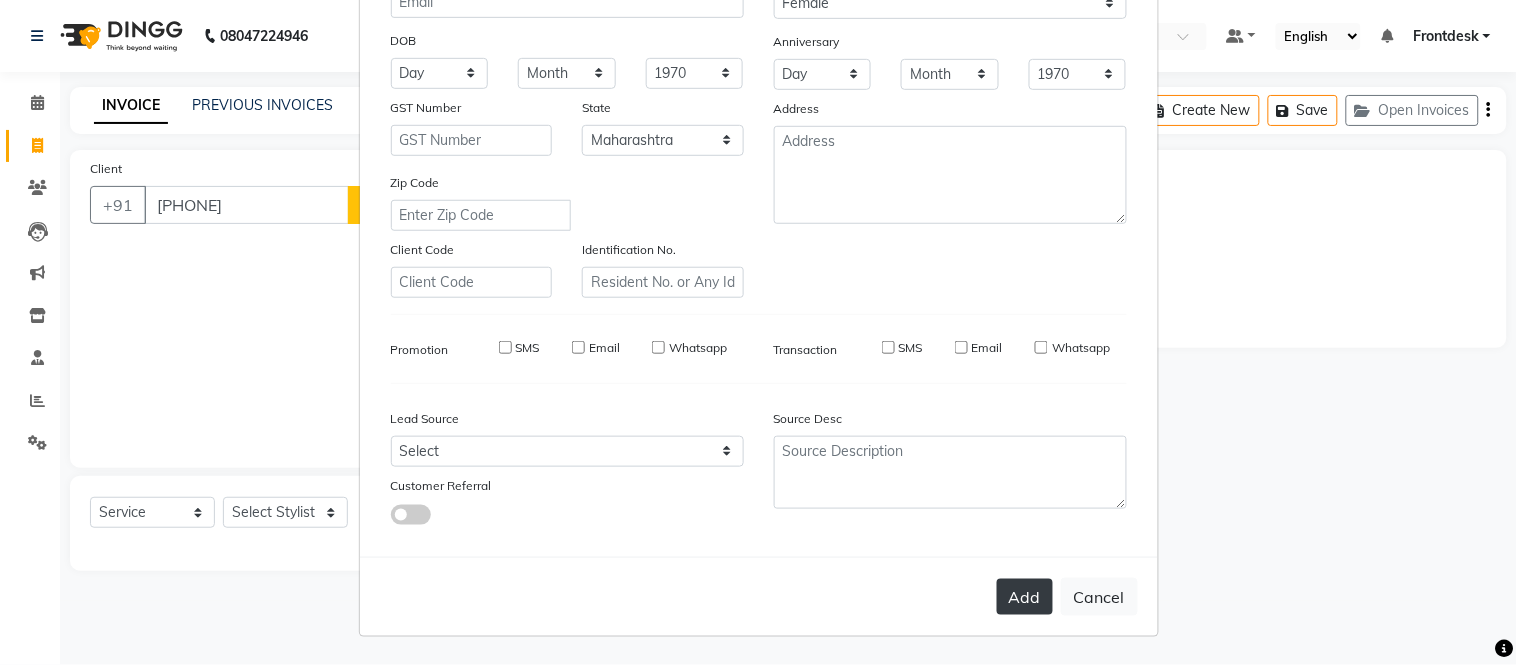 select 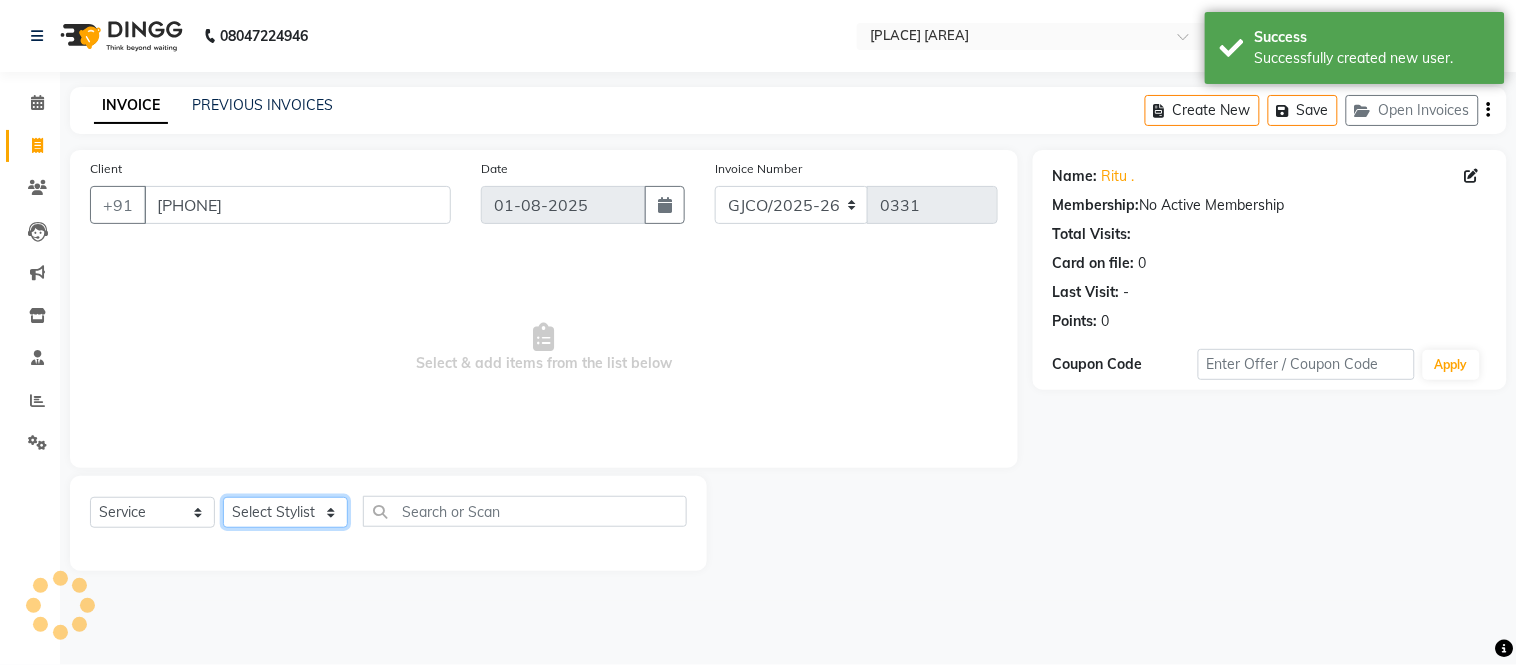 click on "Select Stylist [FIRST] [FIRST] [FIRST] [FIRST] [FIRST] [FIRST] [FIRST] [FIRST] [FIRST] [FIRST] [FIRST] [FIRST] [FIRST] [FIRST] [FIRST] [FIRST] [FIRST] [FIRST] [FIRST] [FIRST] [FIRST] [FIRST] [FIRST] [FIRST] [FIRST] [FIRST] [FIRST] [FIRST]" 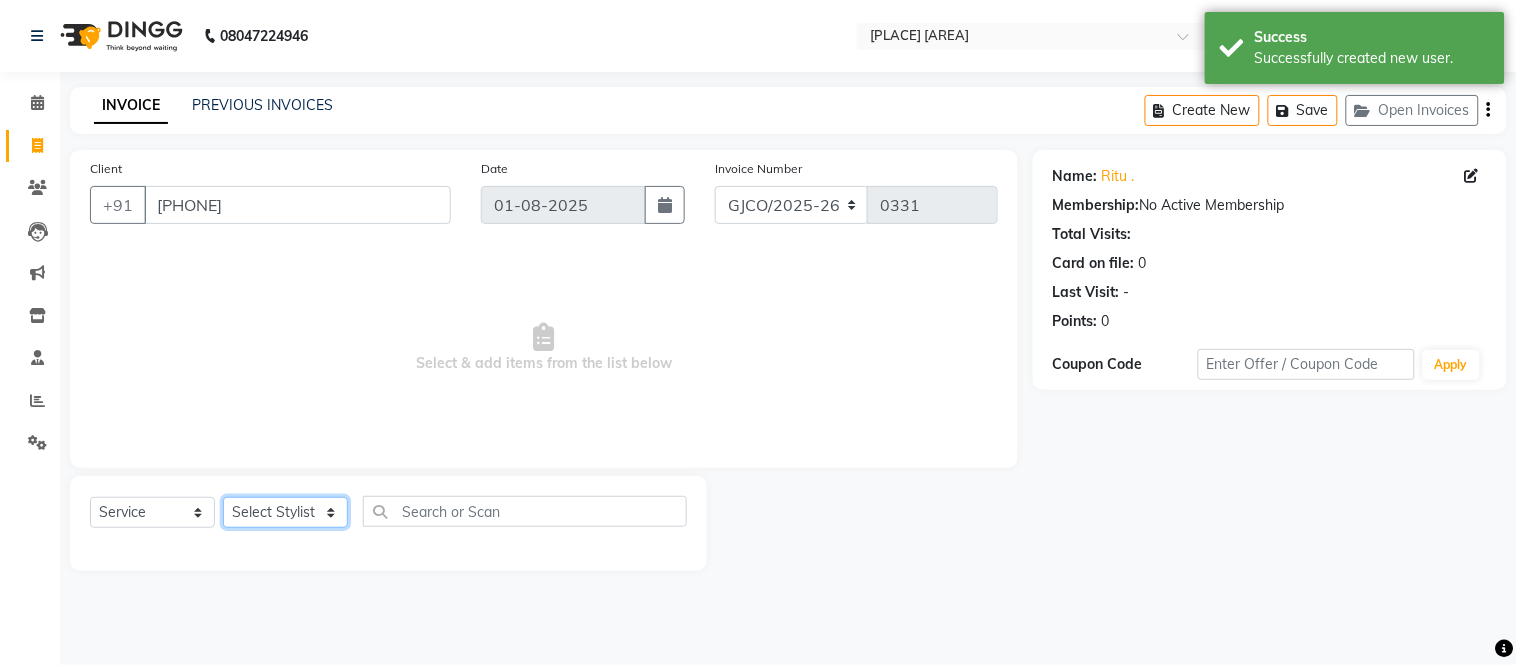 select on "85410" 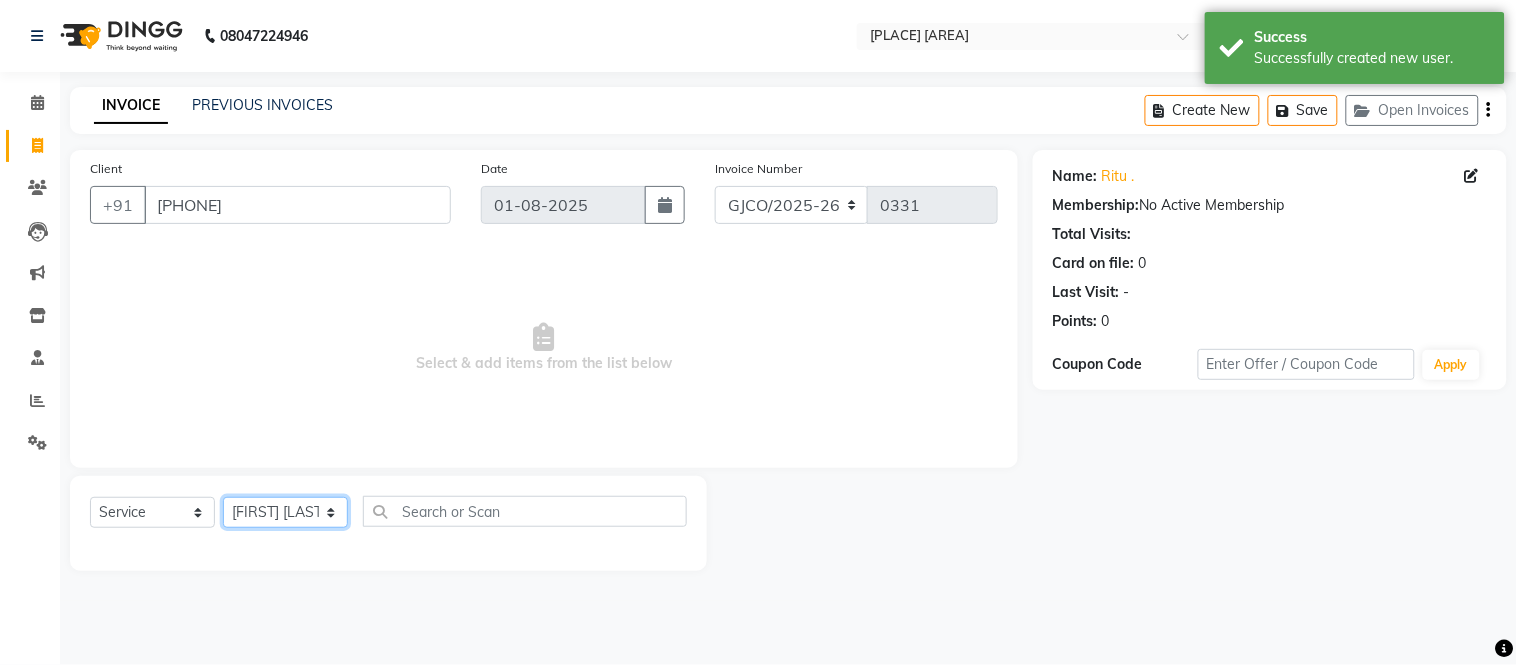 click on "Select Stylist [FIRST] [FIRST] [FIRST] [FIRST] [FIRST] [FIRST] [FIRST] [FIRST] [FIRST] [FIRST] [FIRST] [FIRST] [FIRST] [FIRST] [FIRST] [FIRST] [FIRST] [FIRST] [FIRST] [FIRST] [FIRST] [FIRST] [FIRST] [FIRST] [FIRST] [FIRST] [FIRST] [FIRST]" 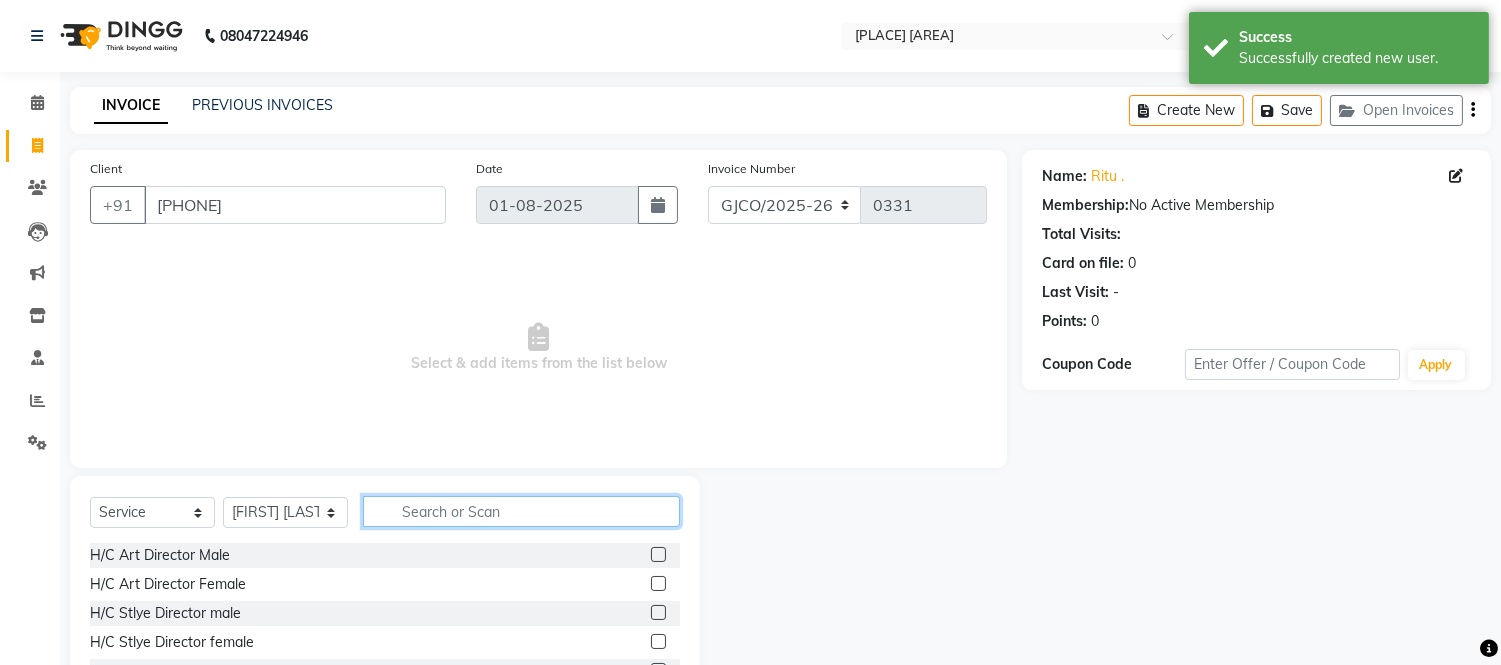 click 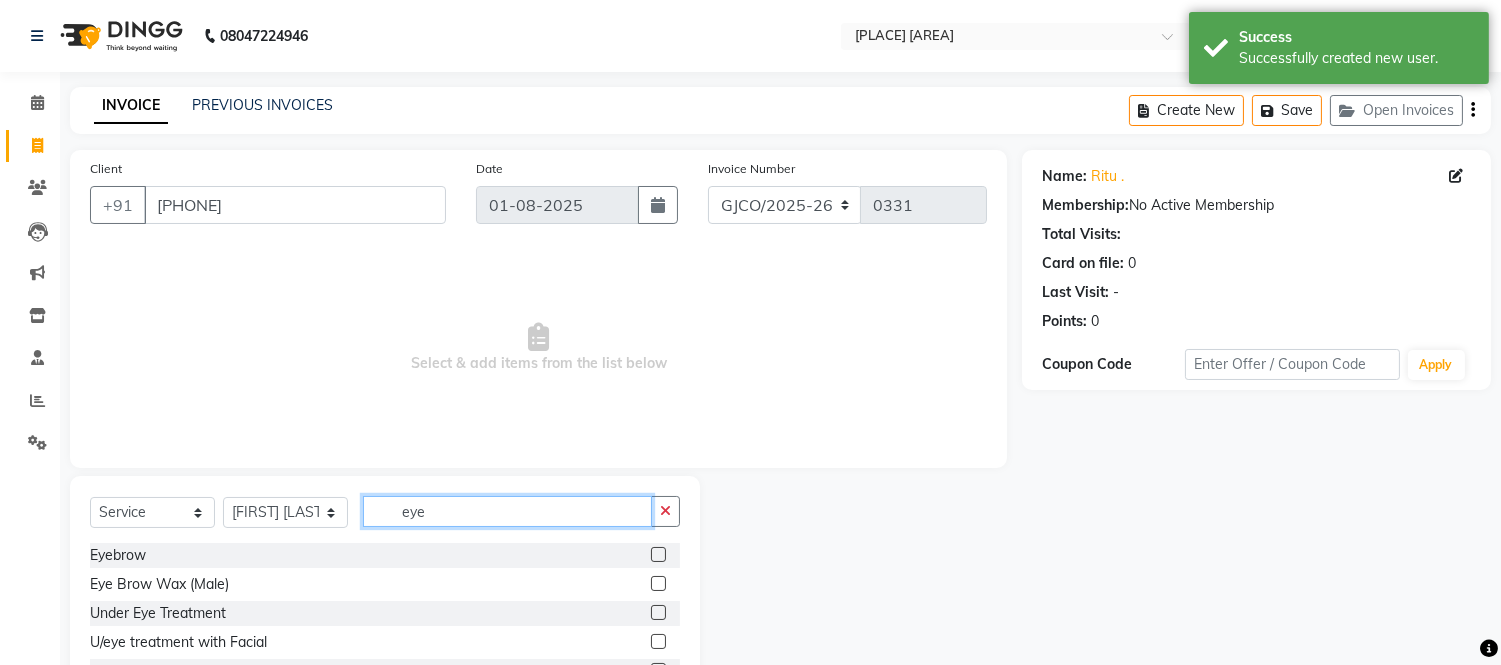 type on "eye" 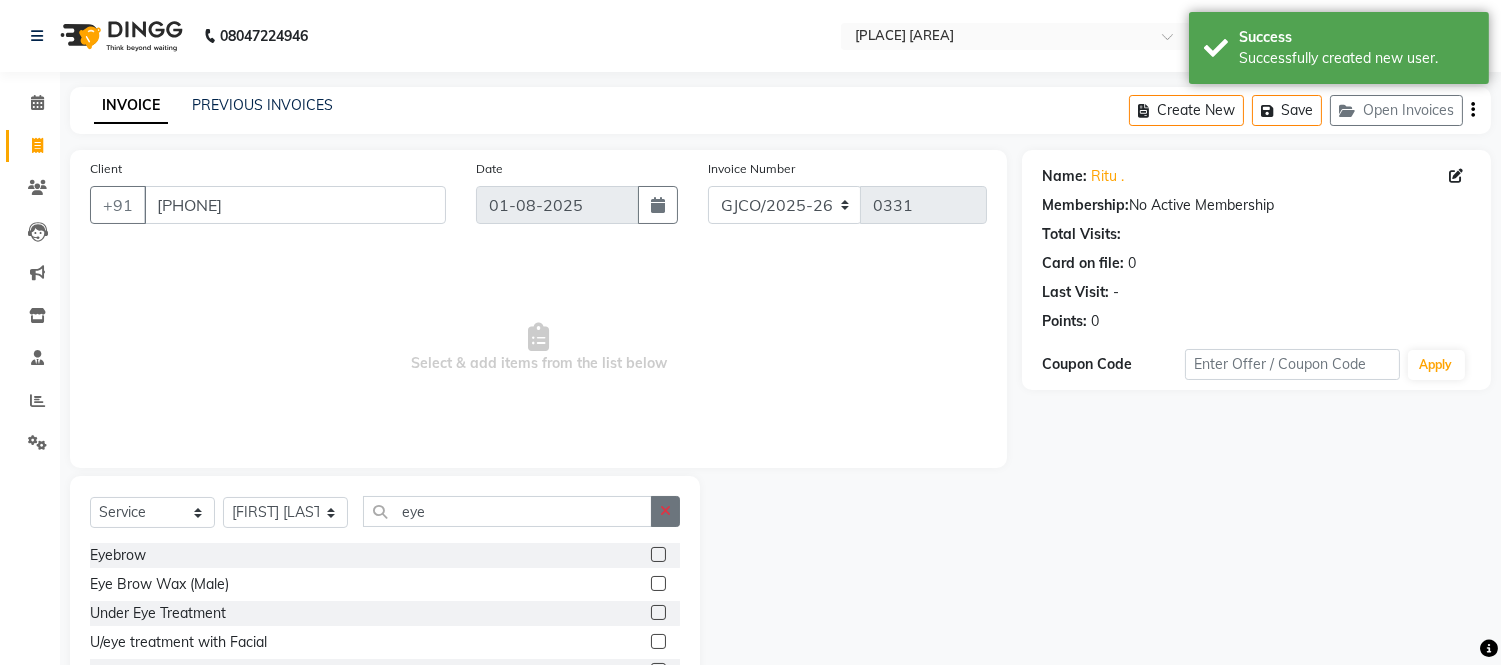 click 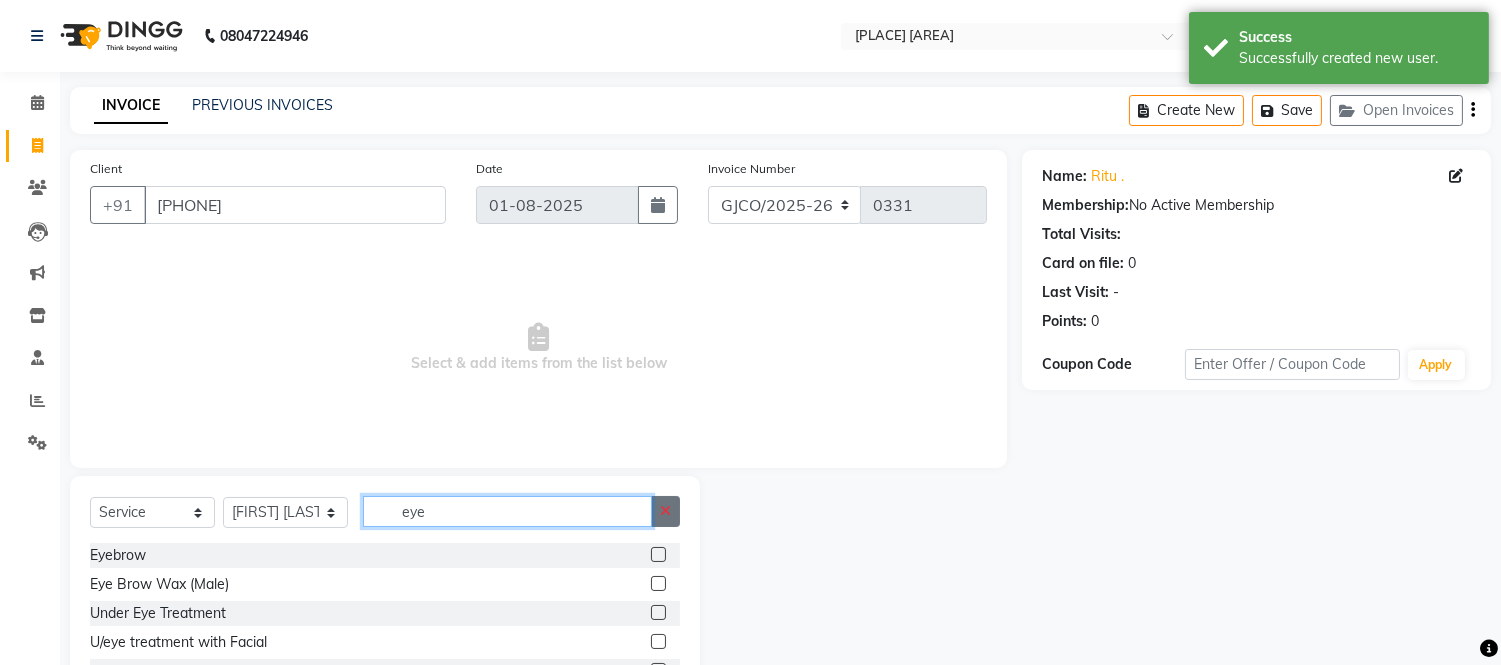 type 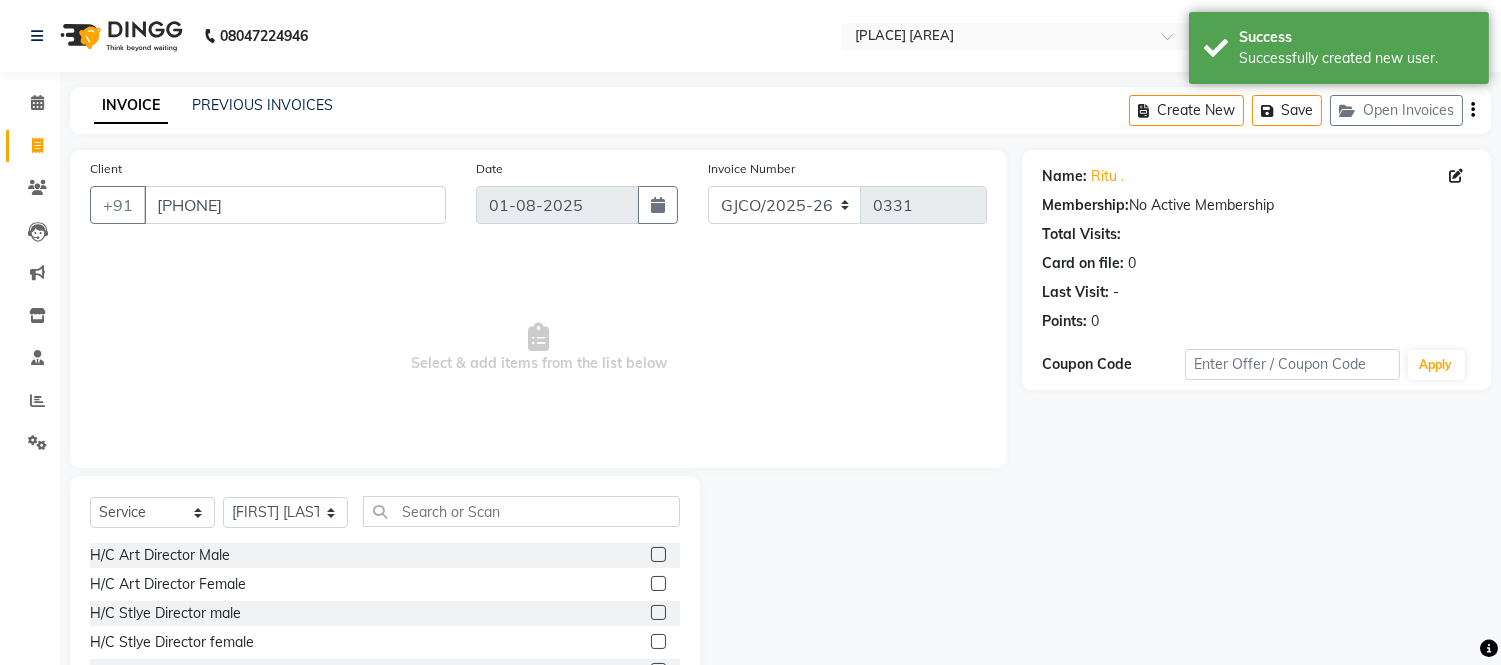 click 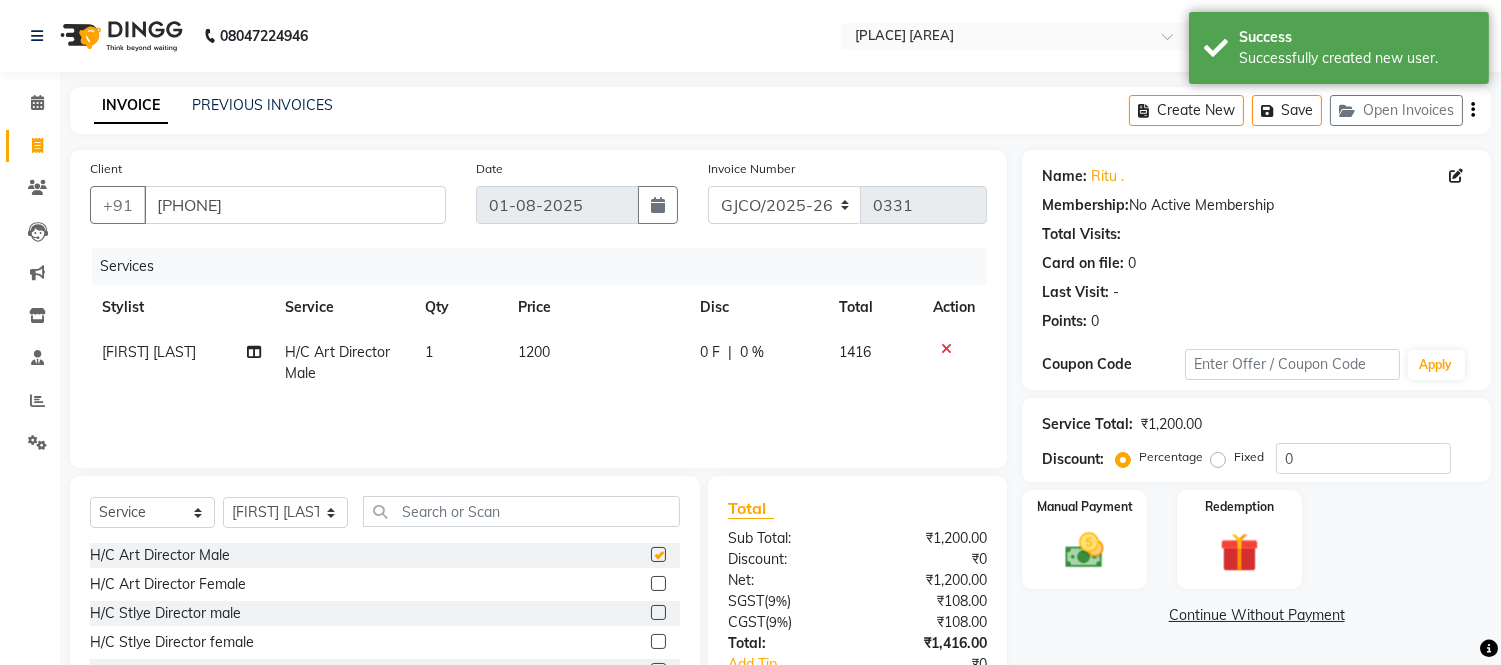 checkbox on "false" 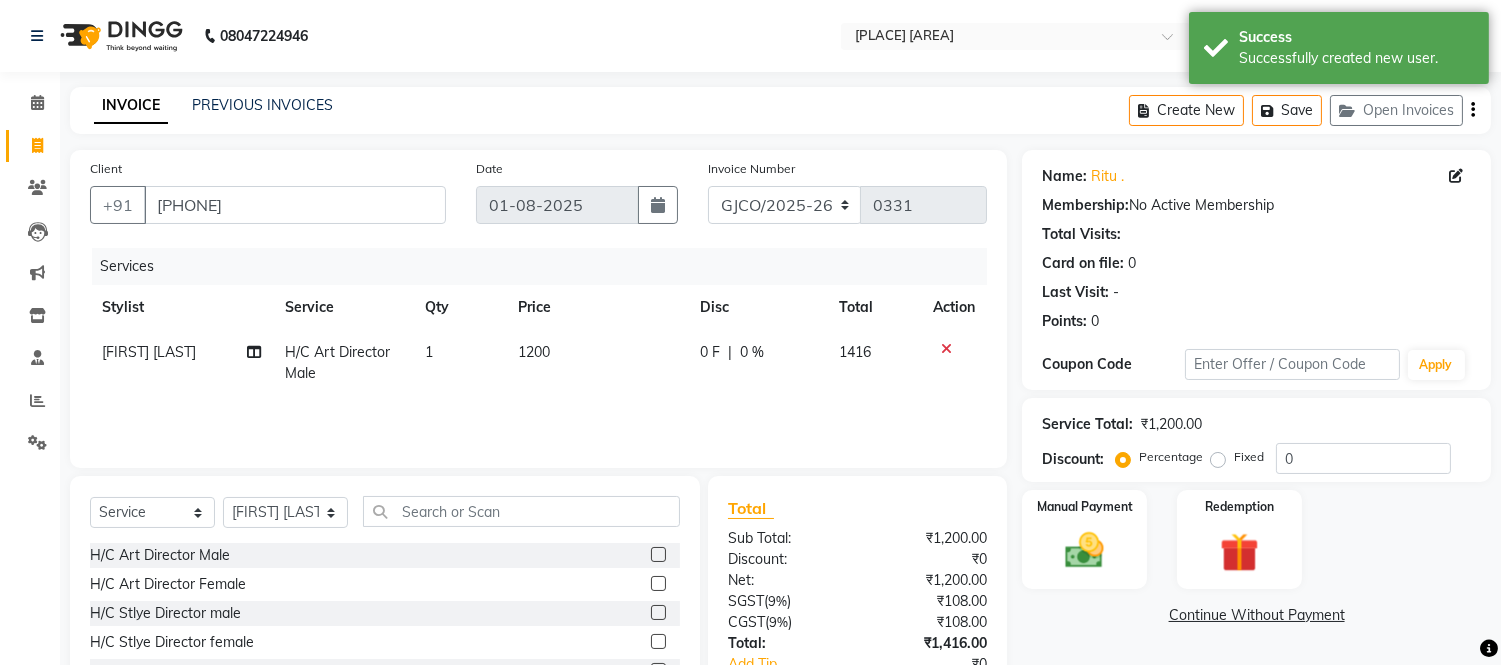 click 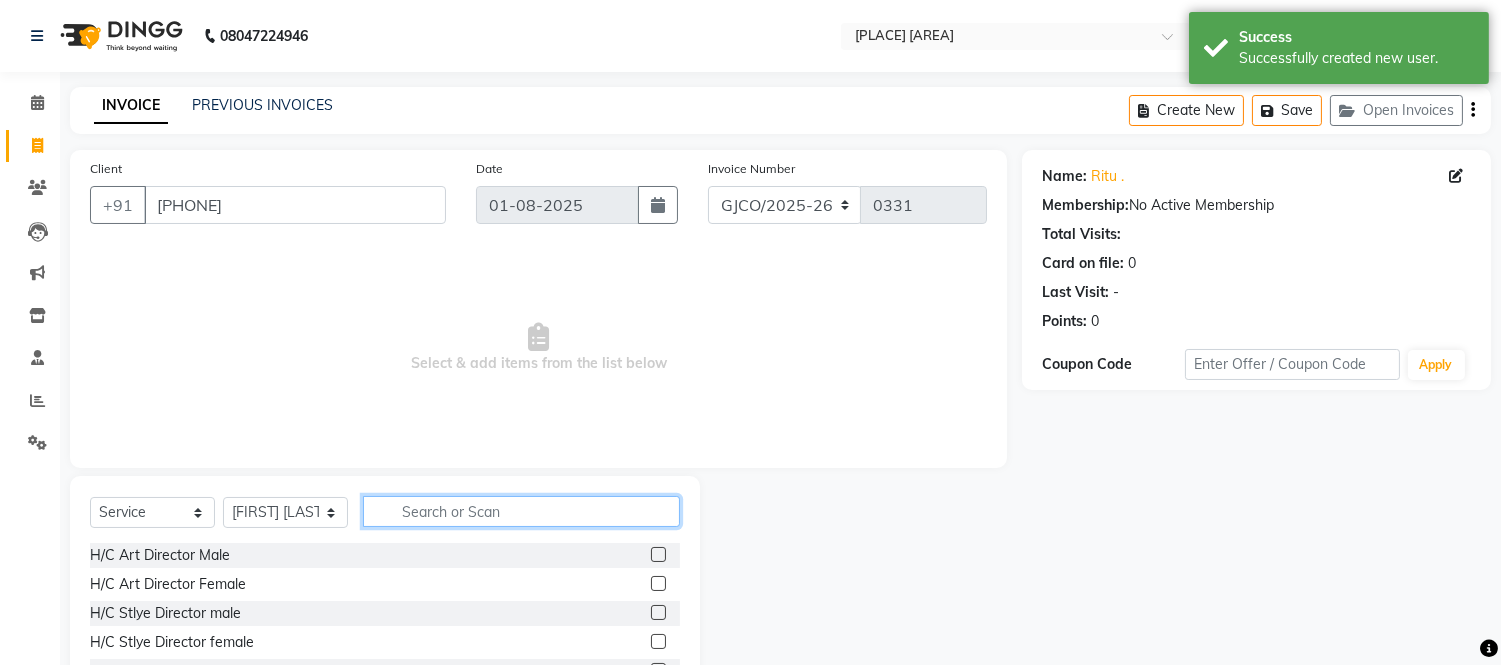 click 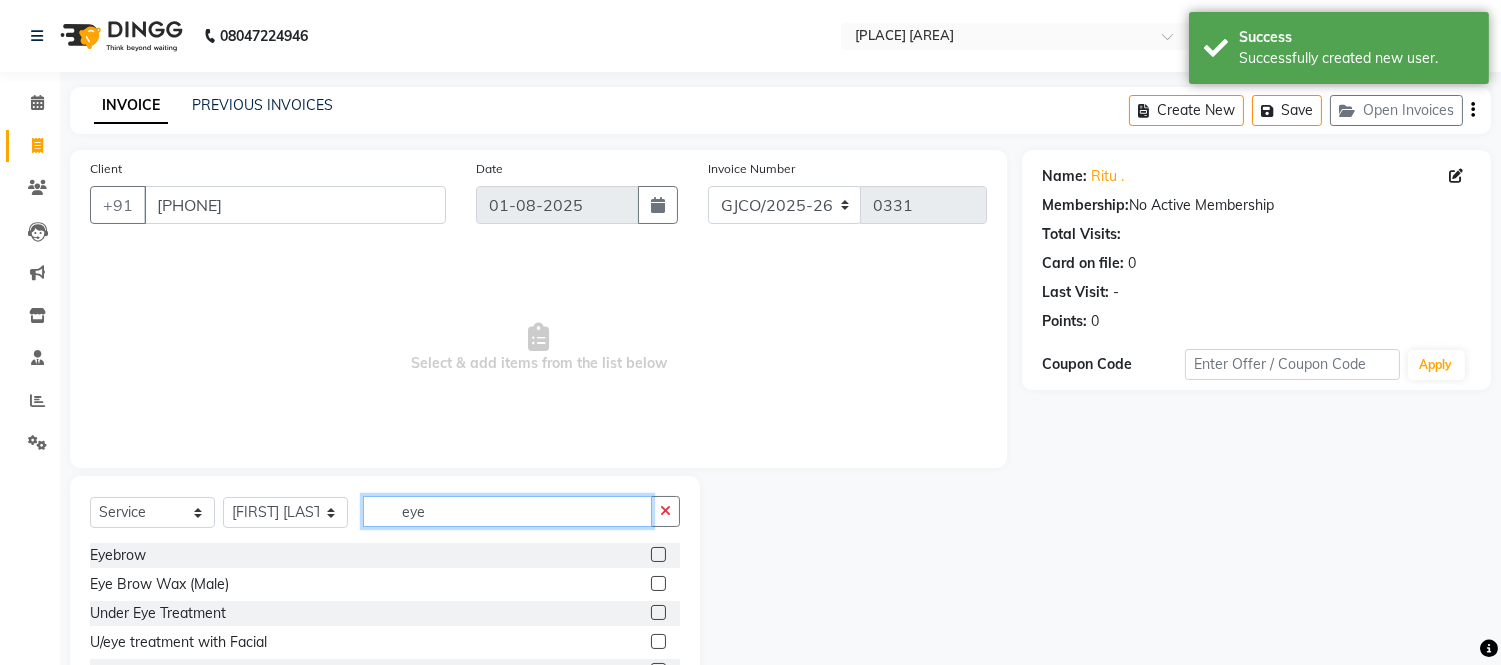 type on "eye" 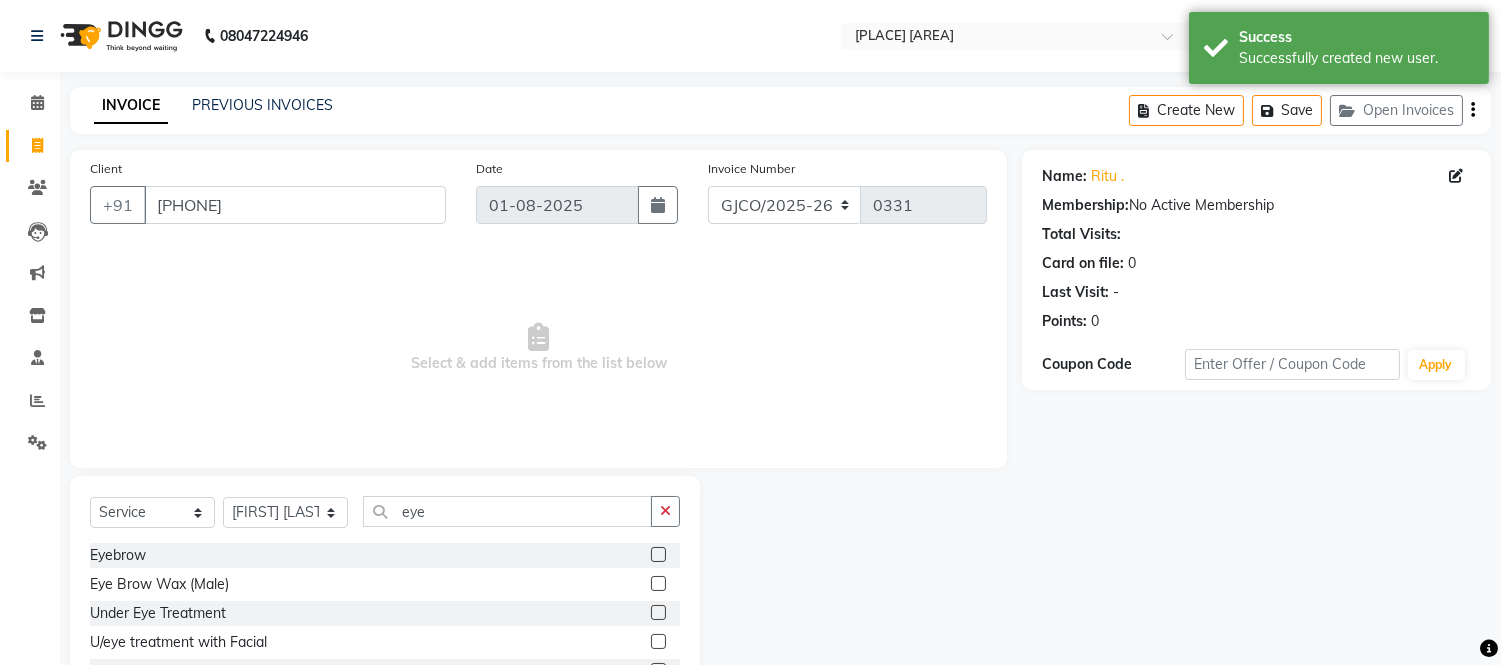 click 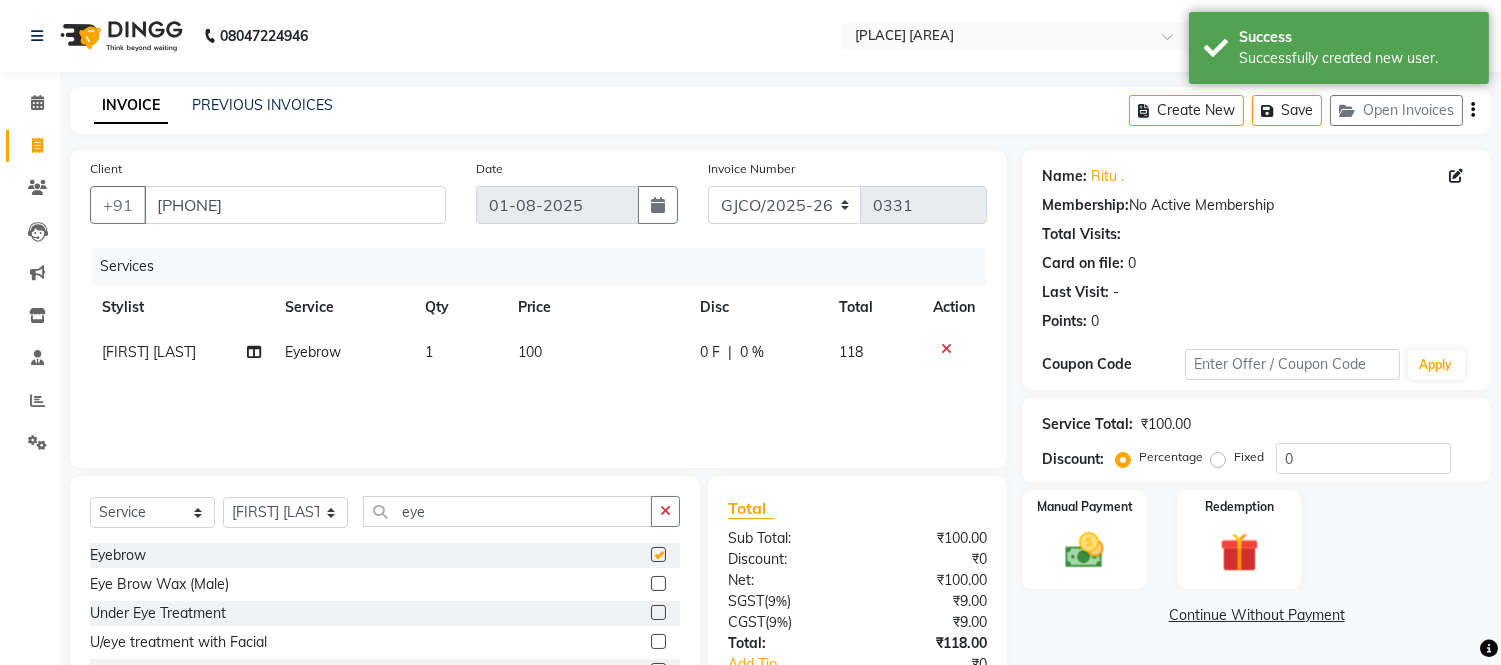checkbox on "false" 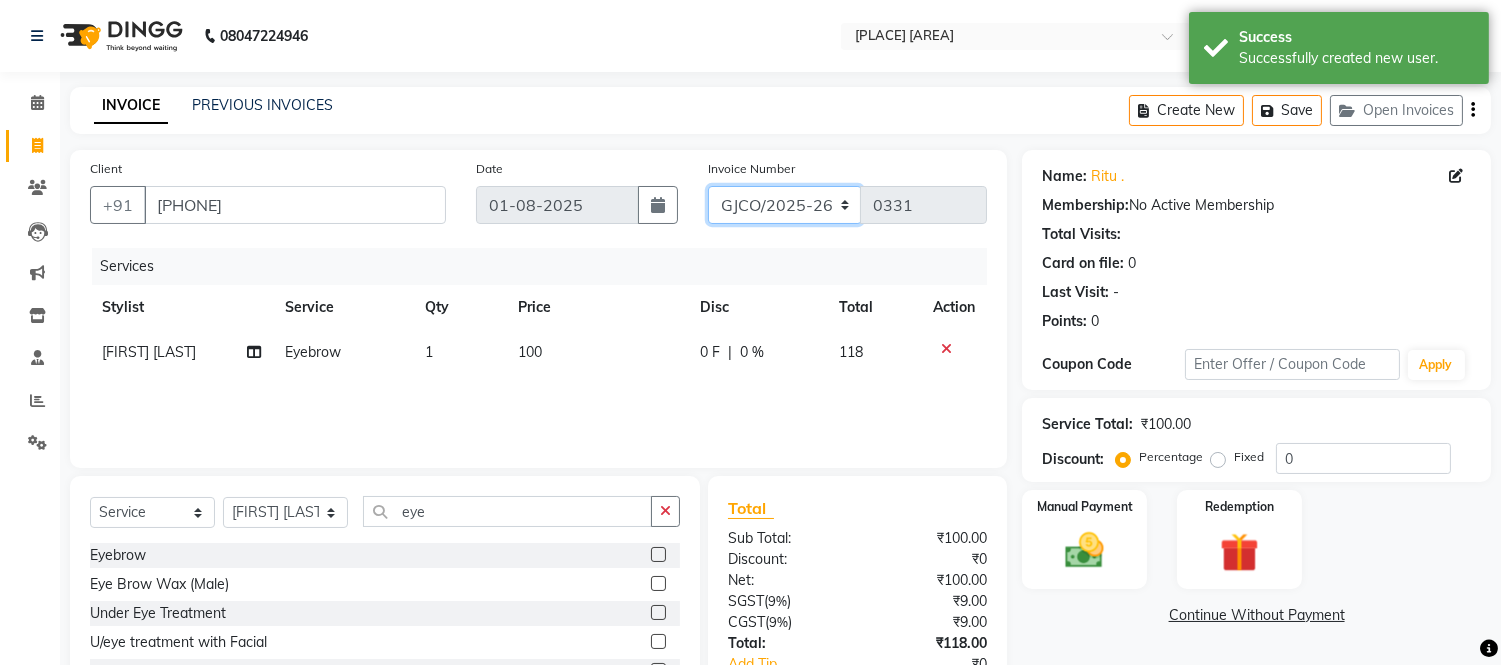 click on "GJCO/2025-26 SCG/2025-26 Gpre/2025-26" 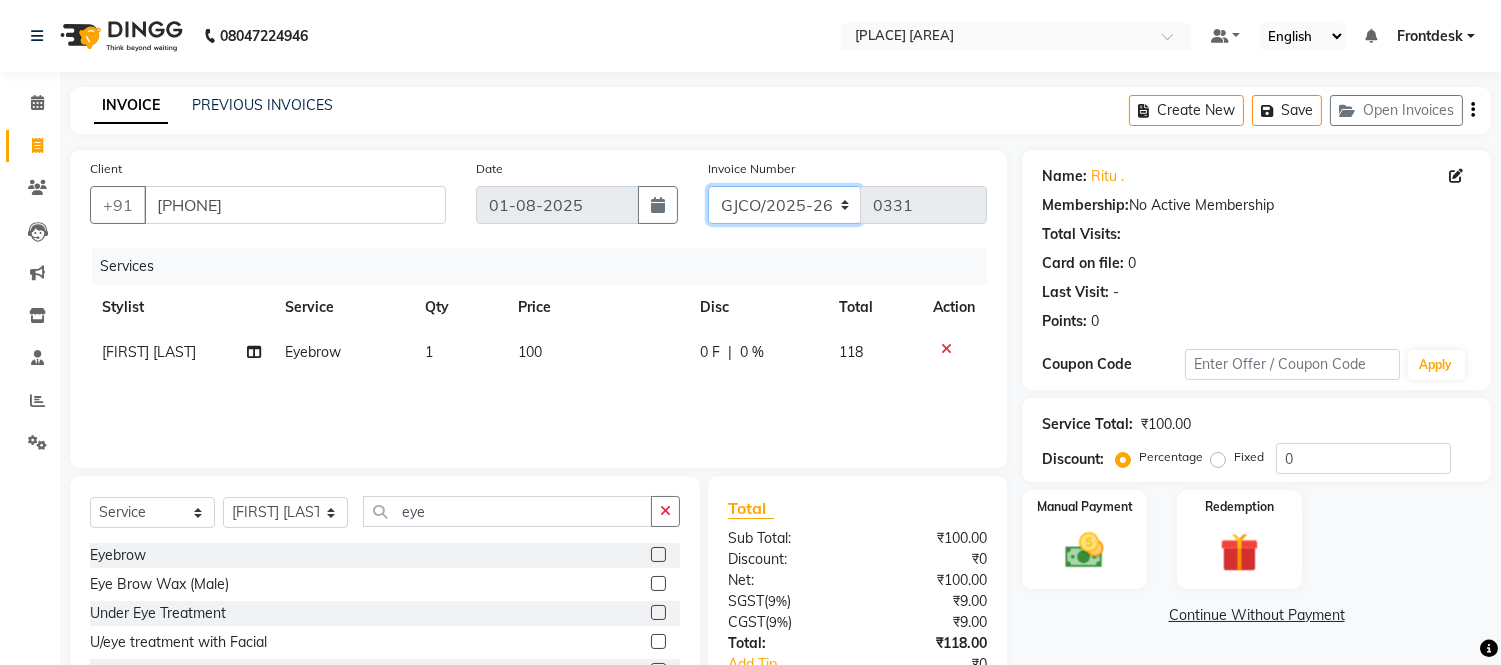 click on "GJCO/2025-26 SCG/2025-26 Gpre/2025-26" 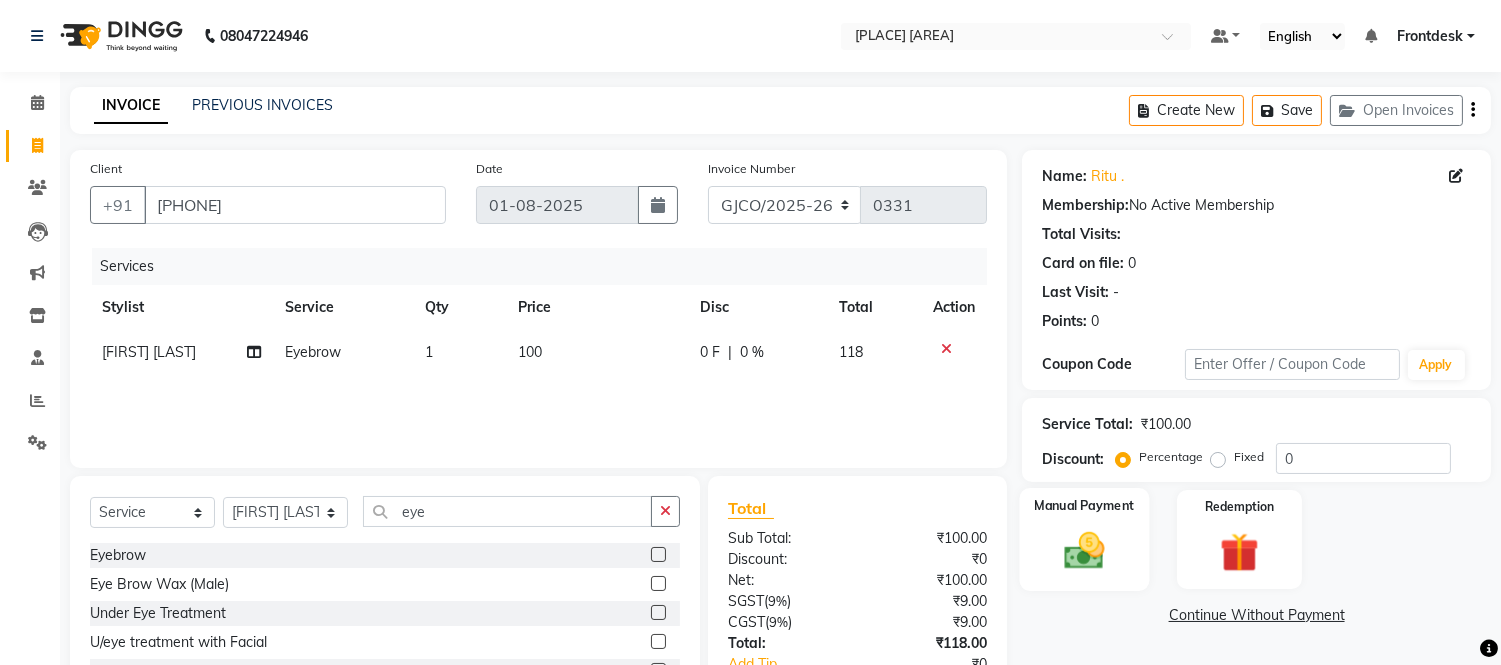 click 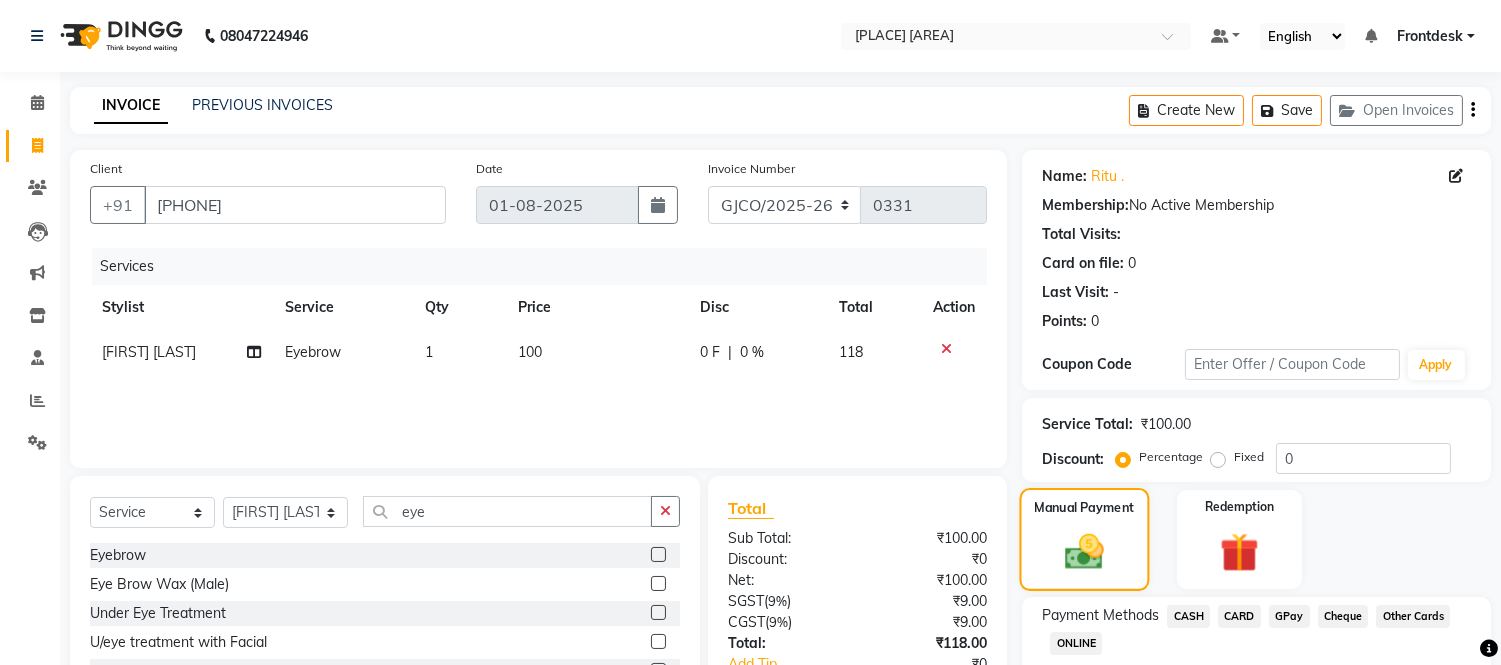 scroll, scrollTop: 135, scrollLeft: 0, axis: vertical 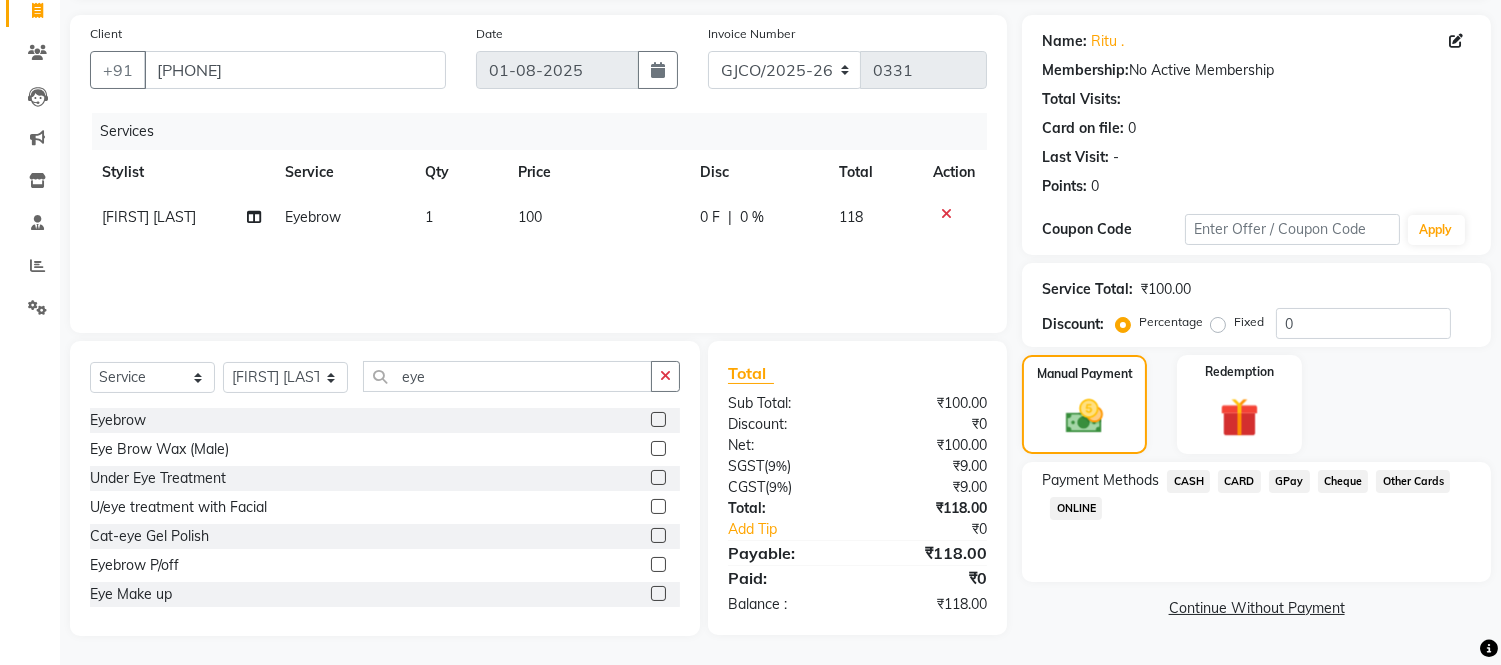 click on "GPay" 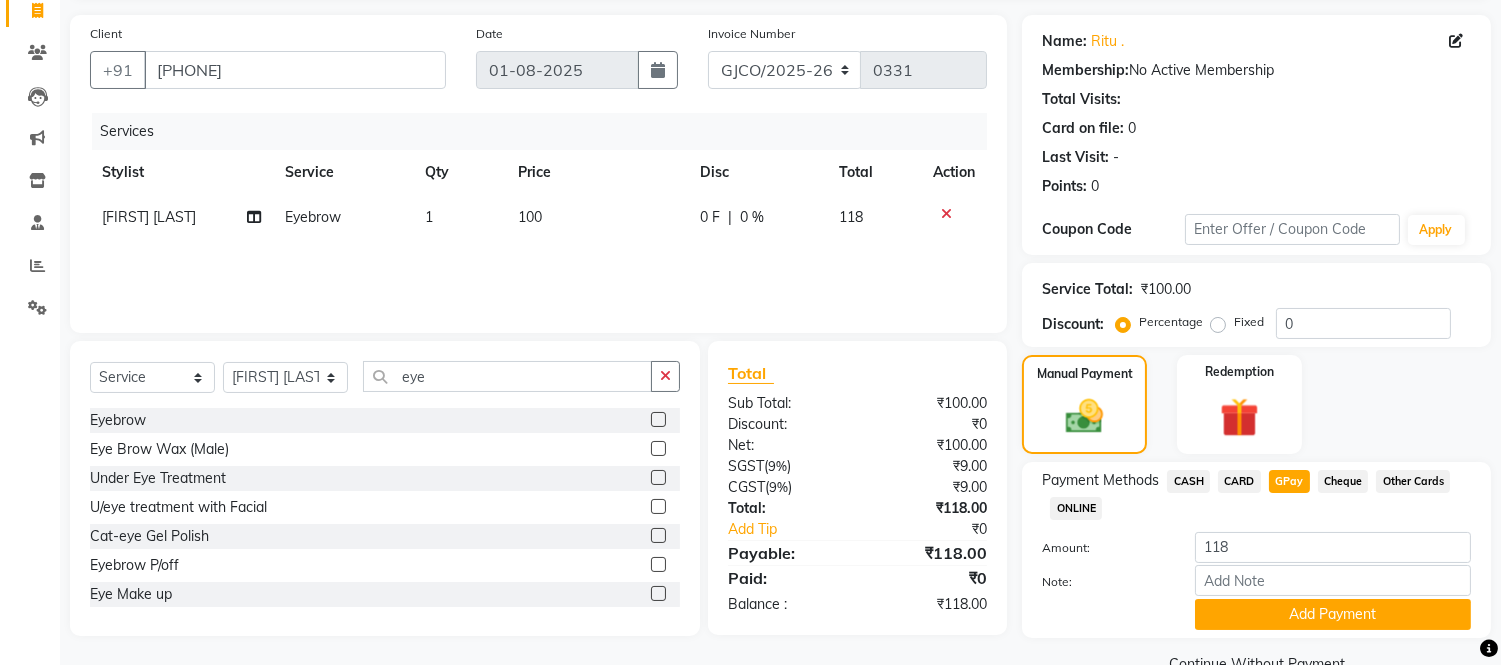 scroll, scrollTop: 178, scrollLeft: 0, axis: vertical 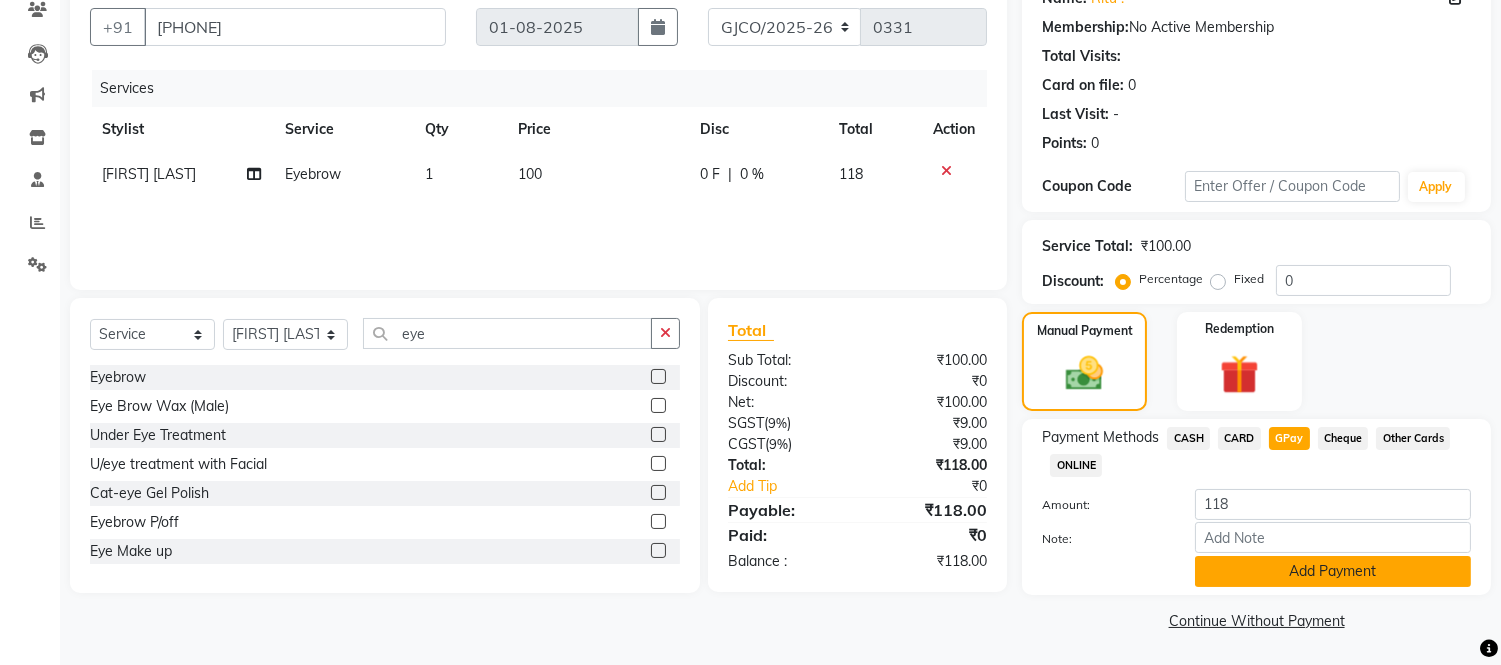 click on "Add Payment" 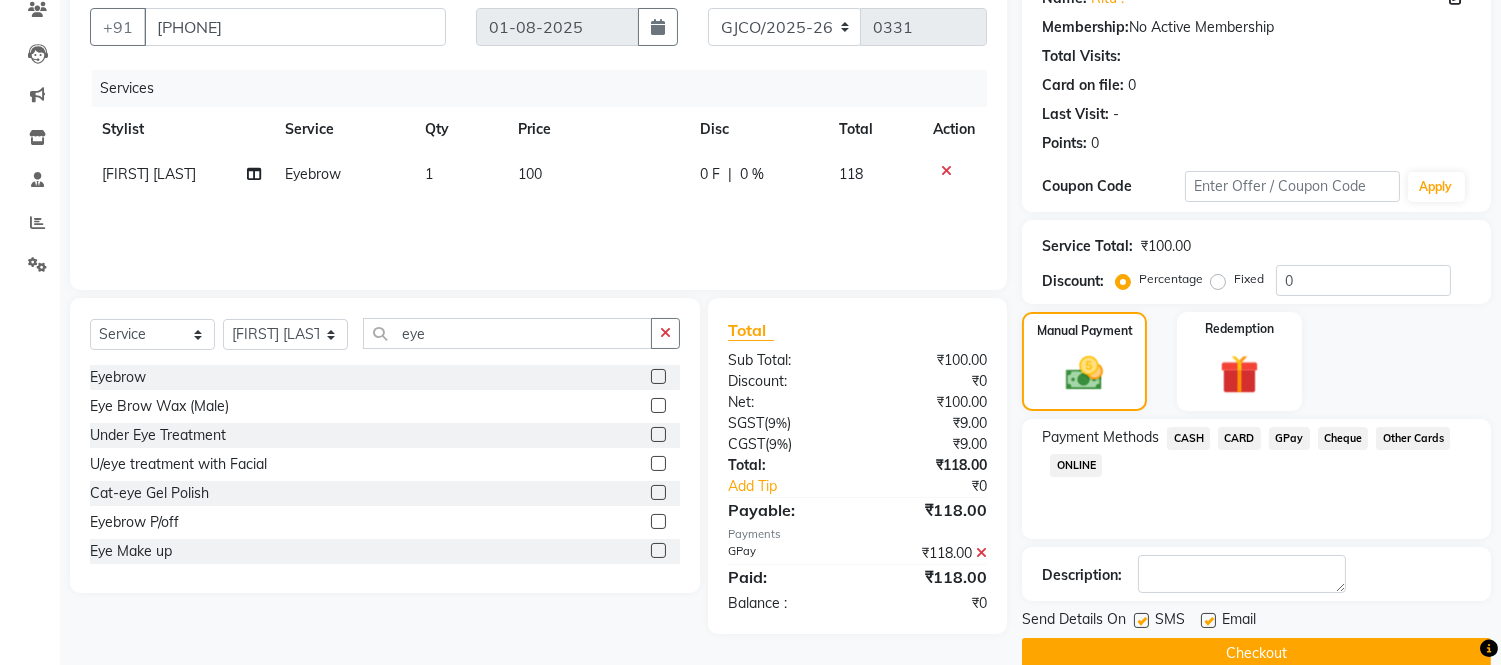 click on "Checkout" 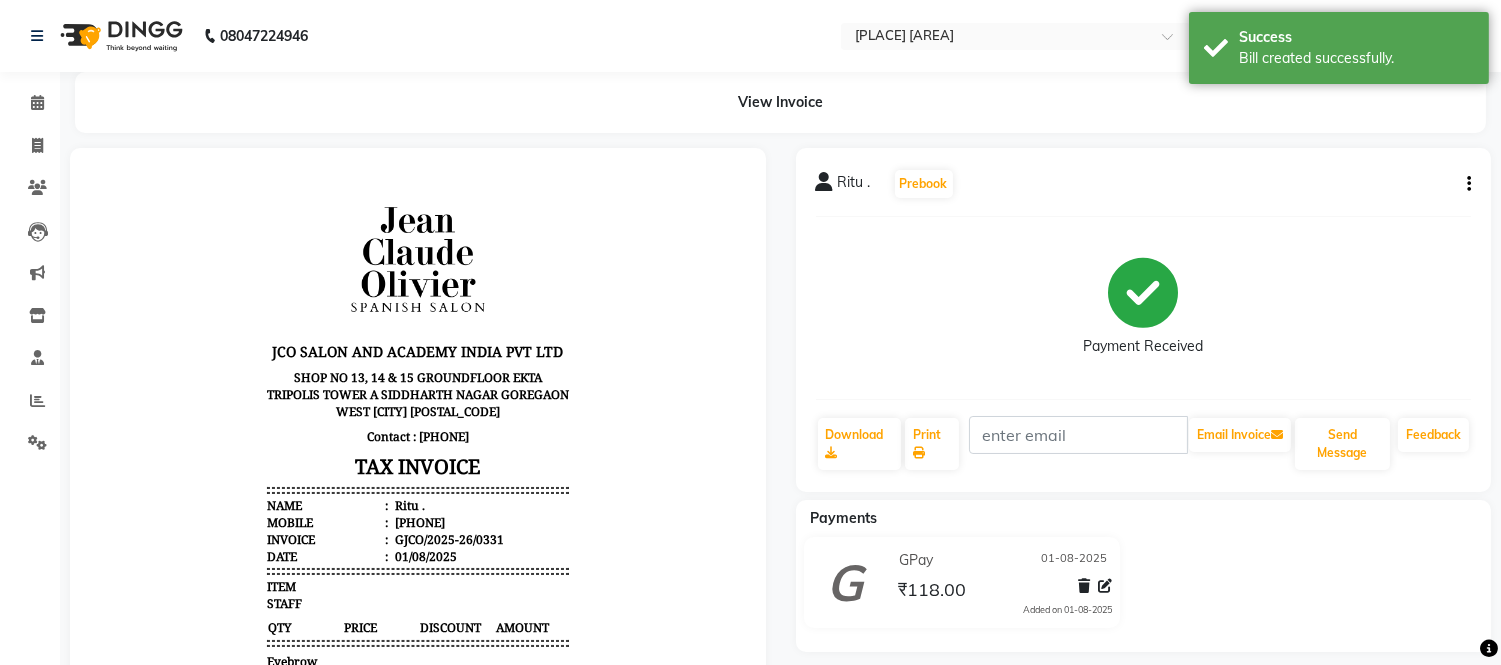 scroll, scrollTop: 0, scrollLeft: 0, axis: both 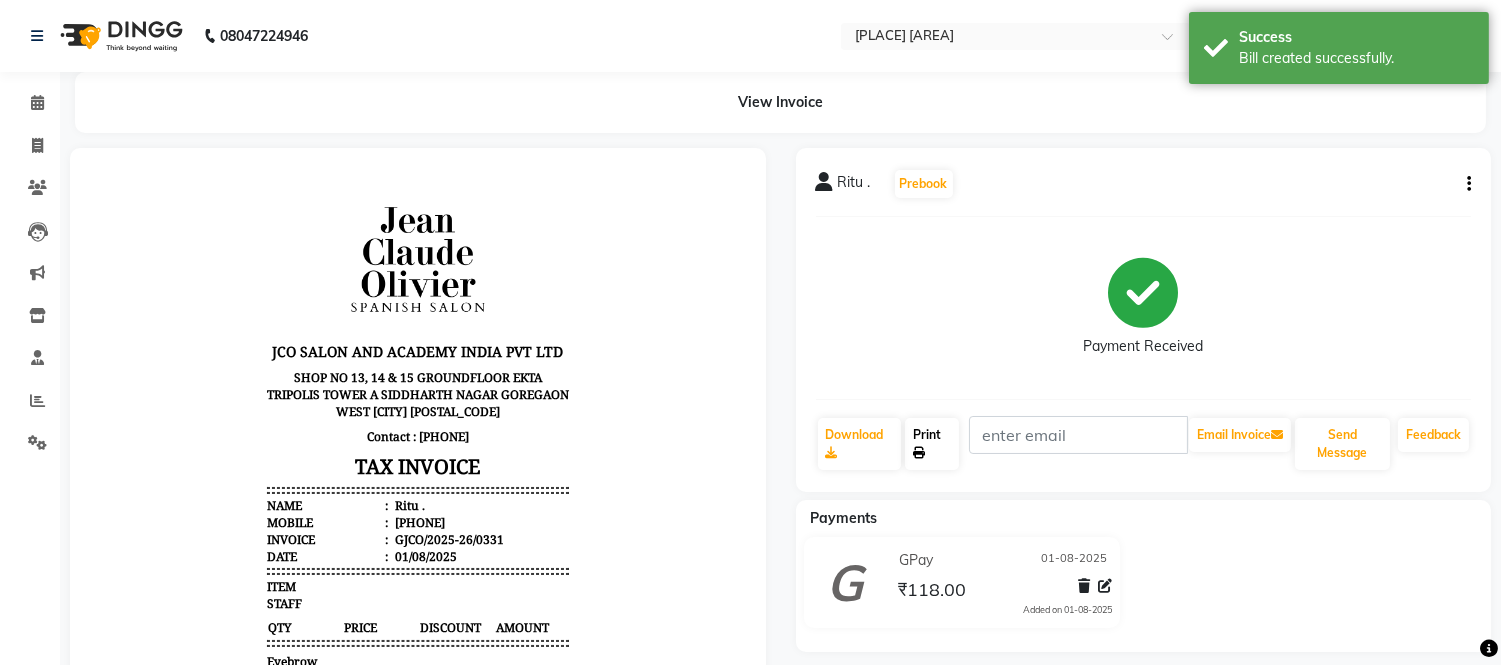 click on "Print" 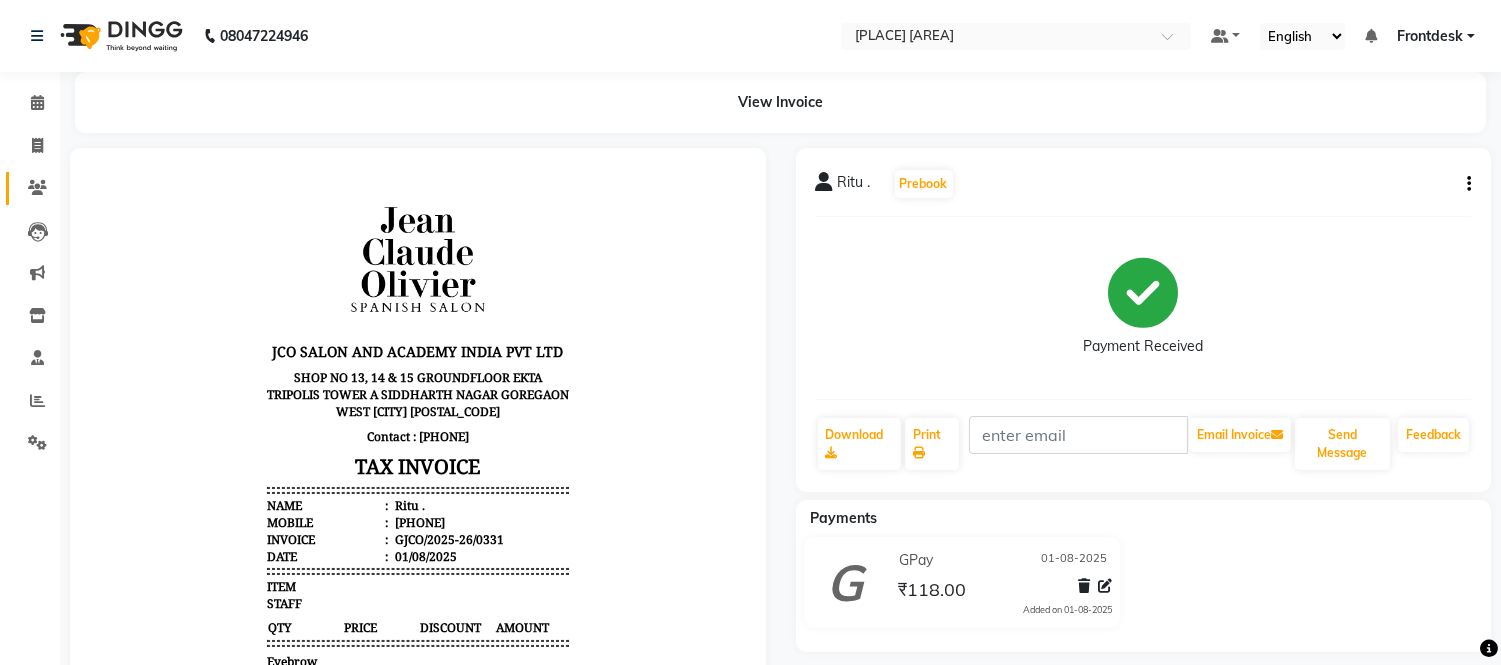 click 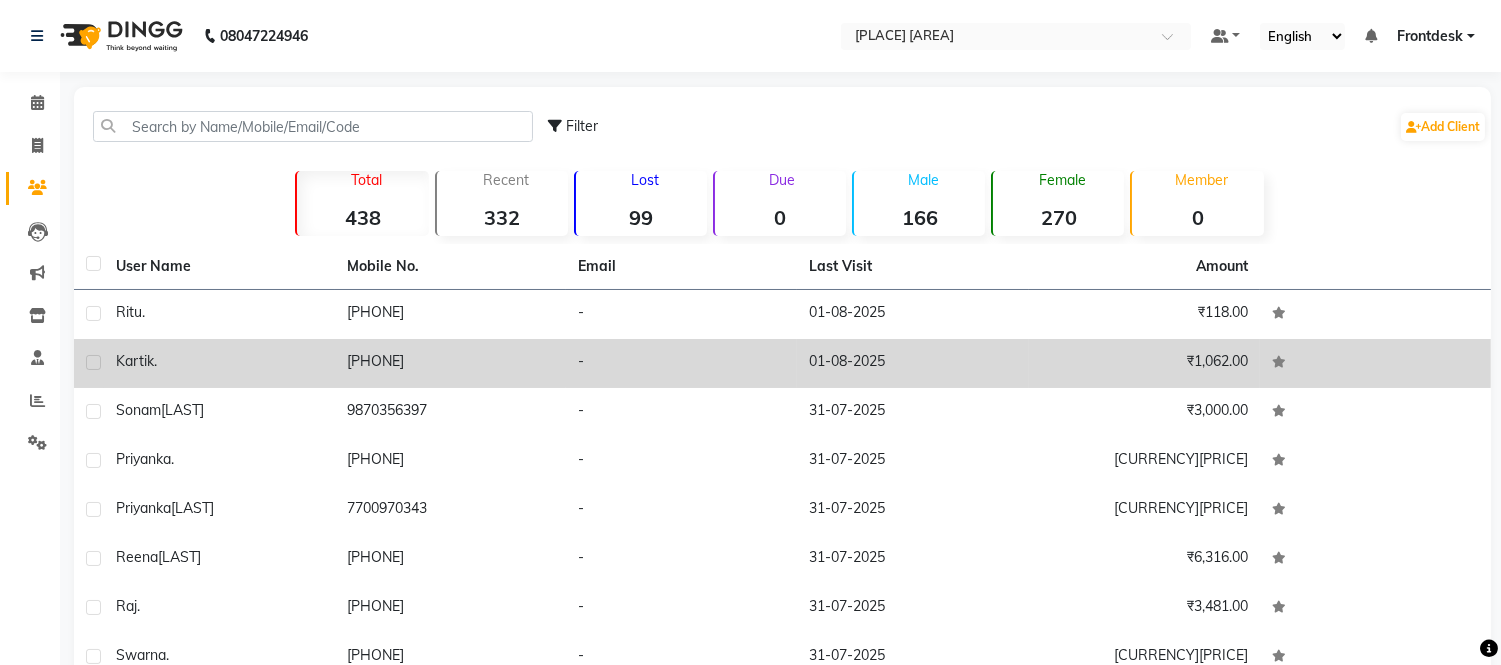 click on "[FIRST] ." 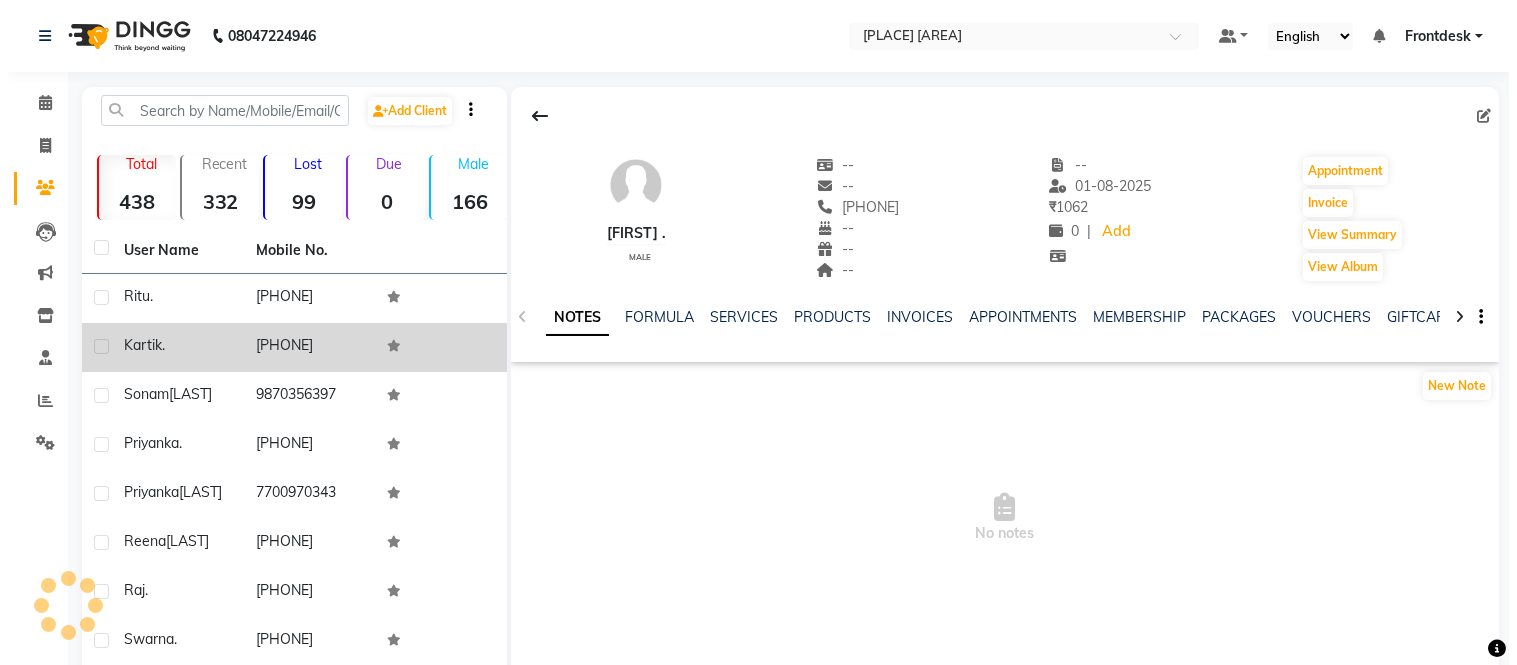 scroll, scrollTop: 0, scrollLeft: 4, axis: horizontal 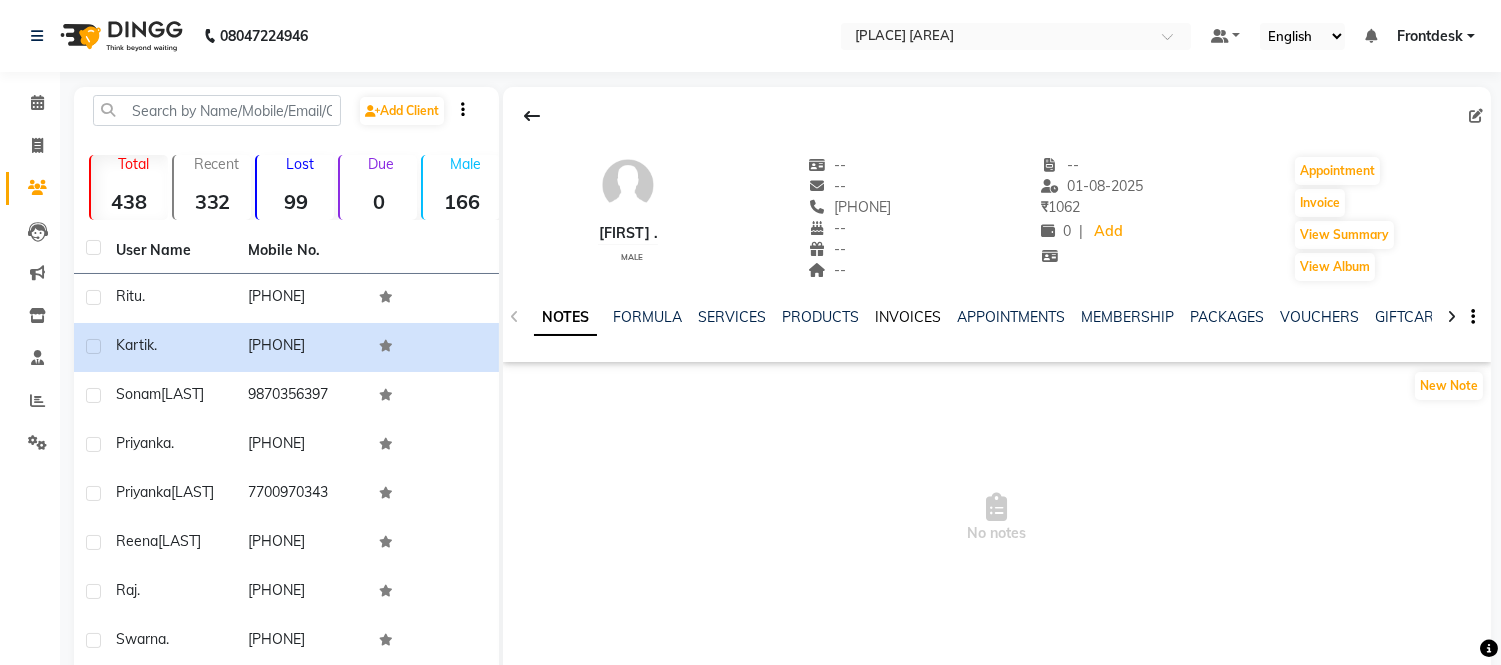 click on "INVOICES" 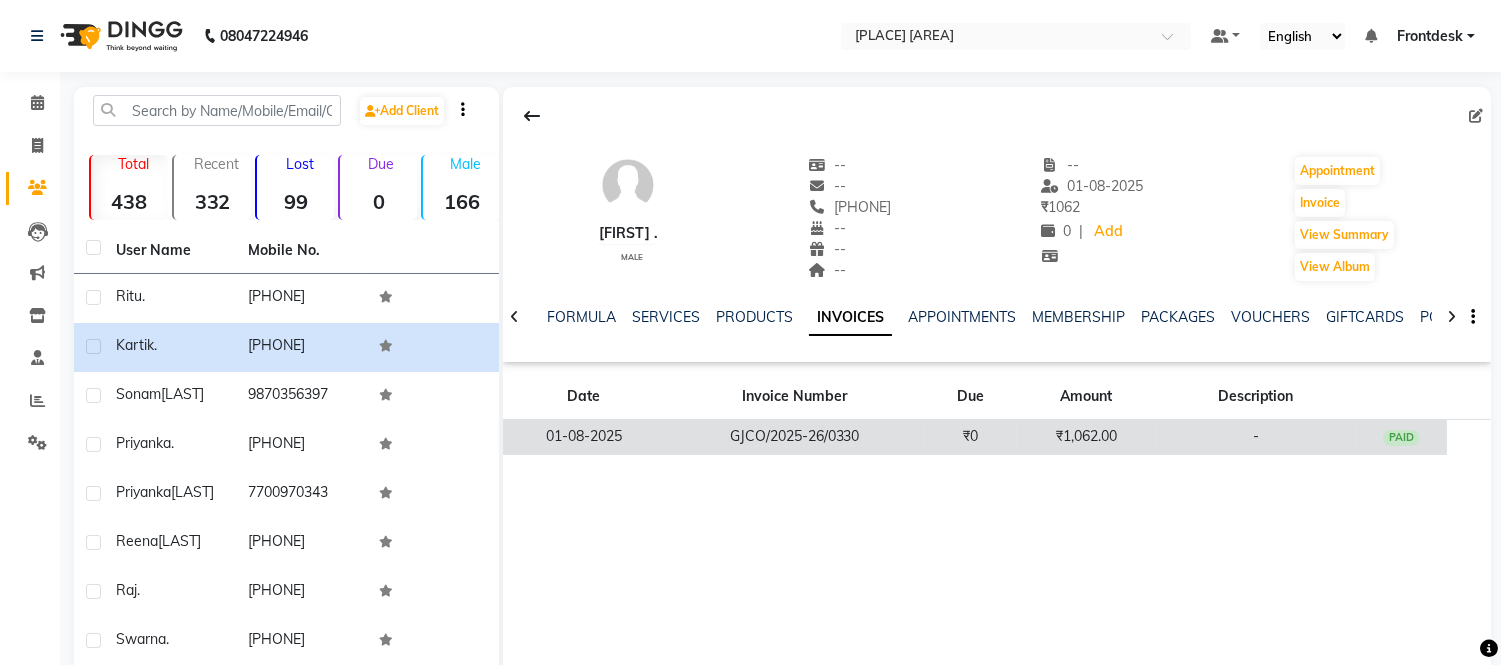 click on "PAID" 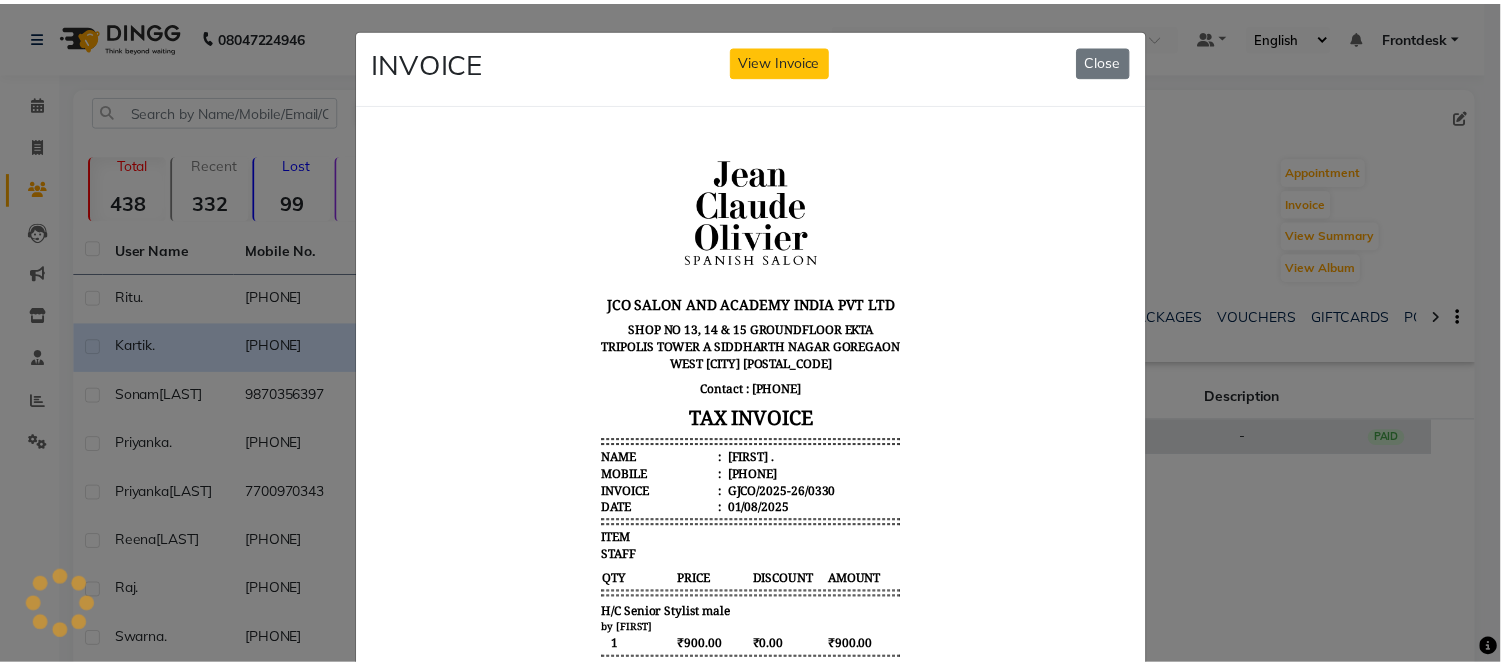 scroll, scrollTop: 0, scrollLeft: 0, axis: both 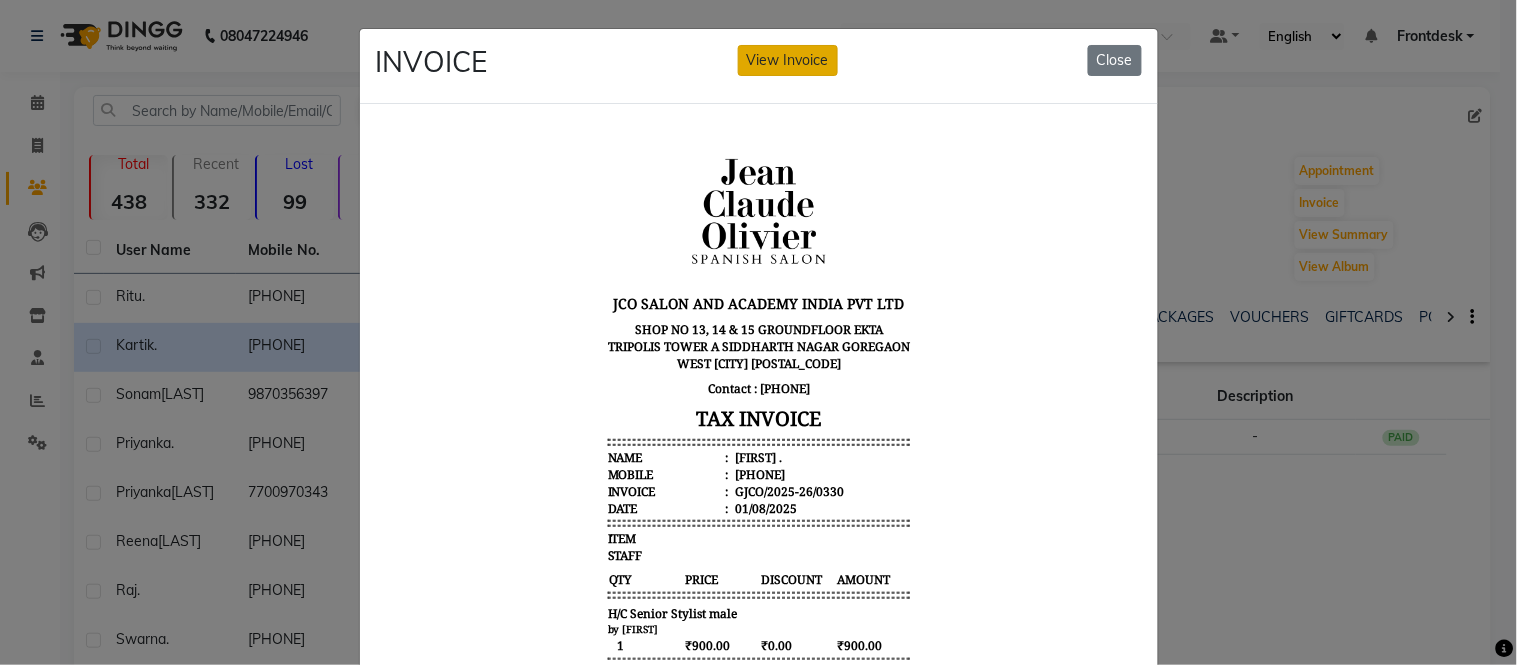click on "View Invoice" 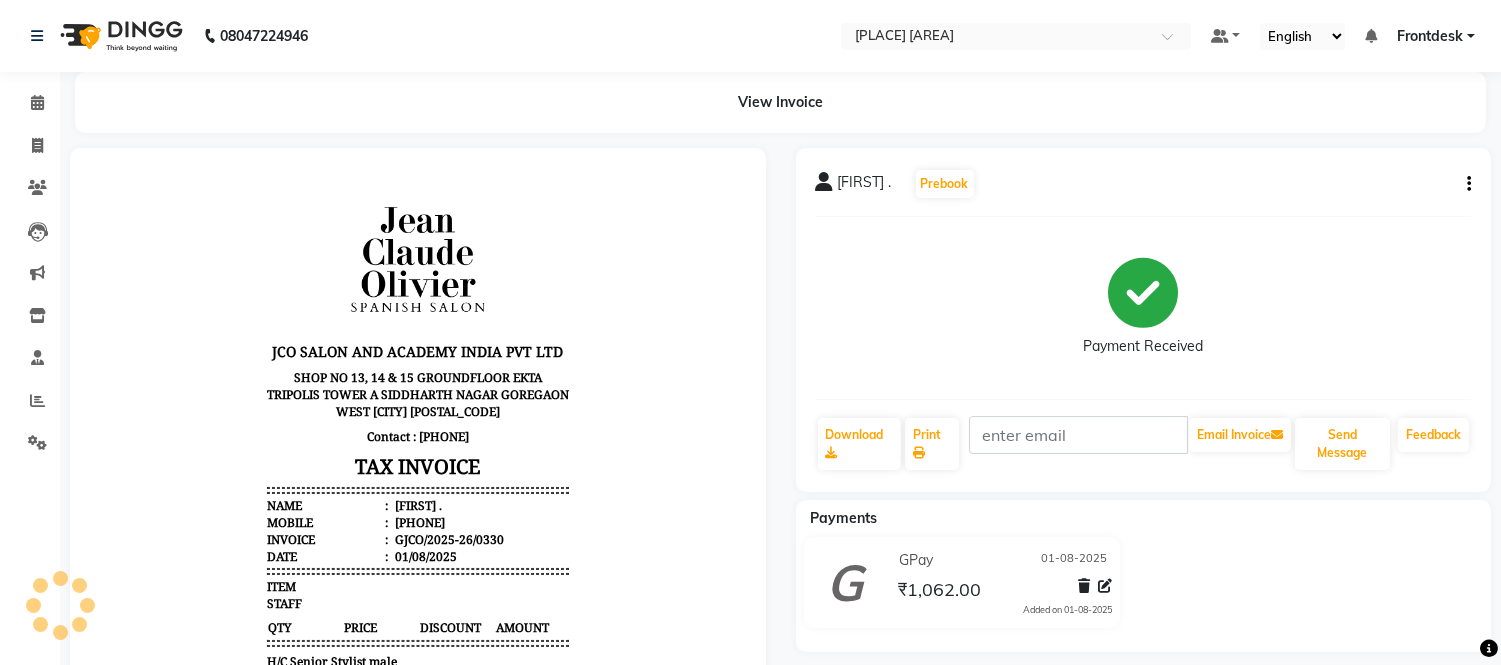 scroll, scrollTop: 0, scrollLeft: 0, axis: both 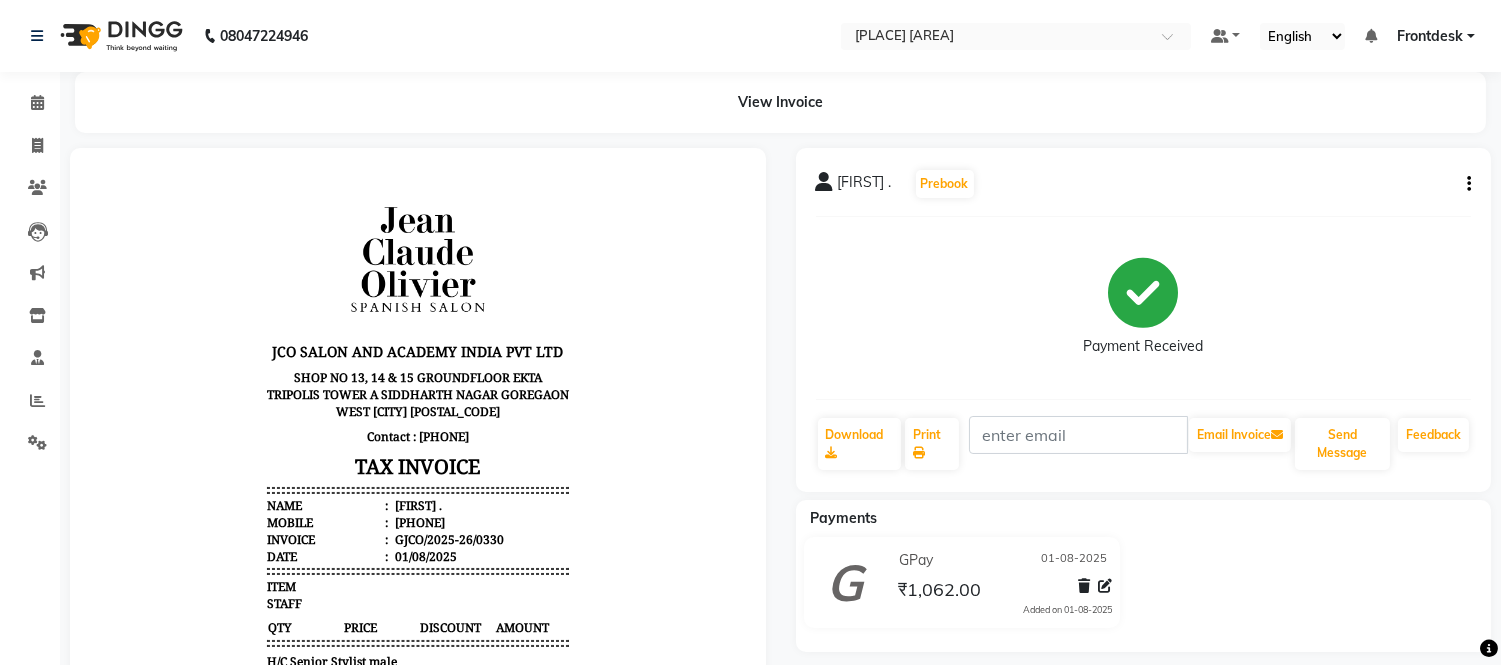click 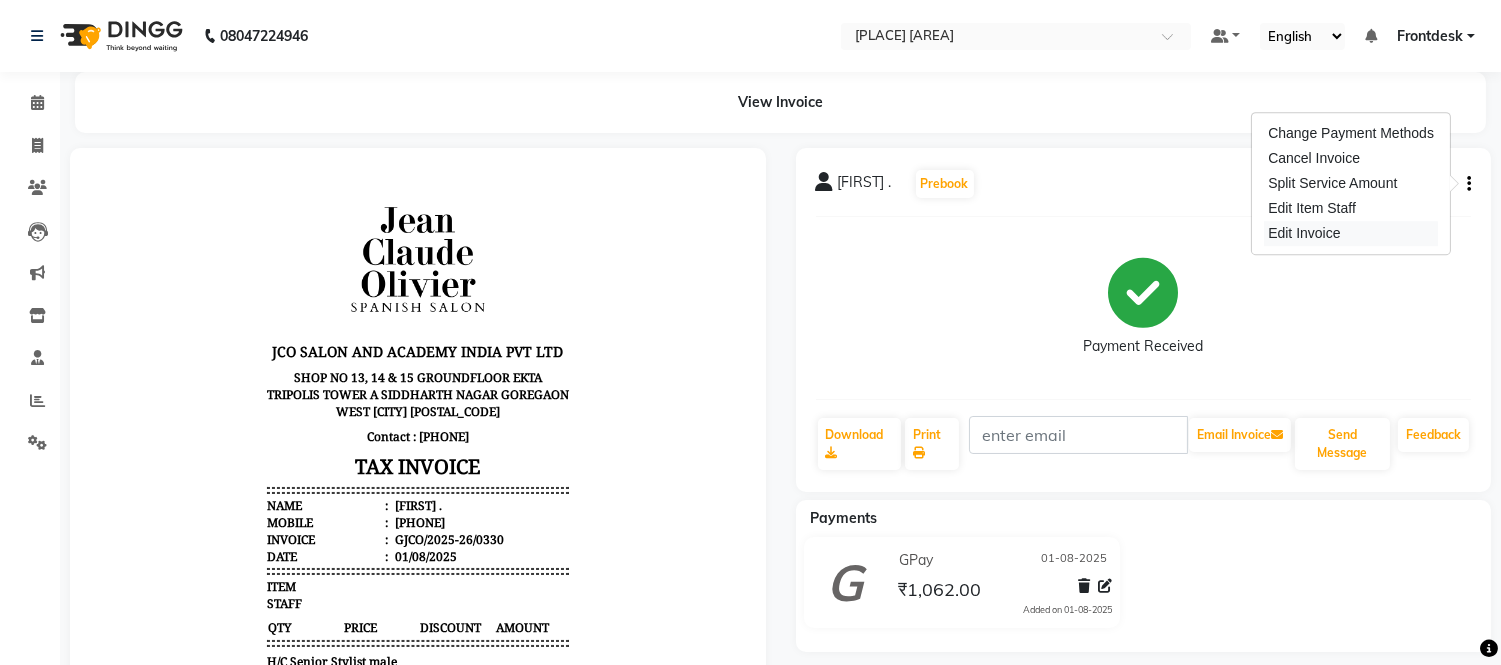 click on "Edit Invoice" at bounding box center (1351, 233) 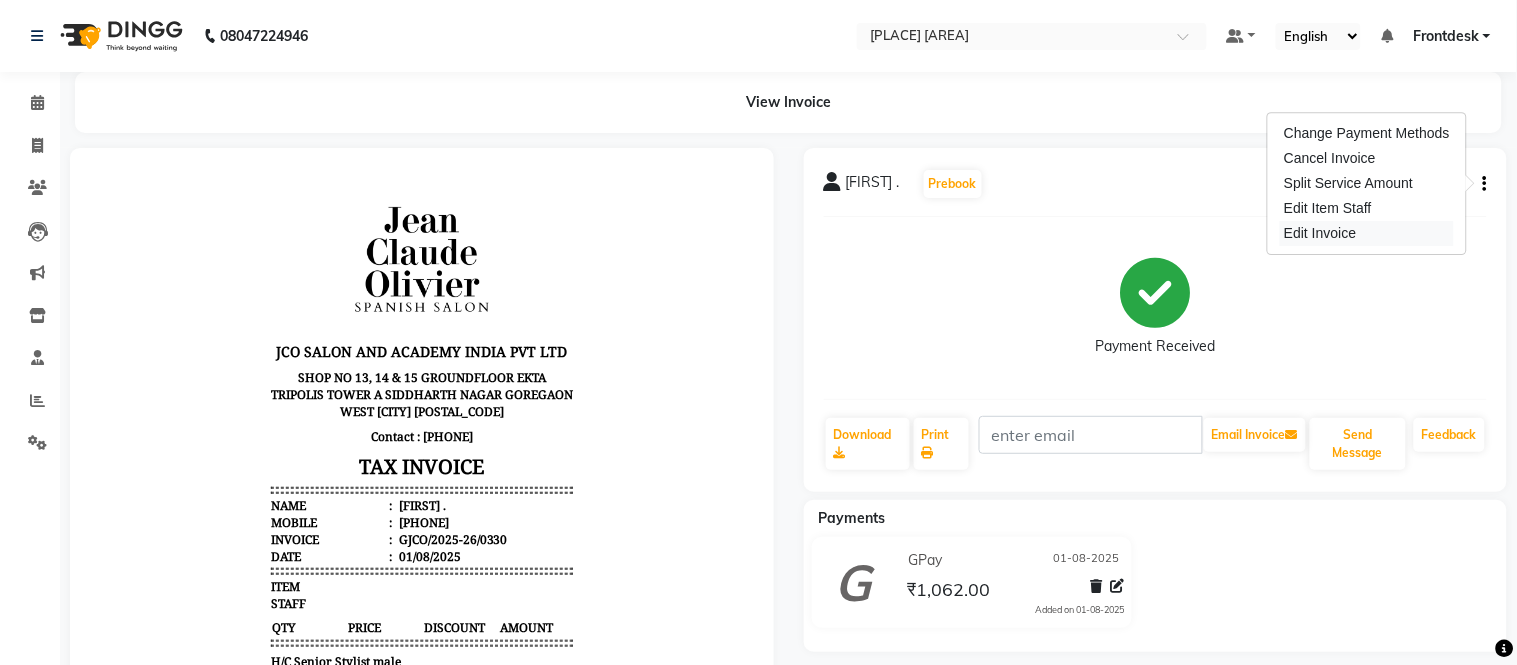 select on "service" 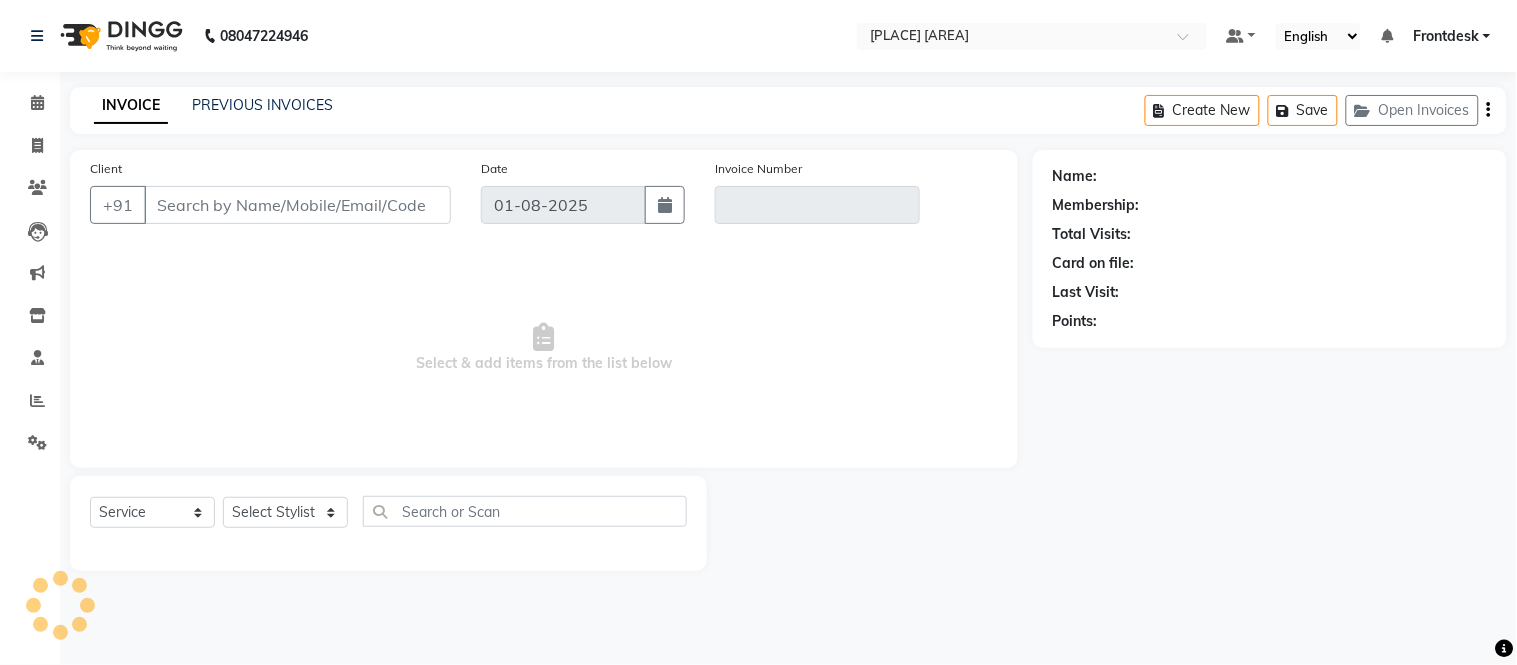 type on "[PHONE]" 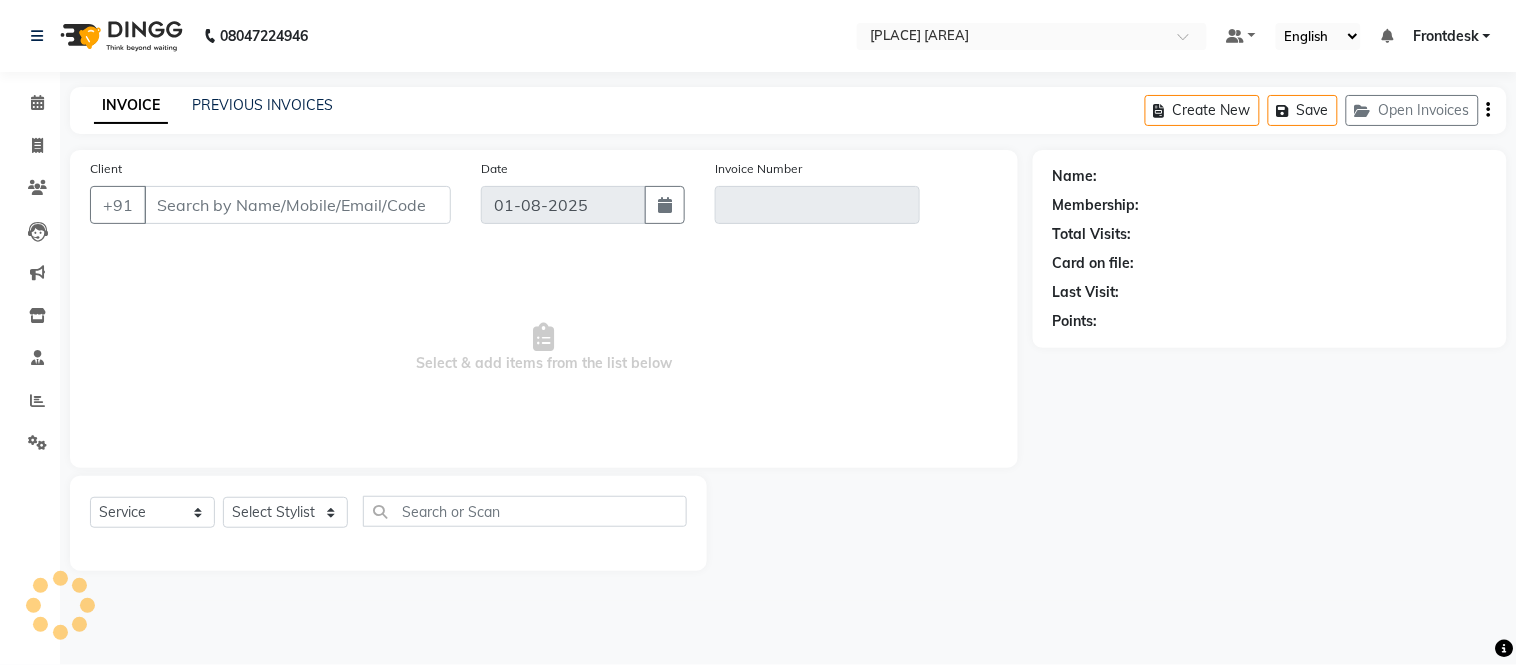 type on "GJCO/2025-26/0330" 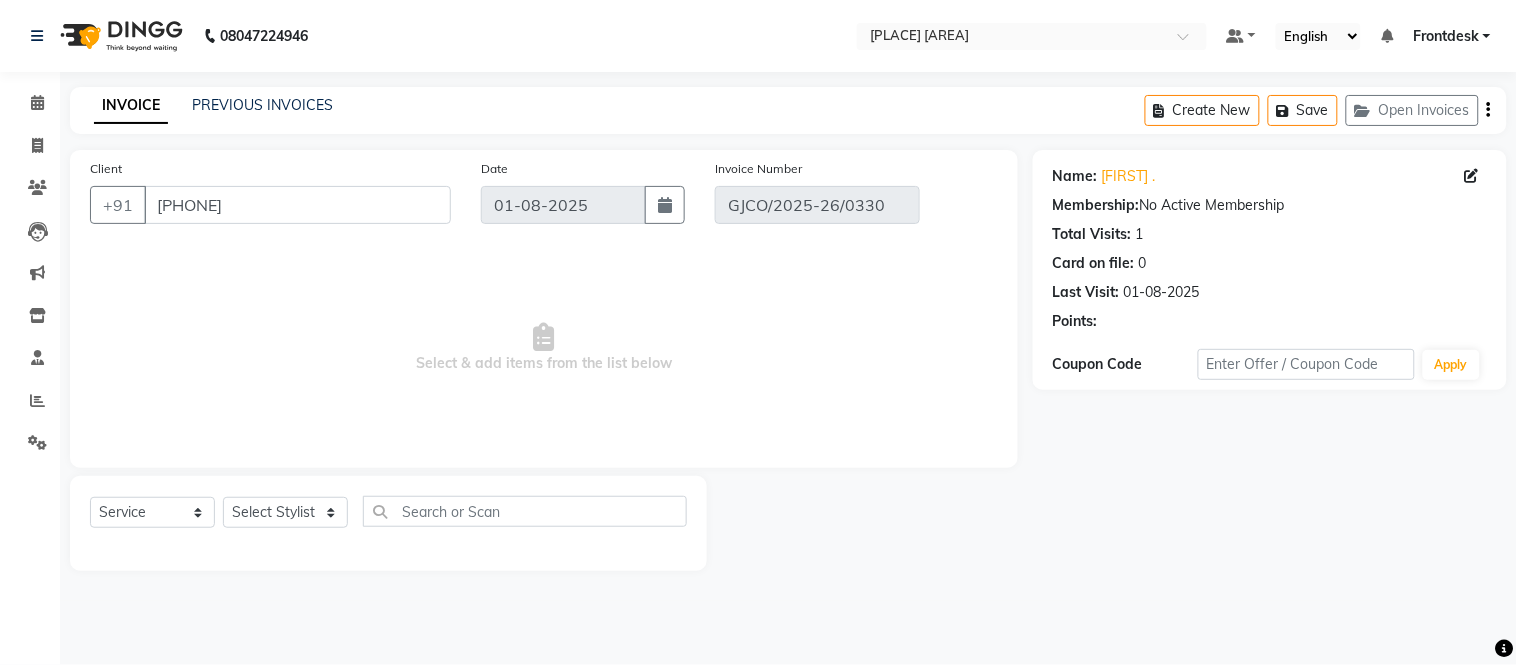 select on "select" 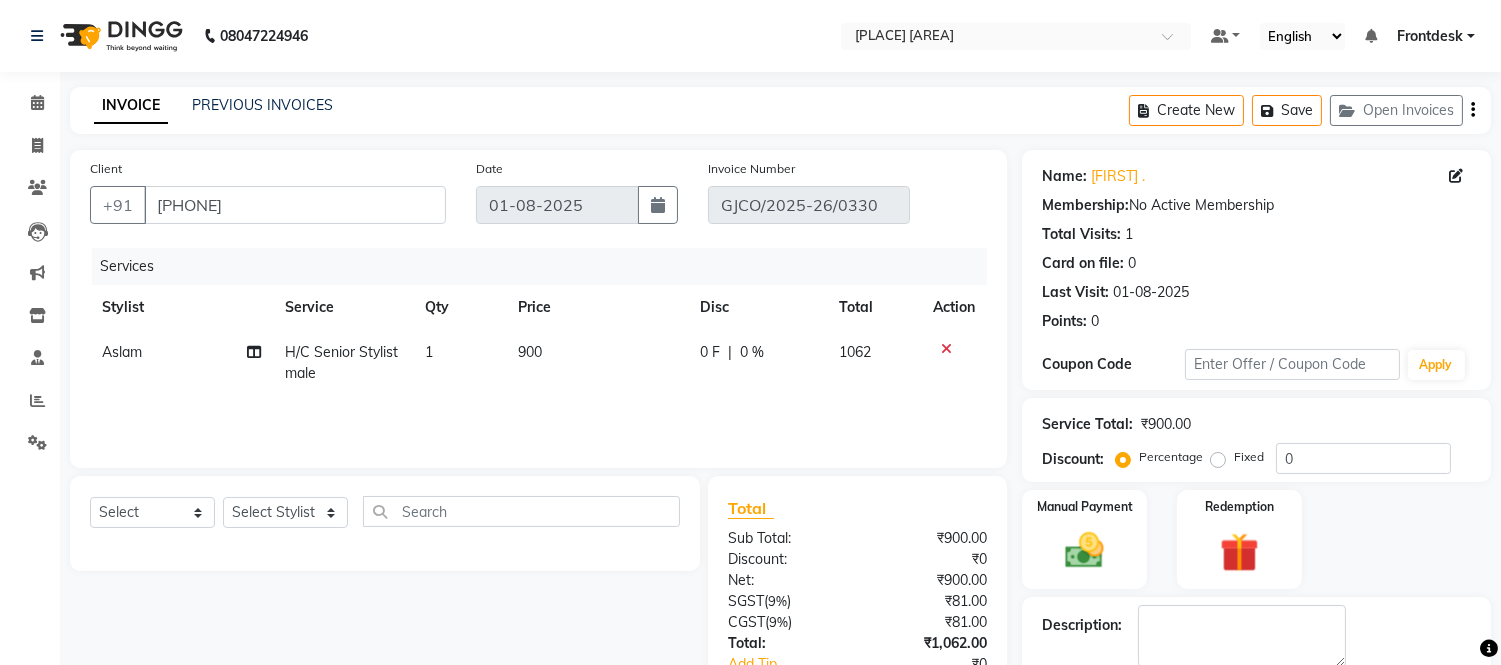scroll, scrollTop: 176, scrollLeft: 0, axis: vertical 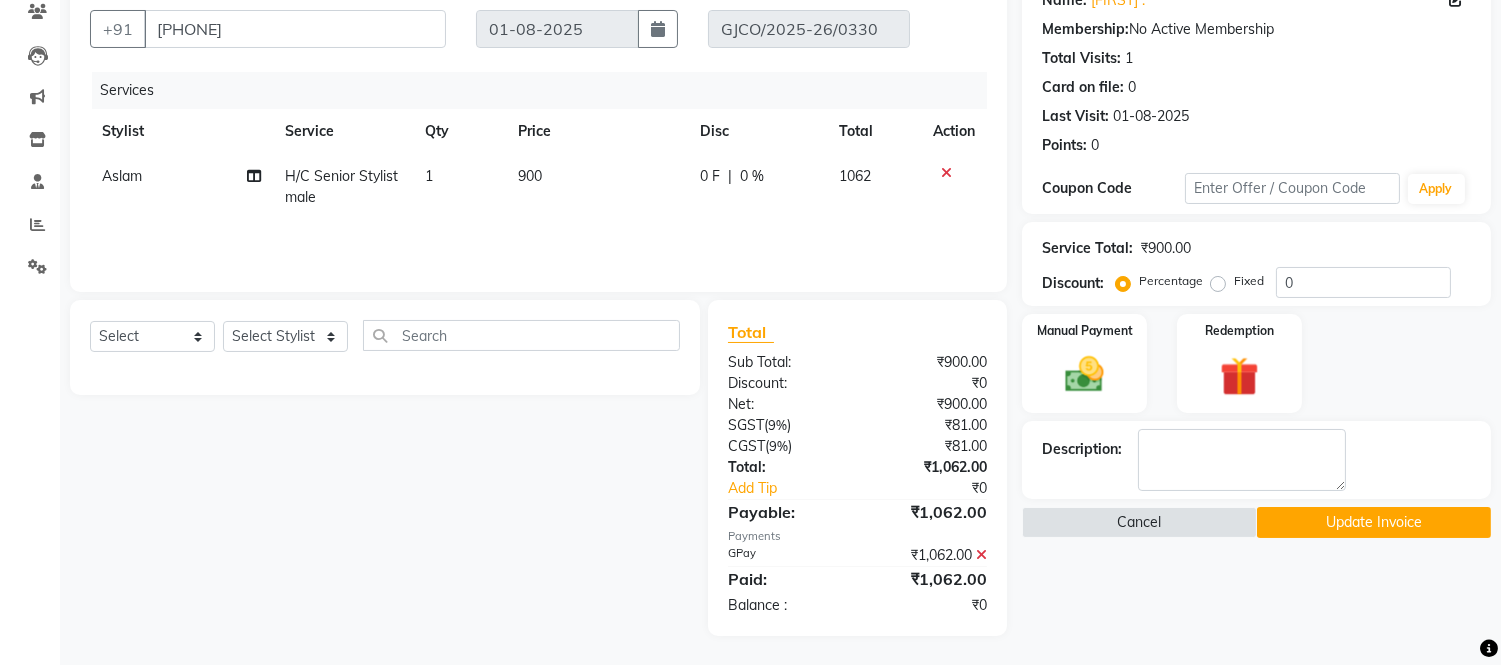 click 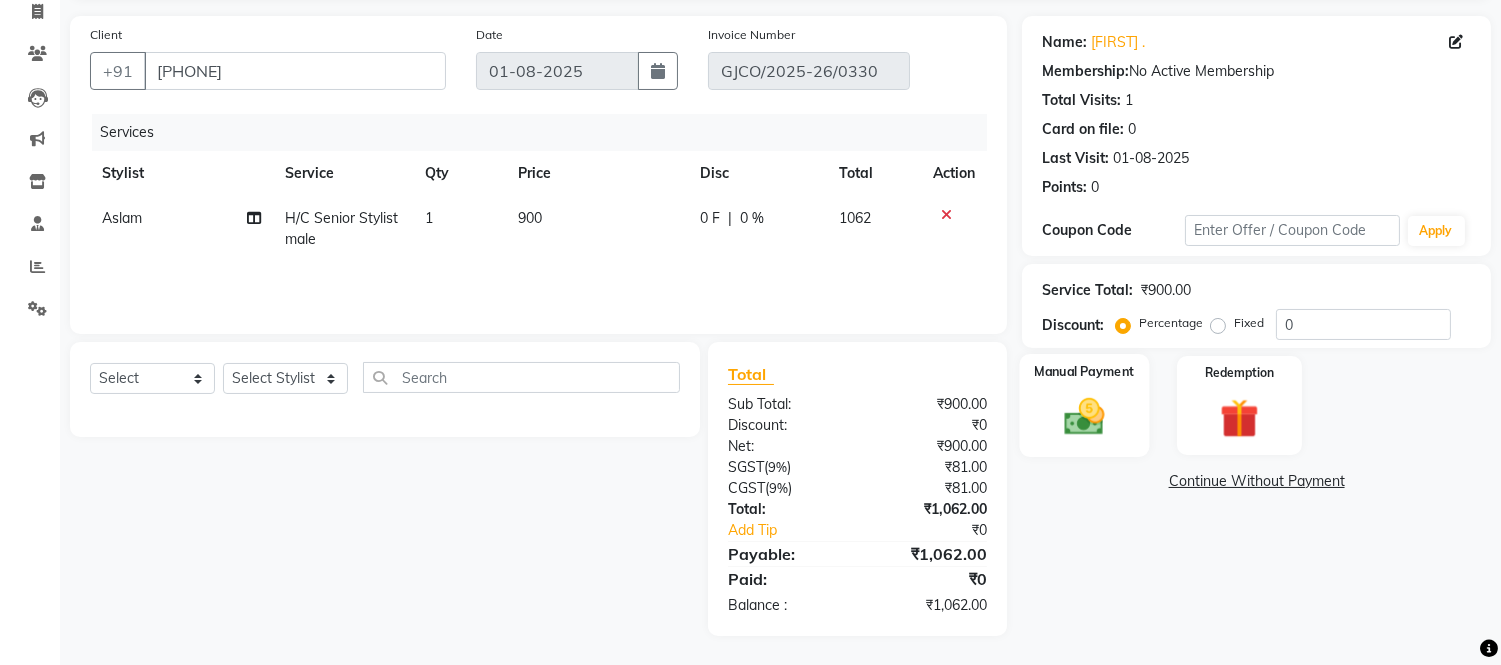 click 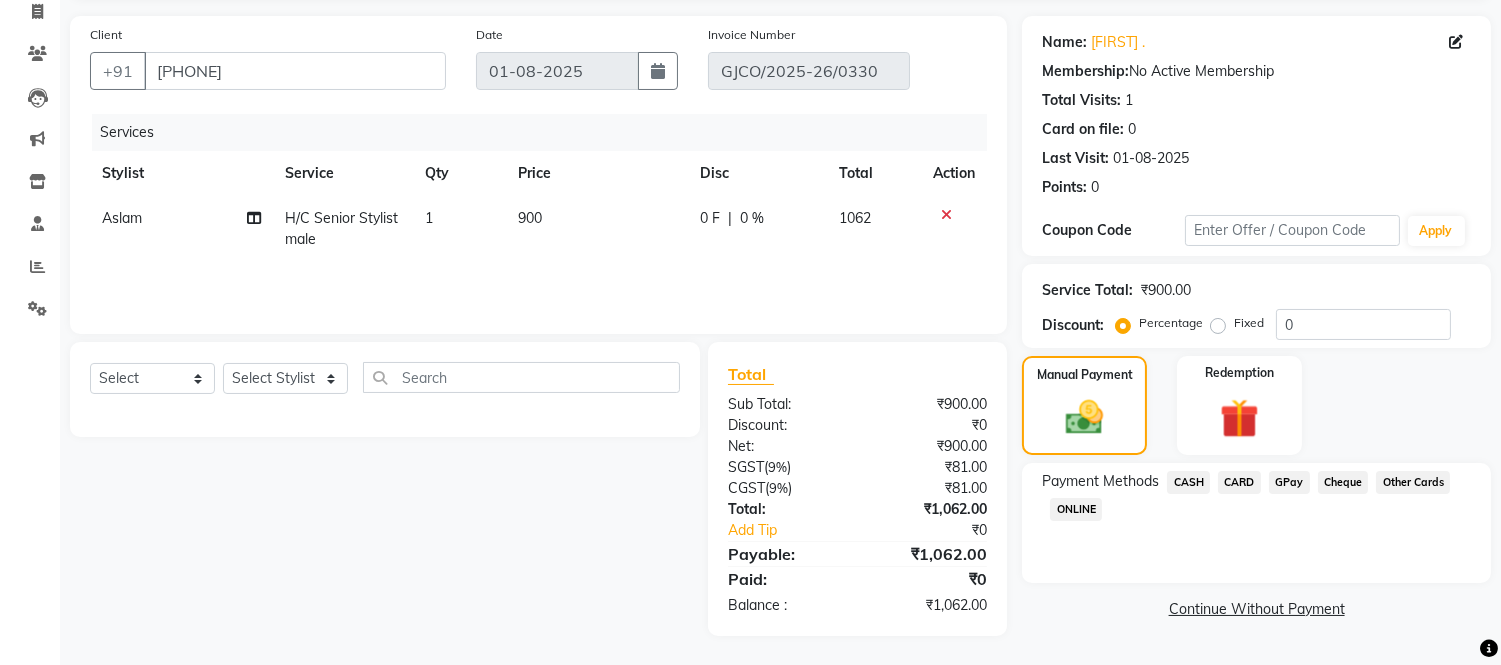 click on "CARD" 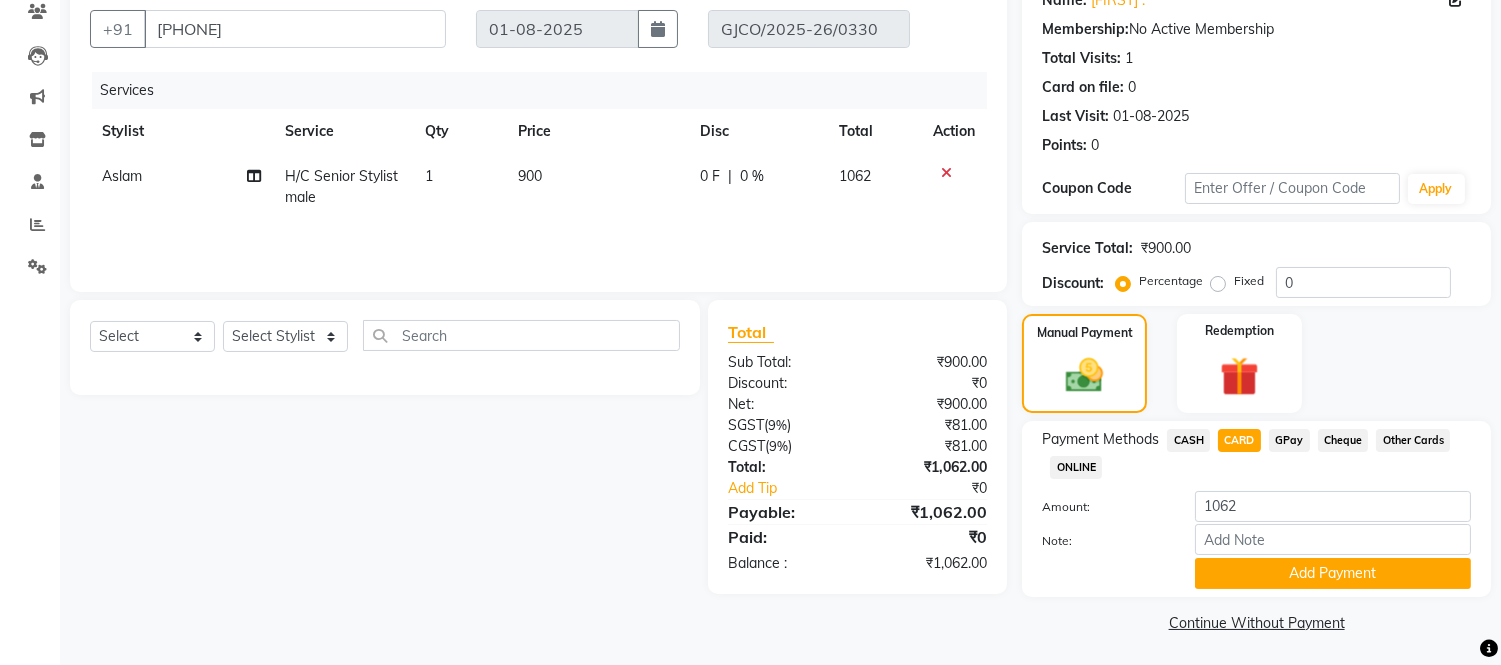 scroll, scrollTop: 178, scrollLeft: 0, axis: vertical 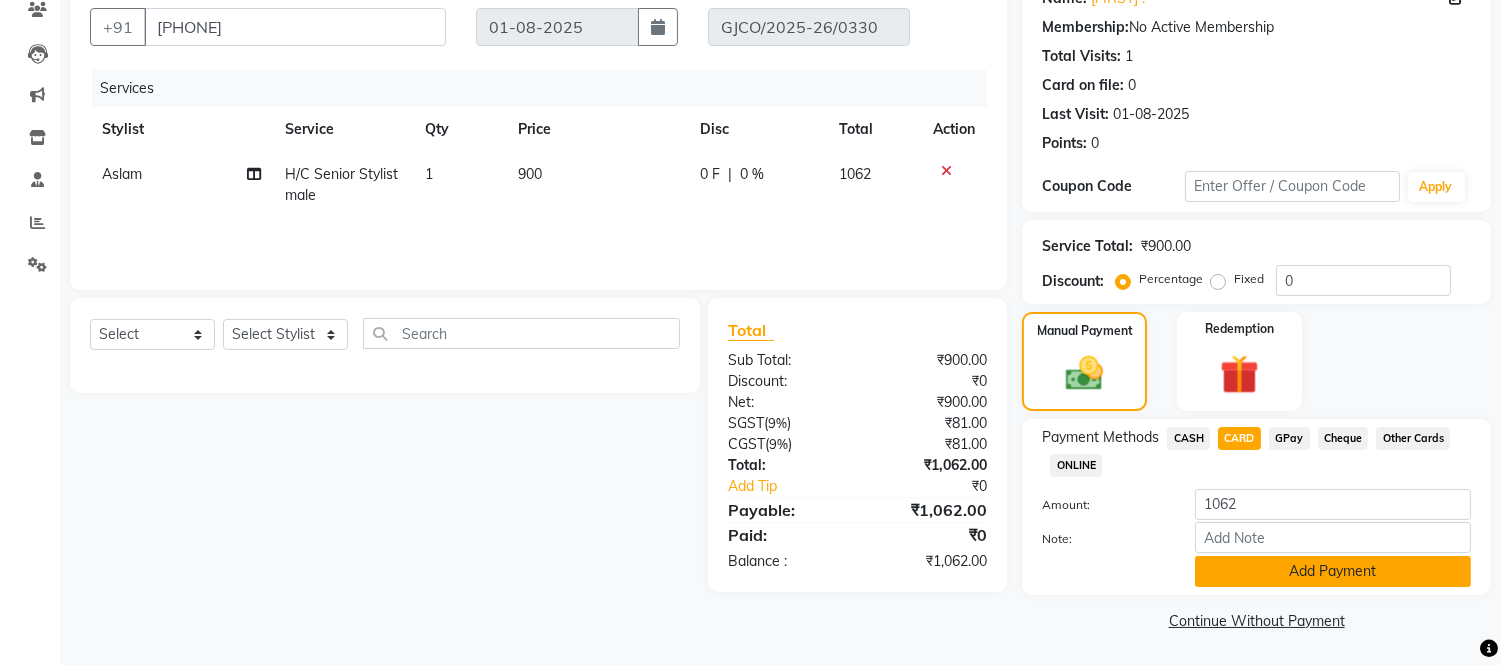 click on "Add Payment" 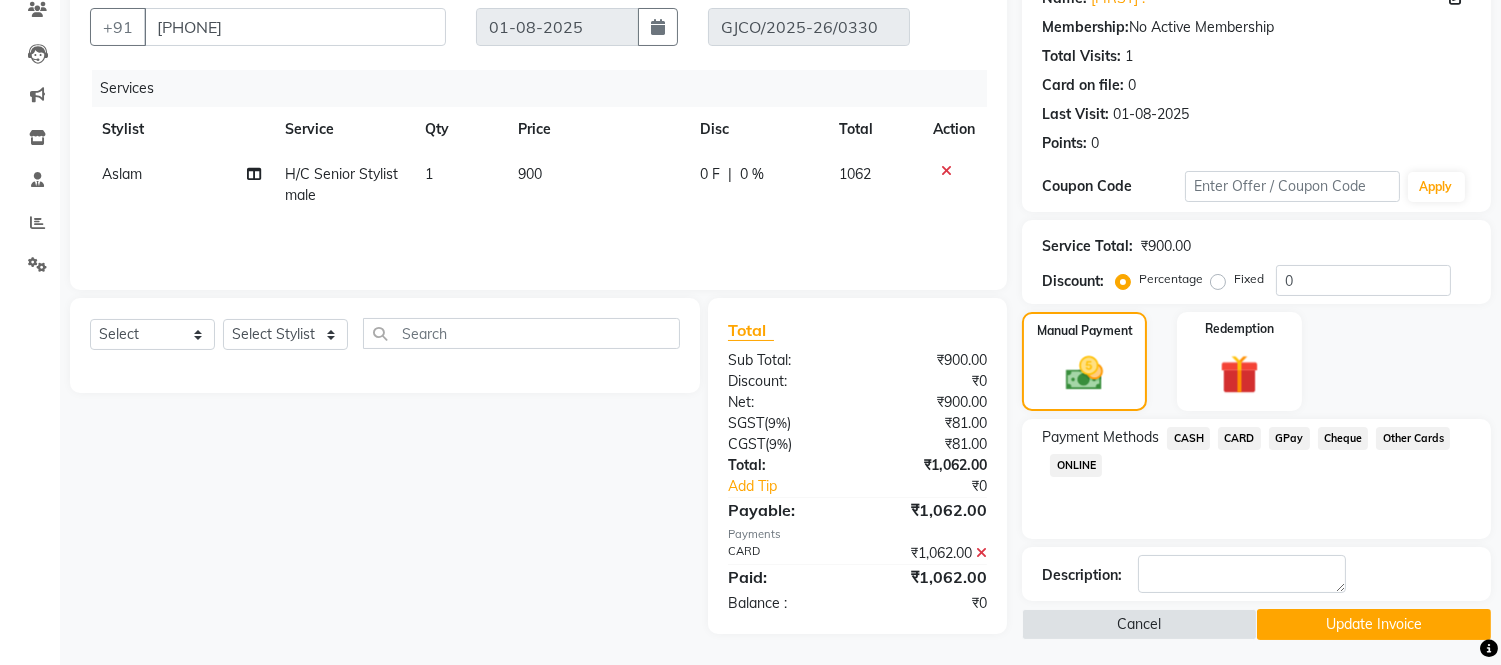 click on "Update Invoice" 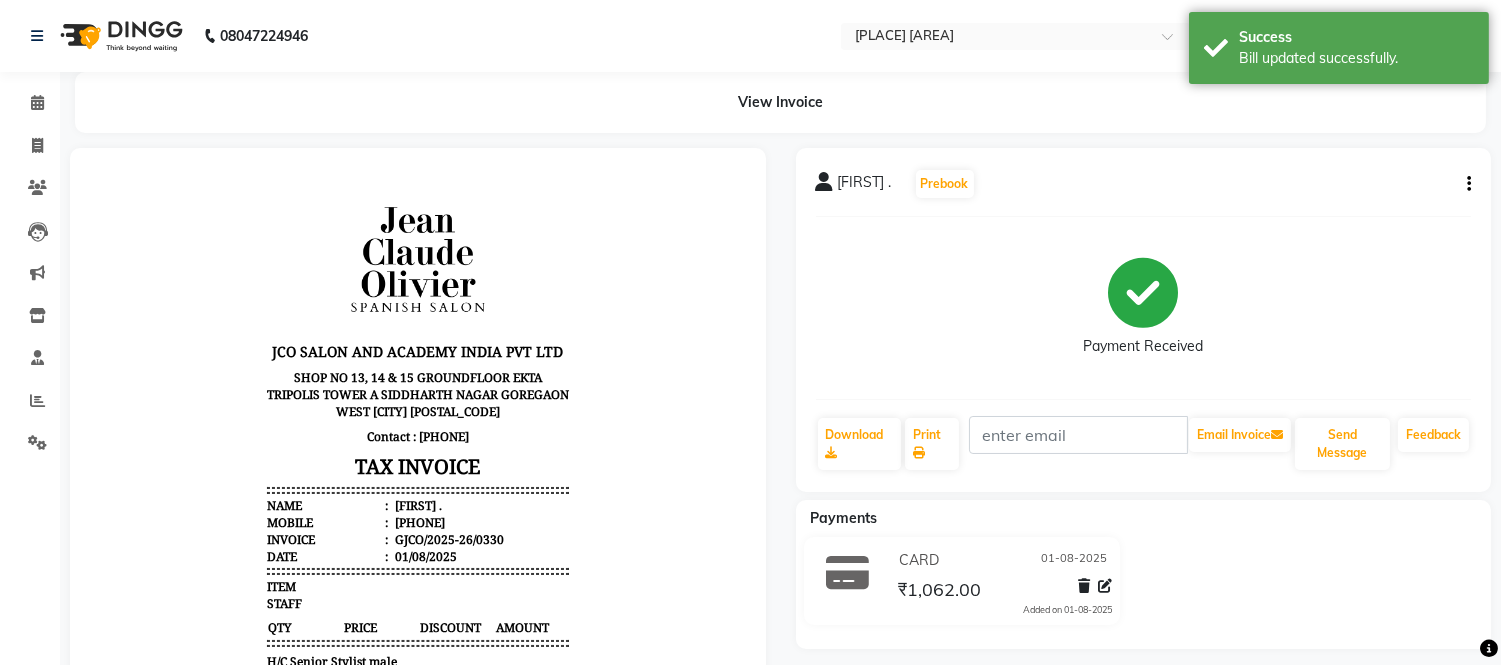 scroll, scrollTop: 0, scrollLeft: 0, axis: both 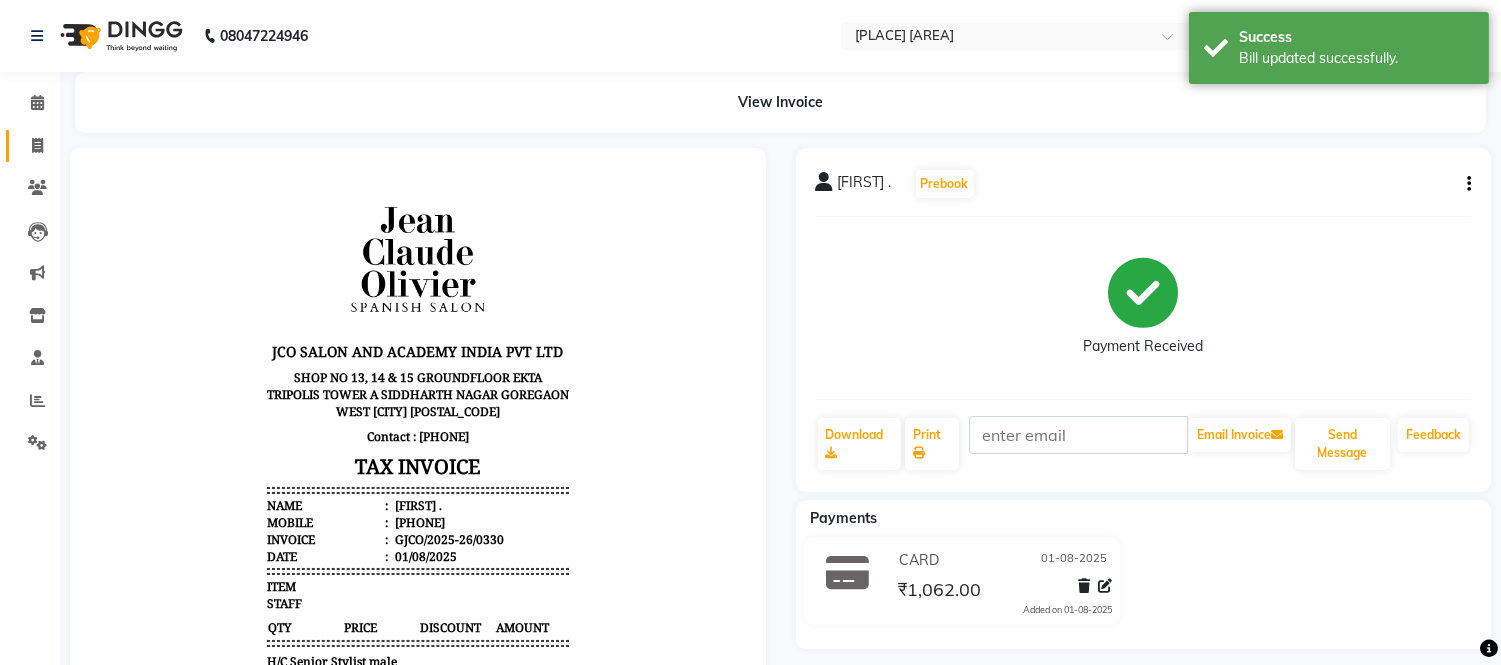 click 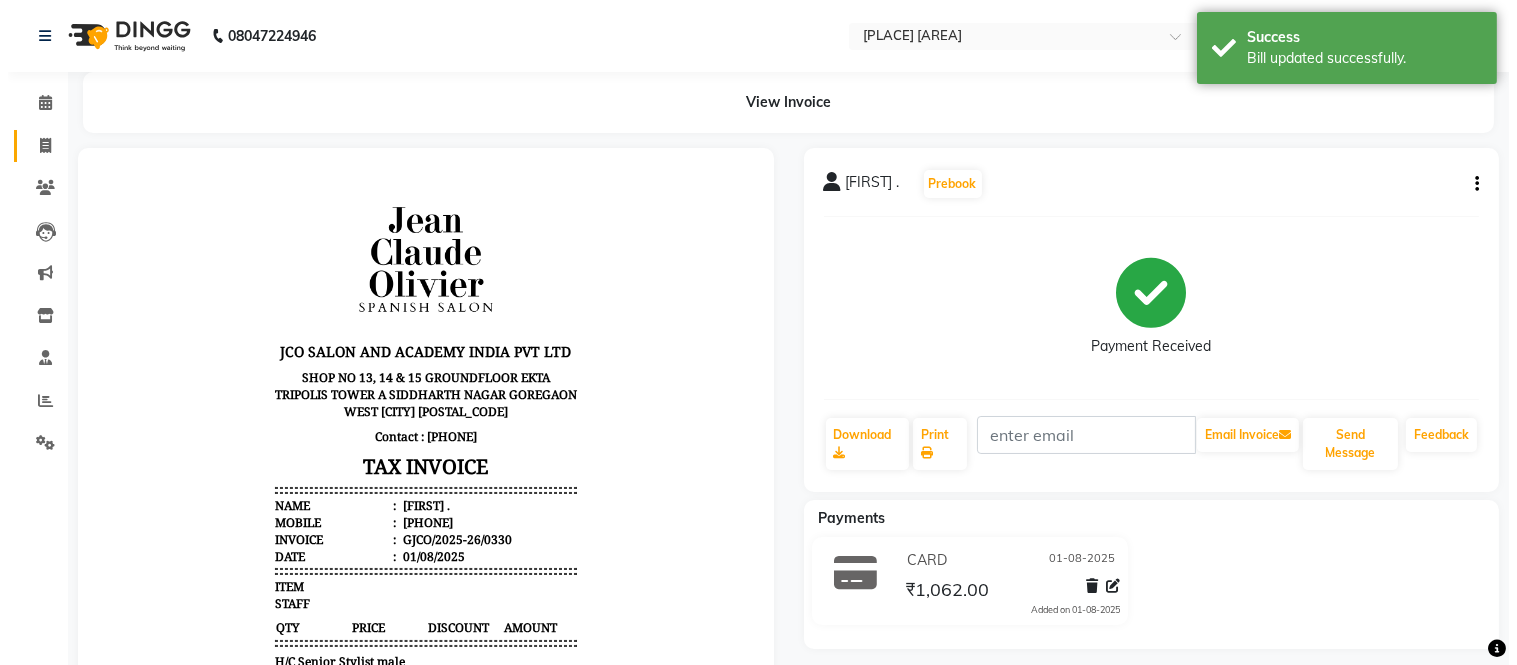 select on "service" 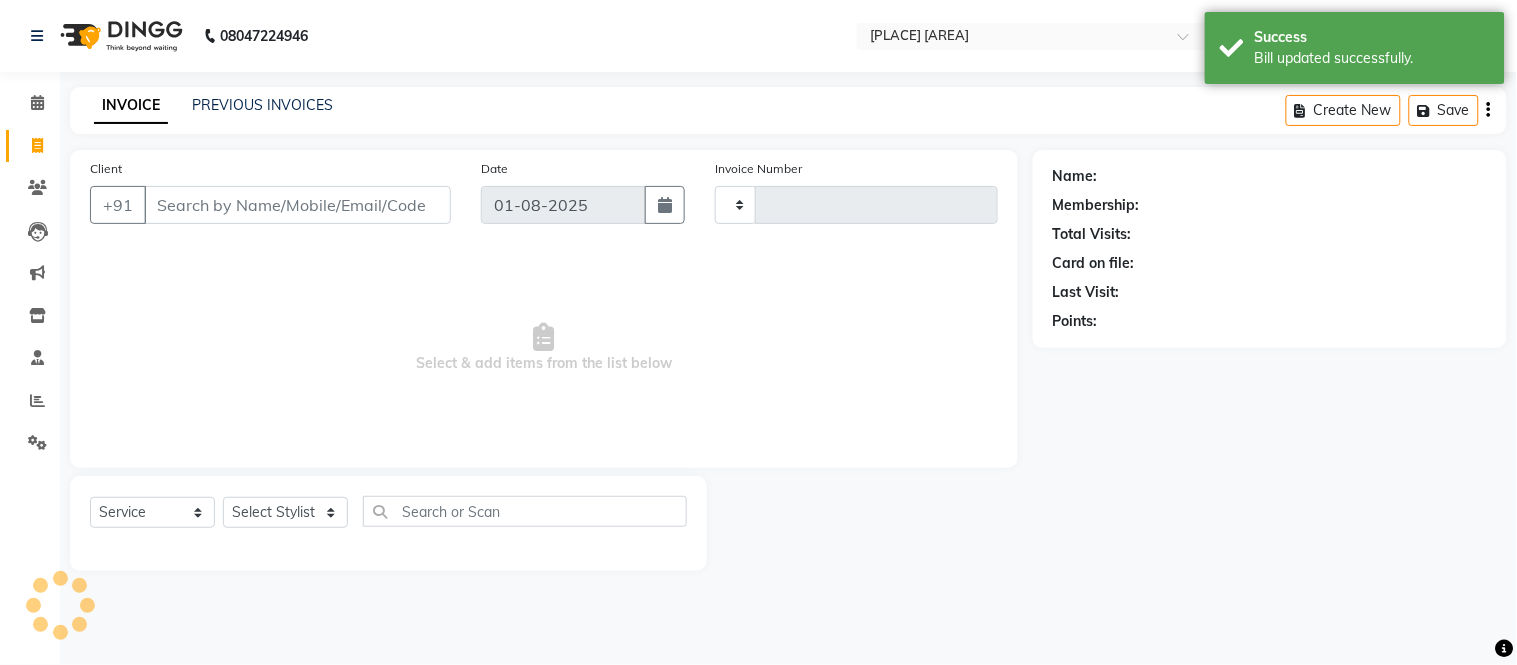 type on "0332" 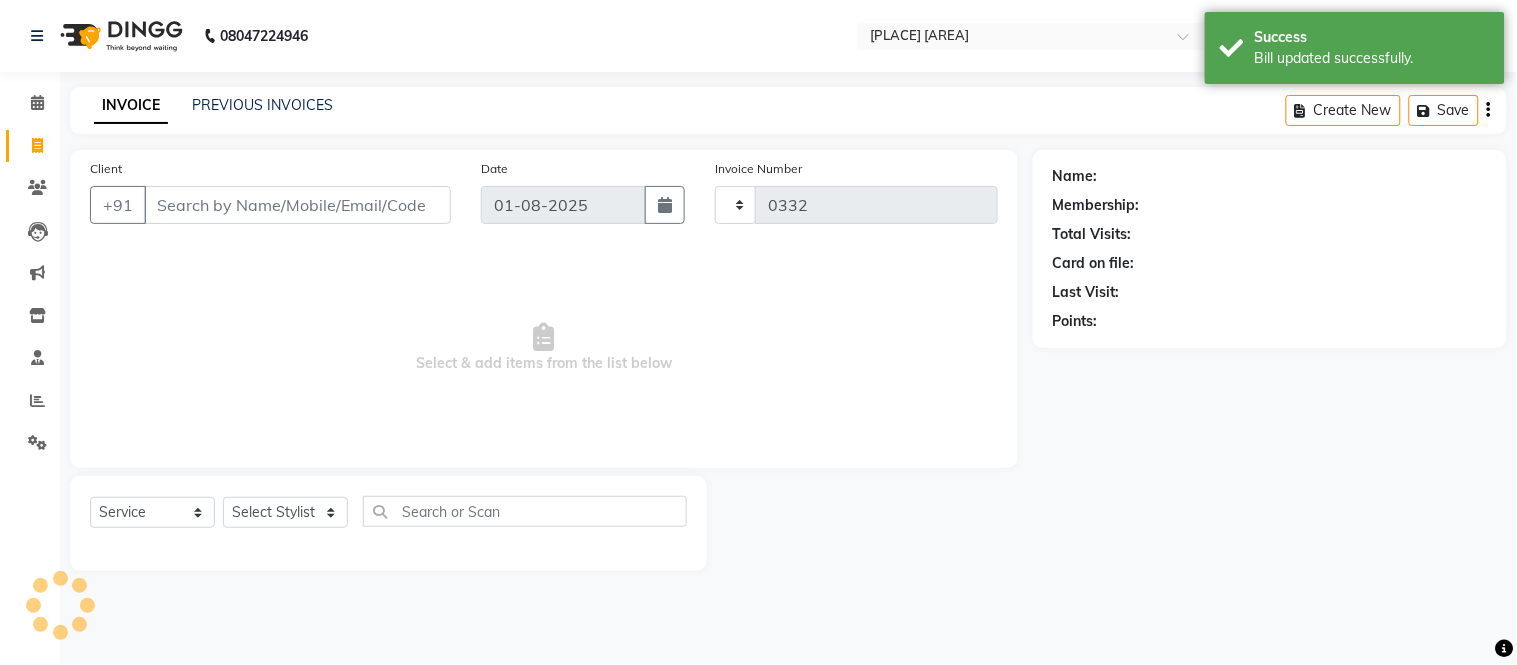 select on "8000" 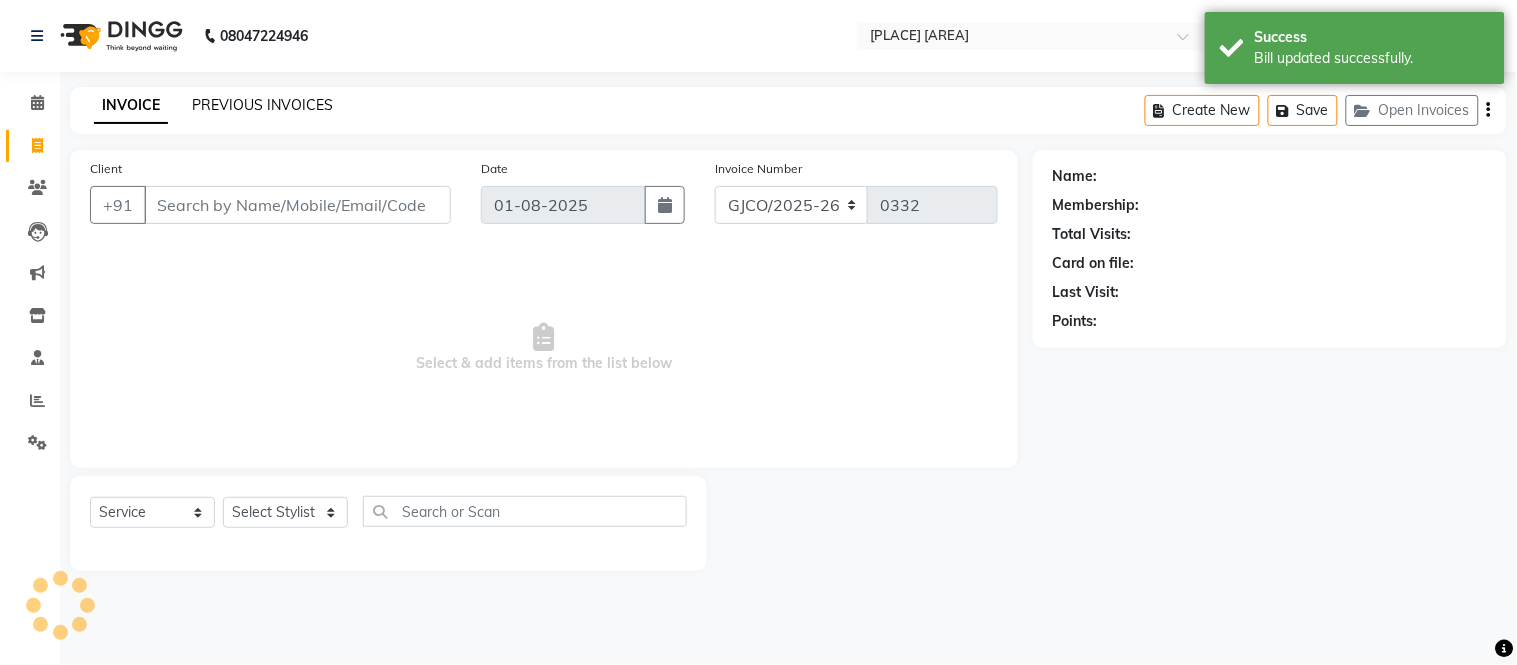 click on "PREVIOUS INVOICES" 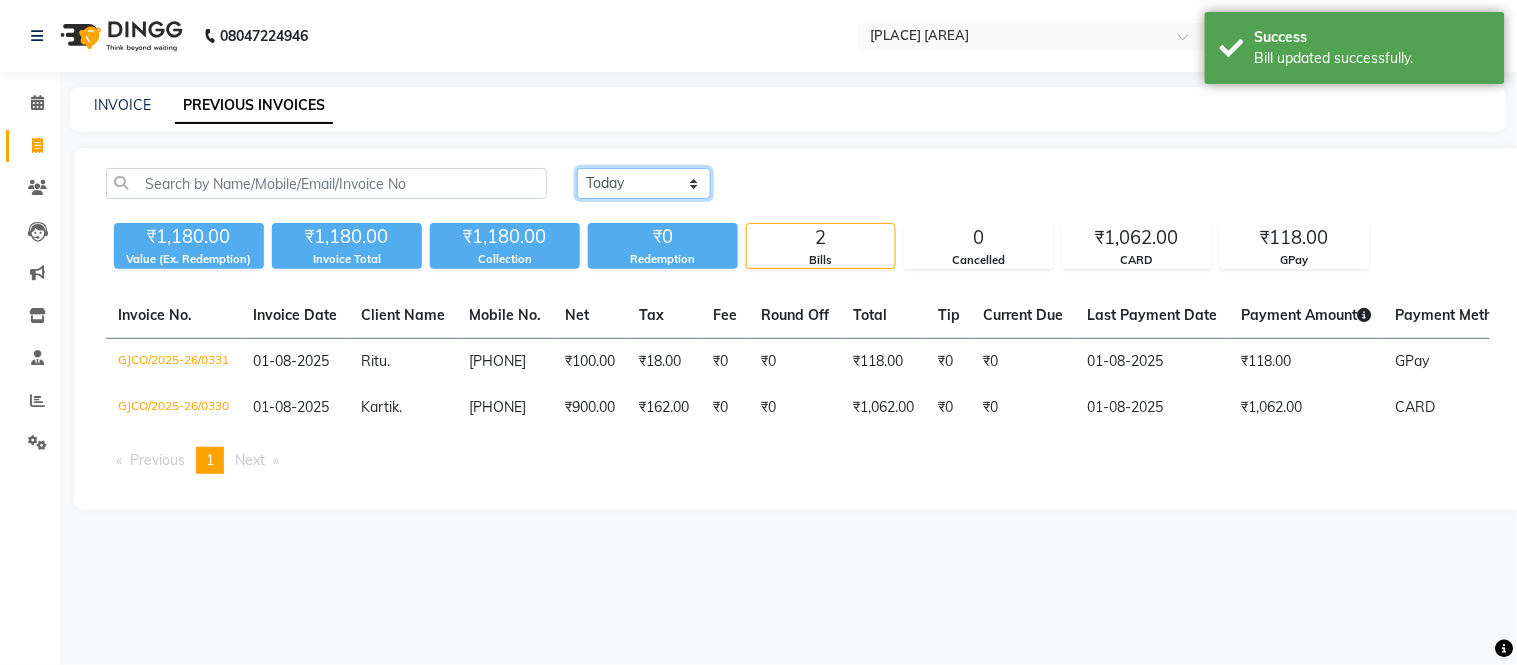 click on "Today Yesterday Custom Range" 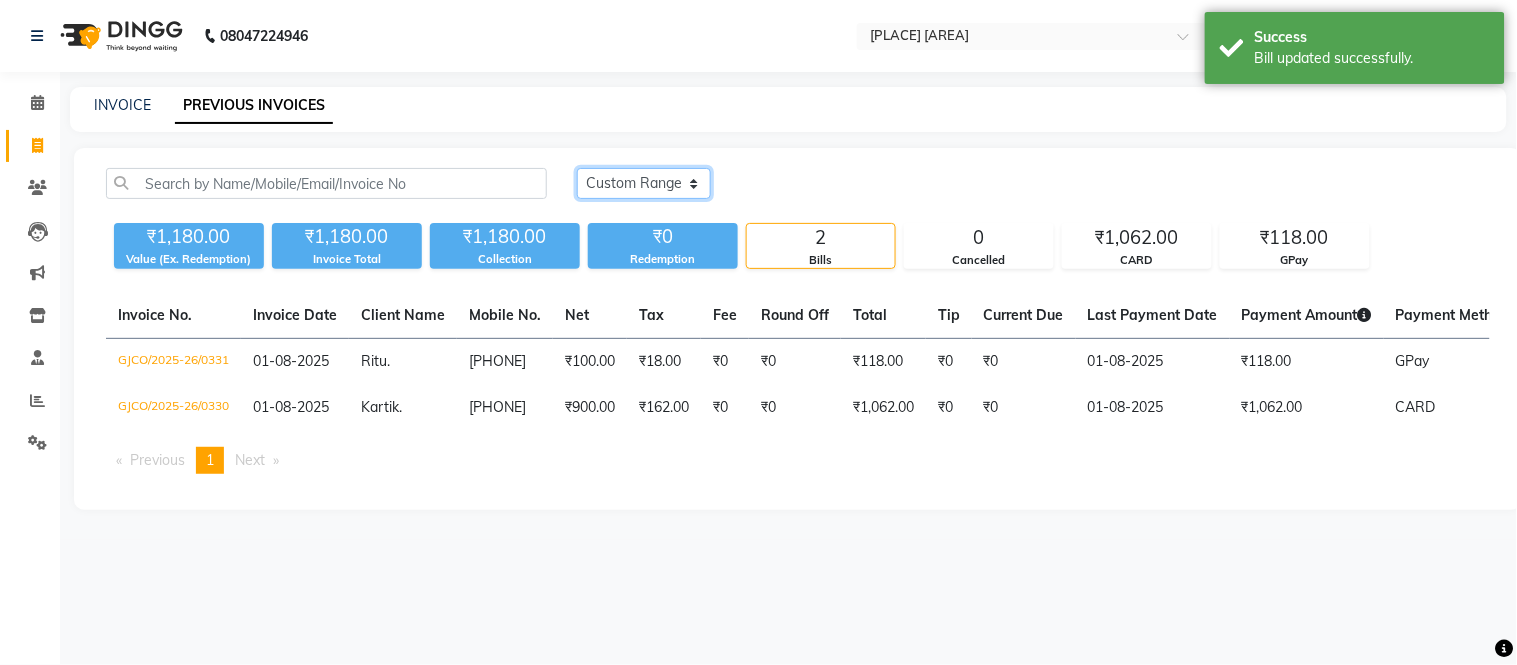 click on "Today Yesterday Custom Range" 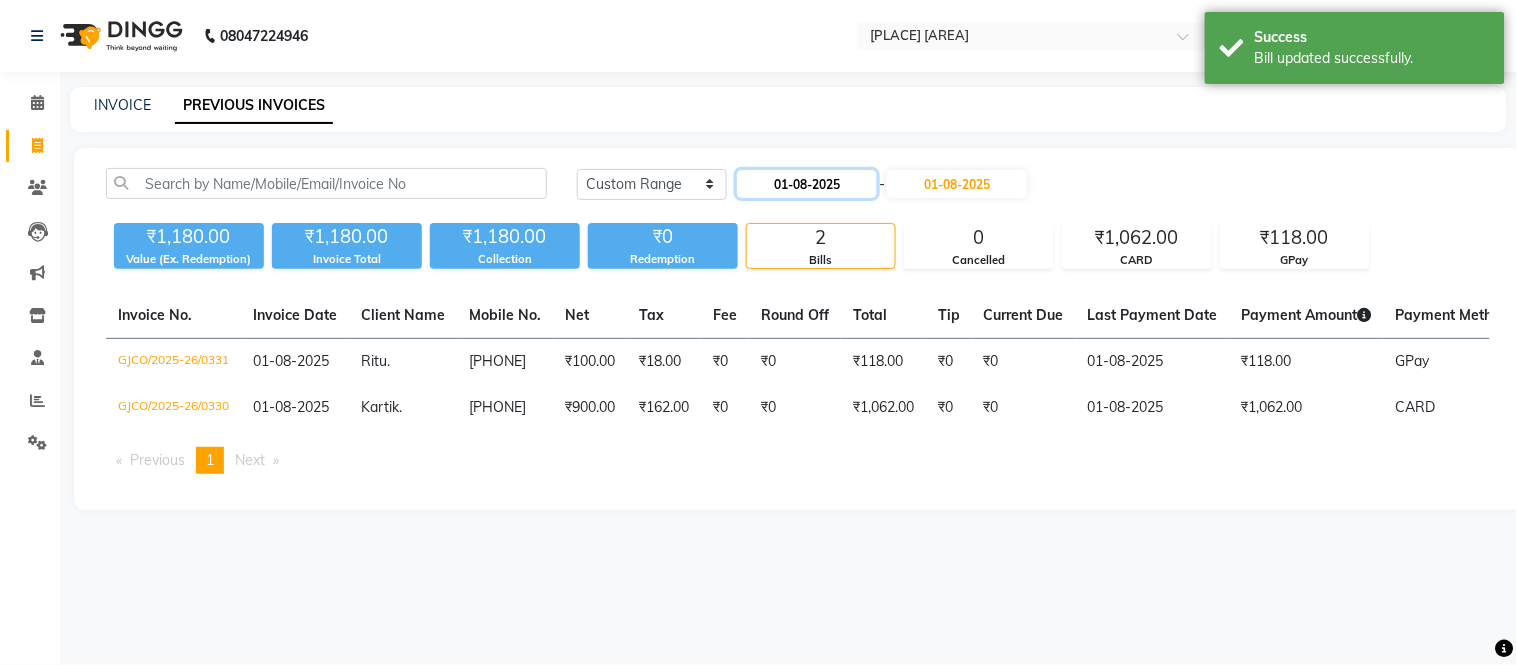 click on "01-08-2025" 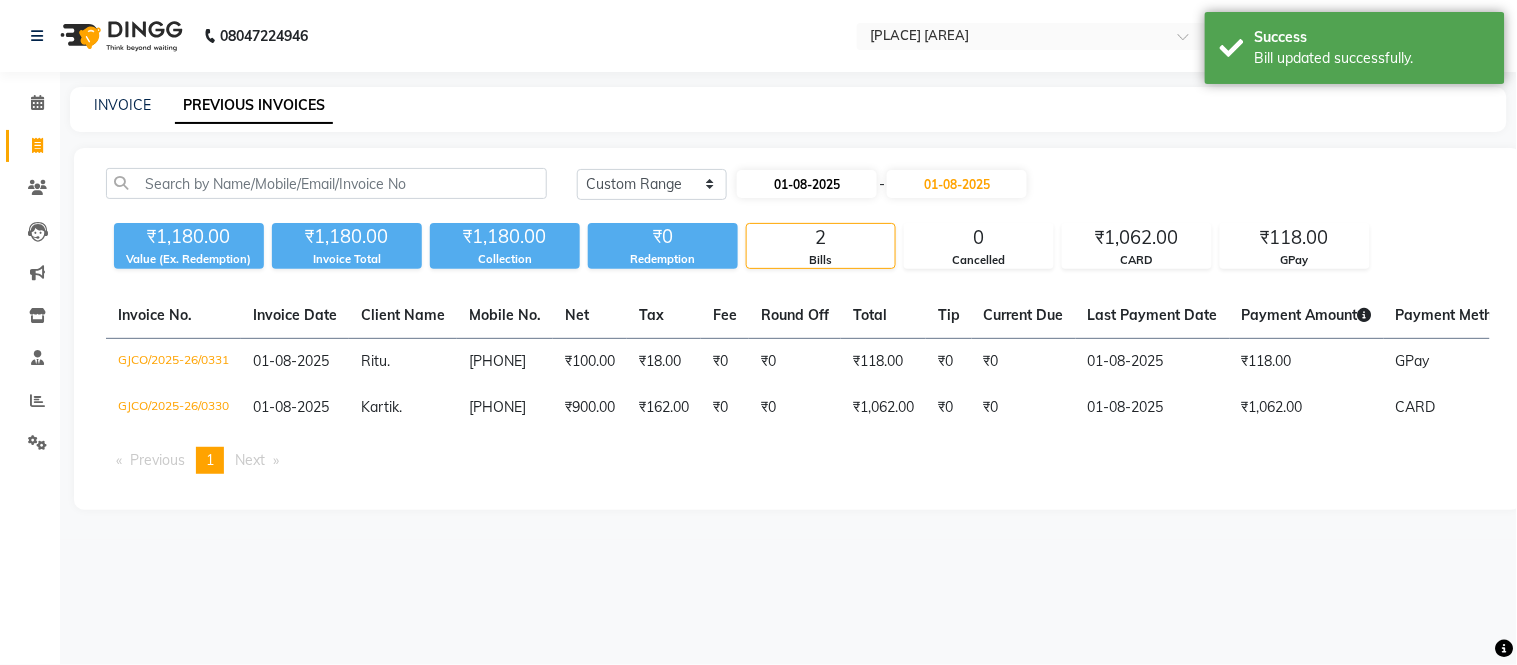 select on "8" 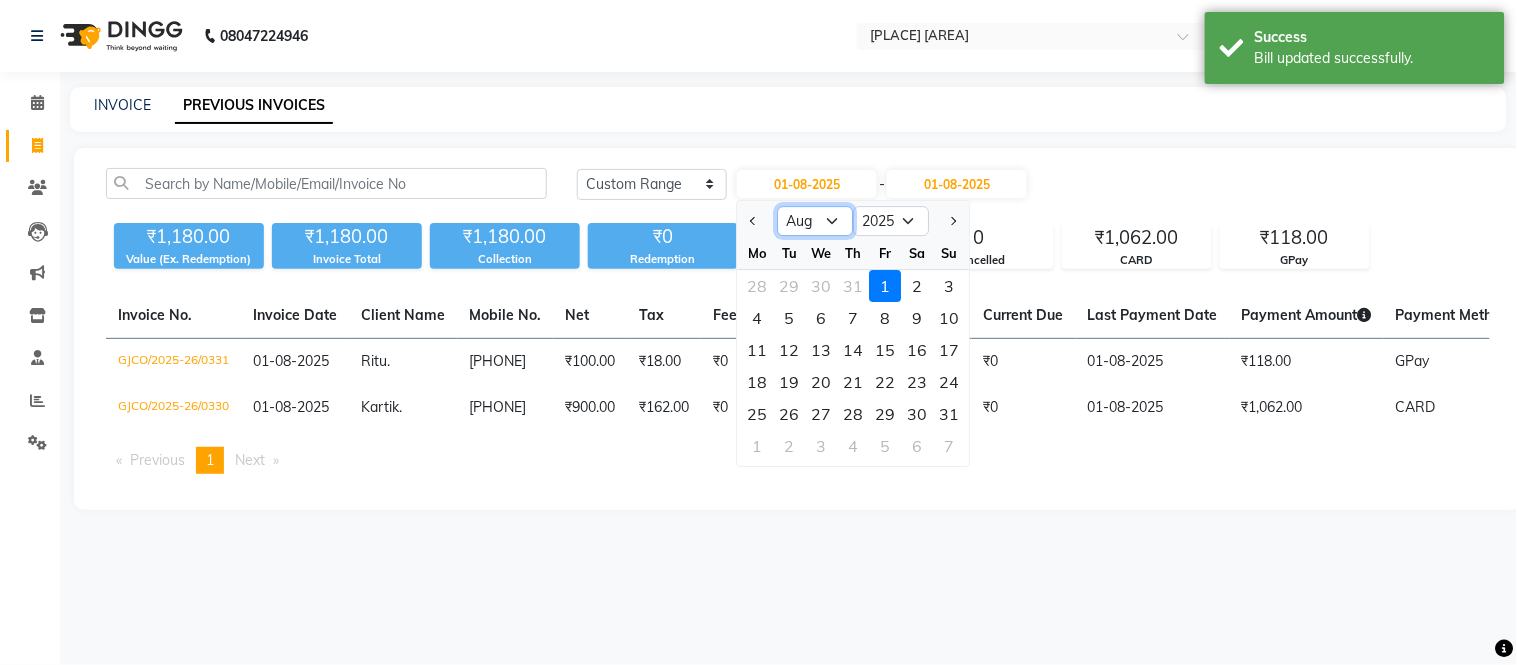 click on "Jan Feb Mar Apr May Jun Jul Aug Sep Oct Nov Dec" 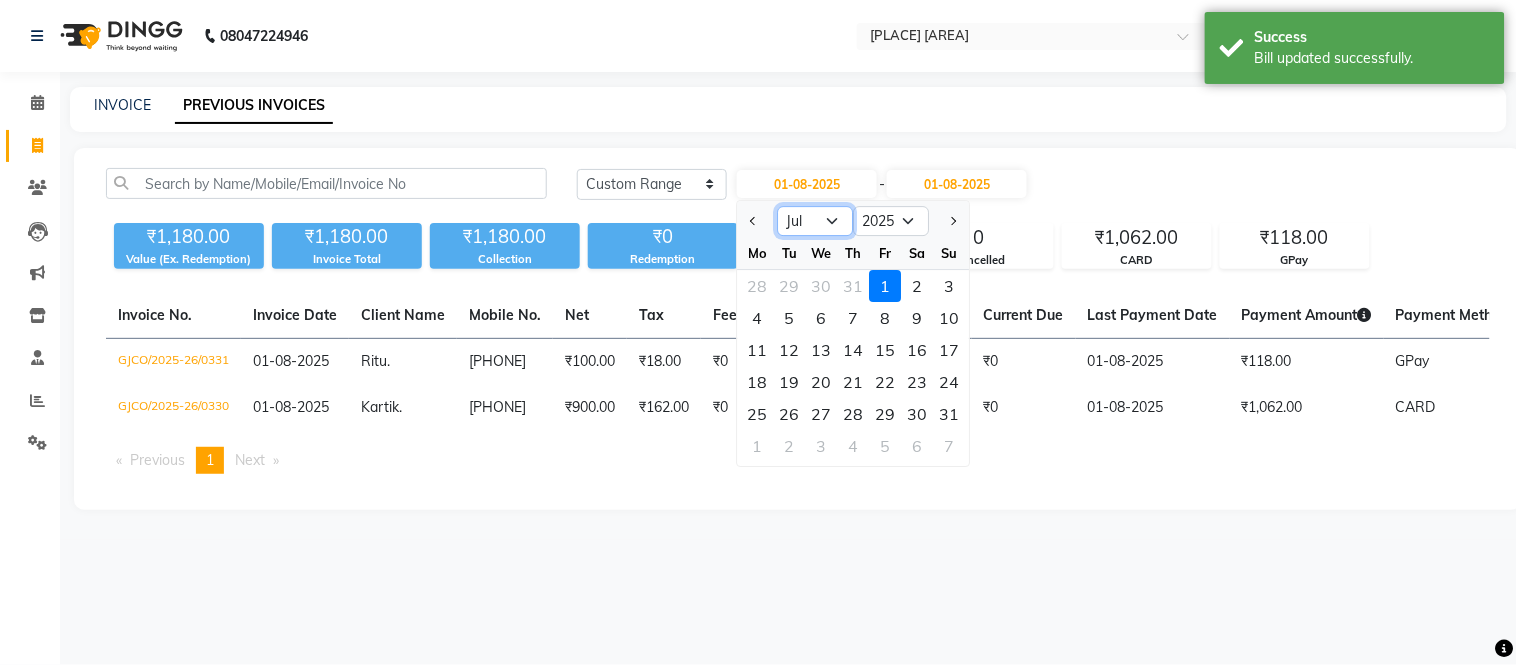 click on "Jan Feb Mar Apr May Jun Jul Aug Sep Oct Nov Dec" 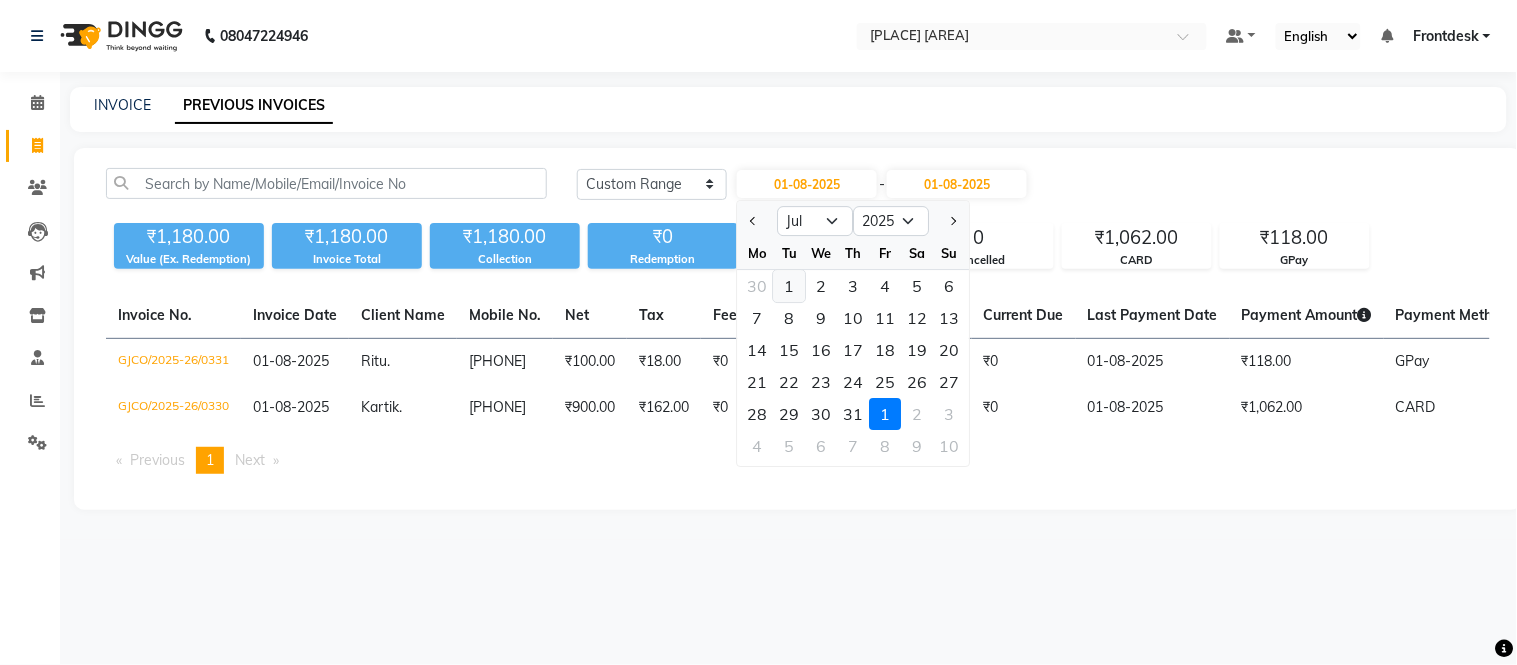 click on "1" 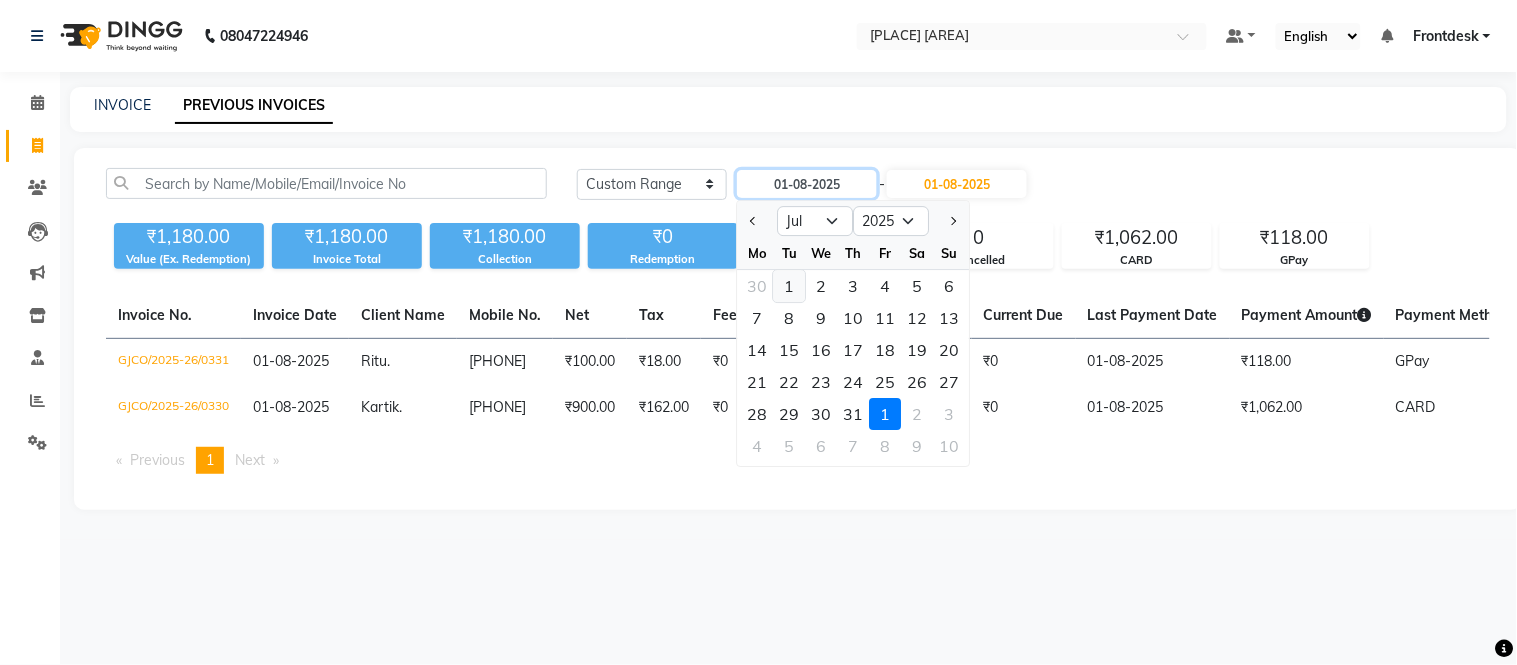 type on "01-07-2025" 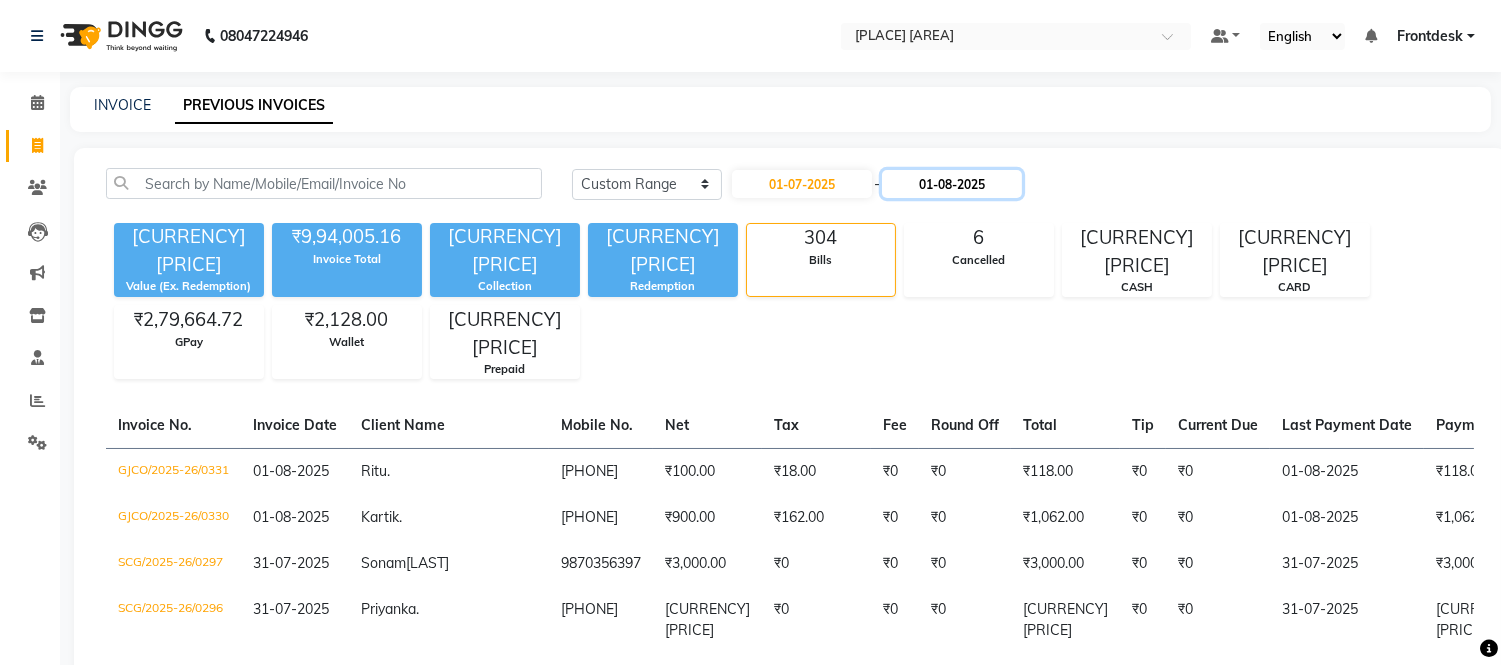 click on "01-08-2025" 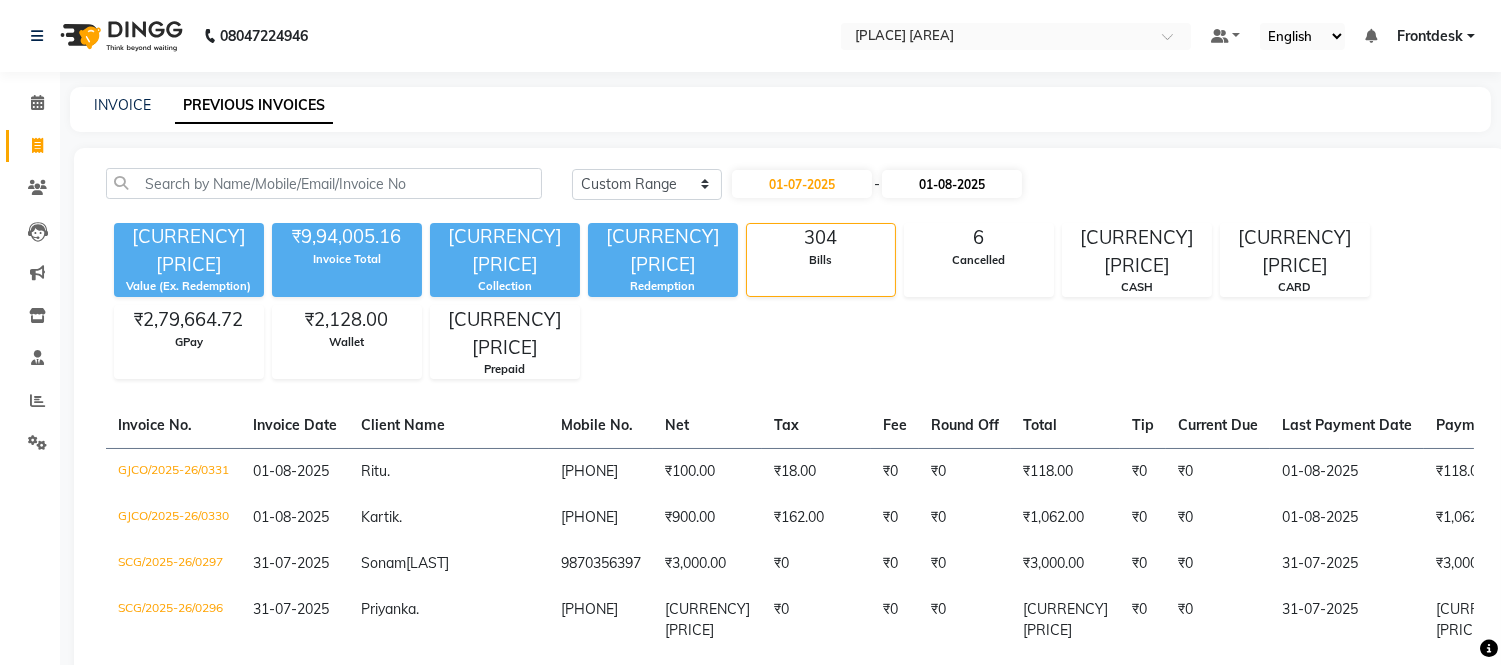 select on "8" 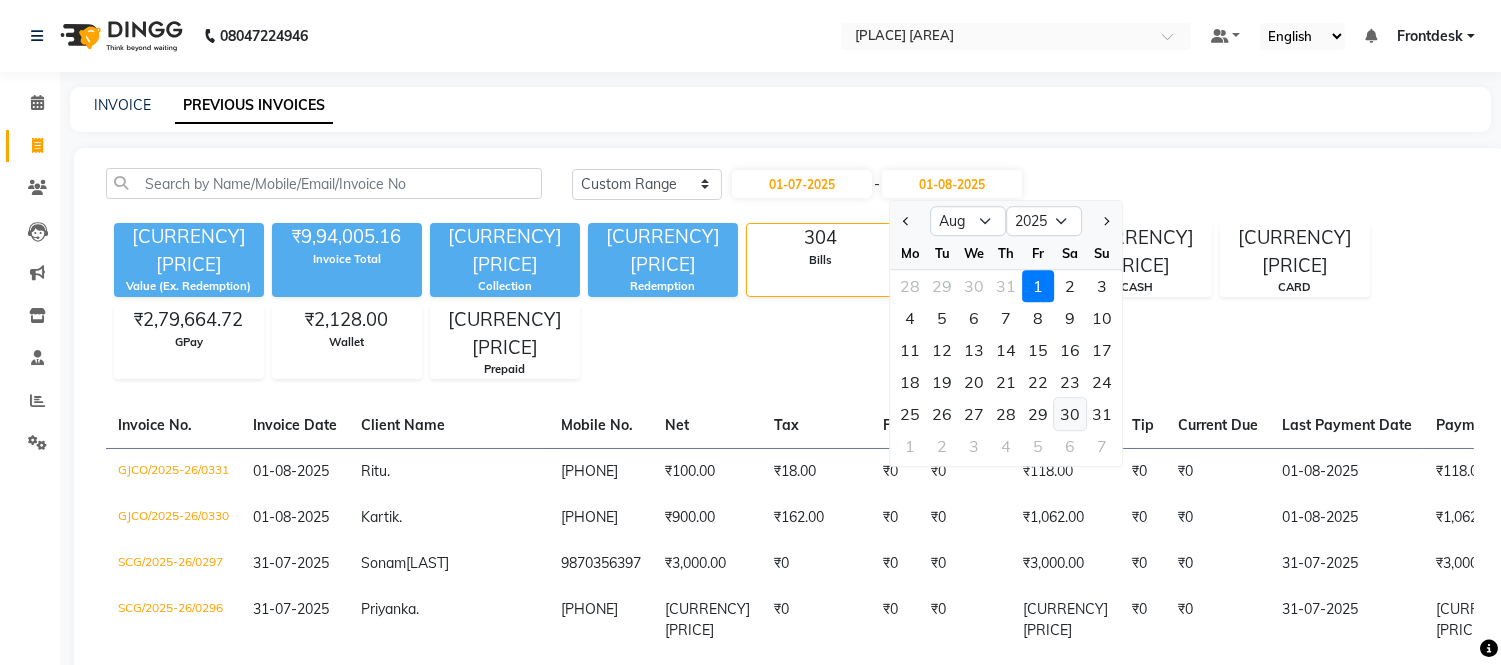 click on "30" 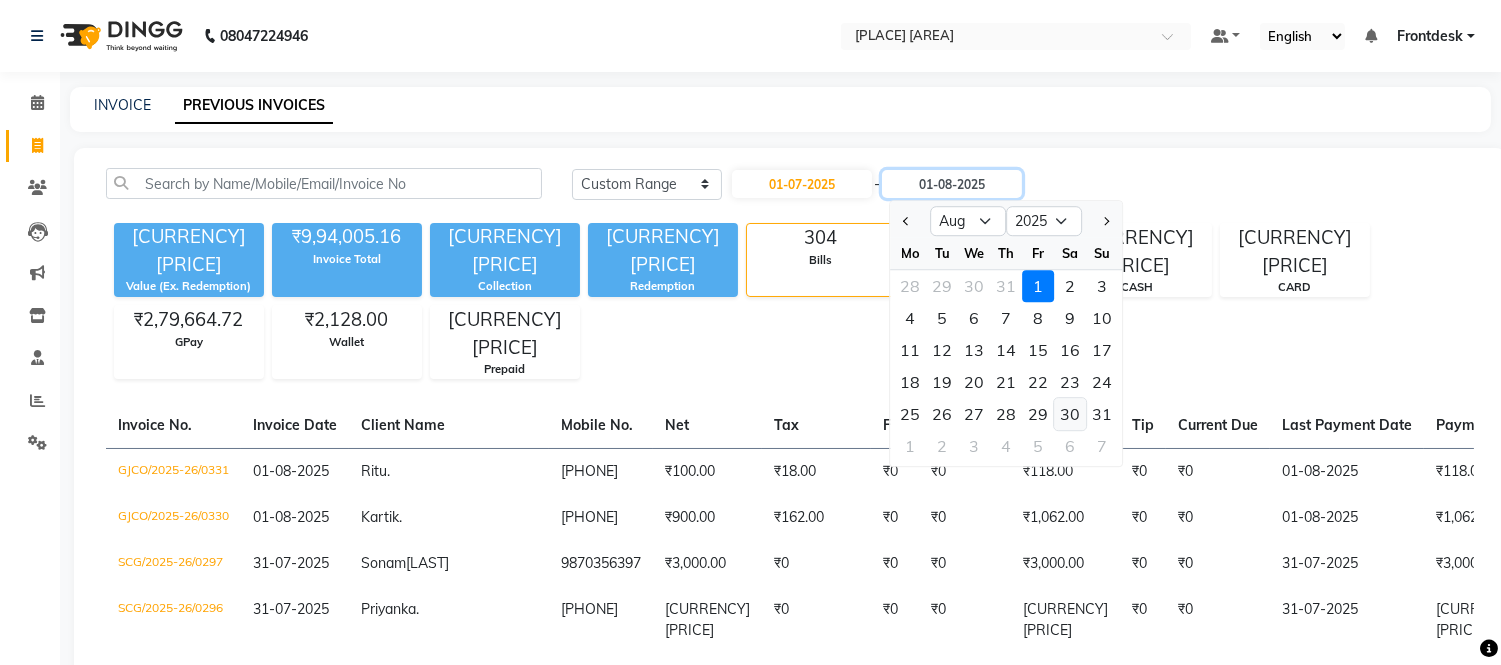 type on "30-08-2025" 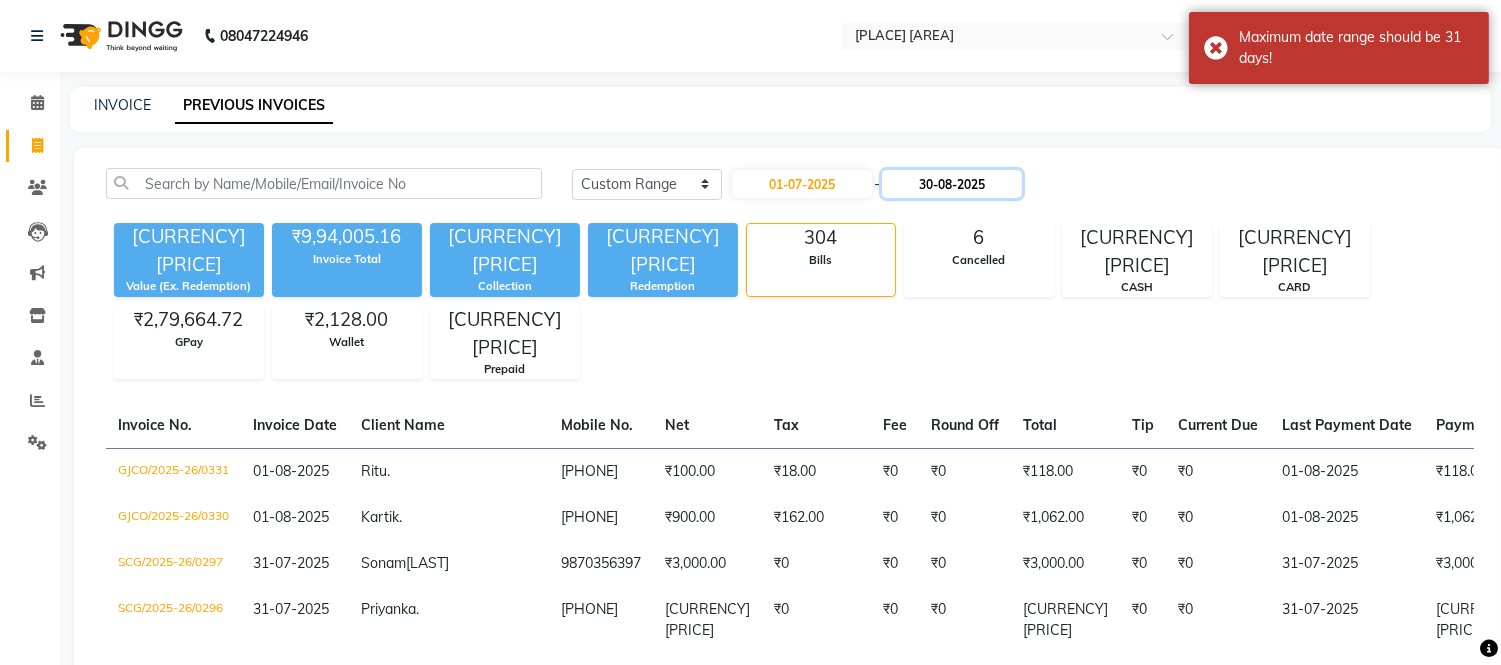 click on "30-08-2025" 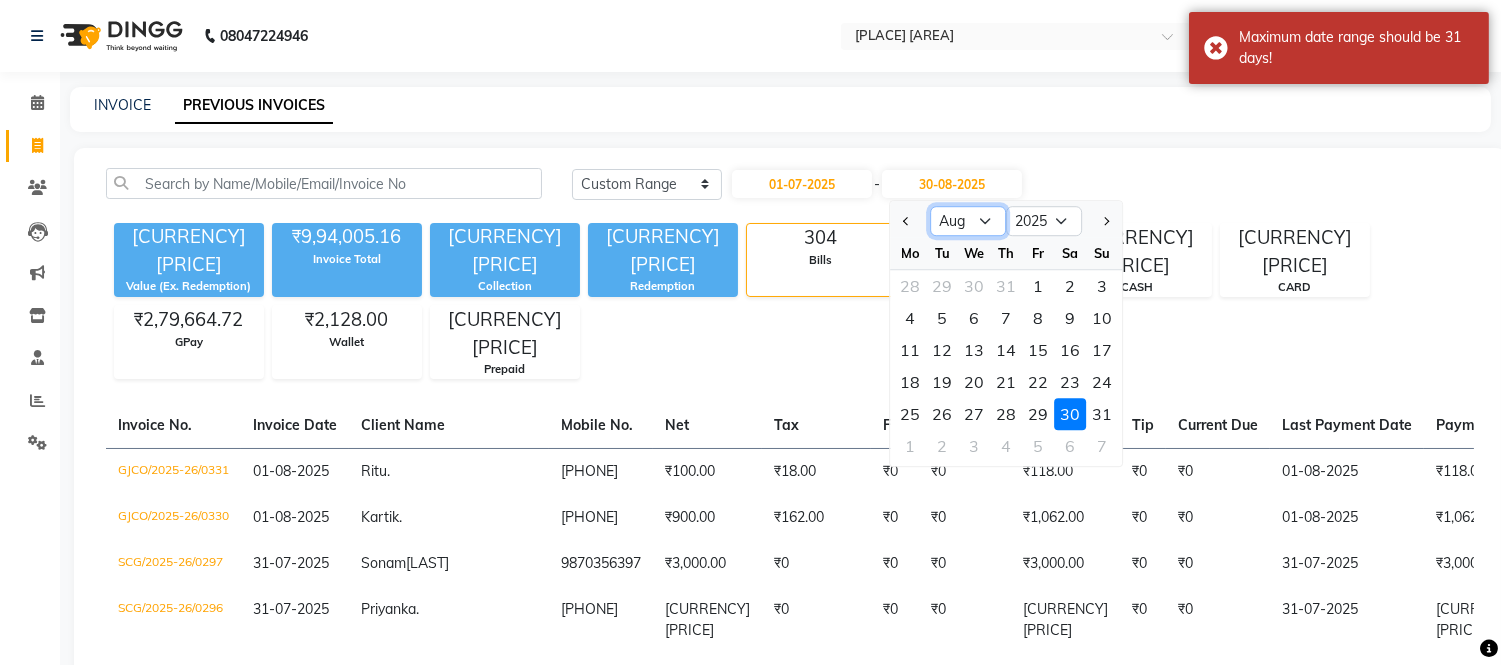 click on "Jul Aug Sep Oct Nov Dec" 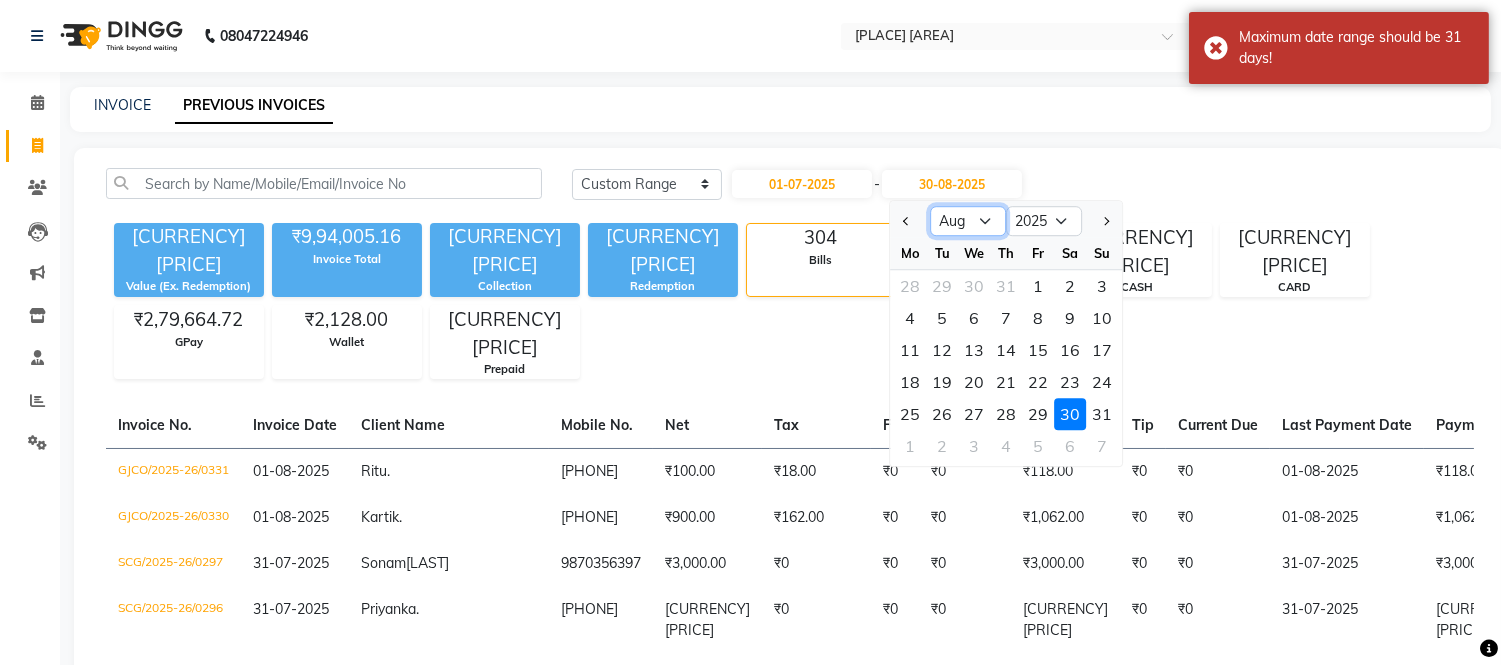 select on "7" 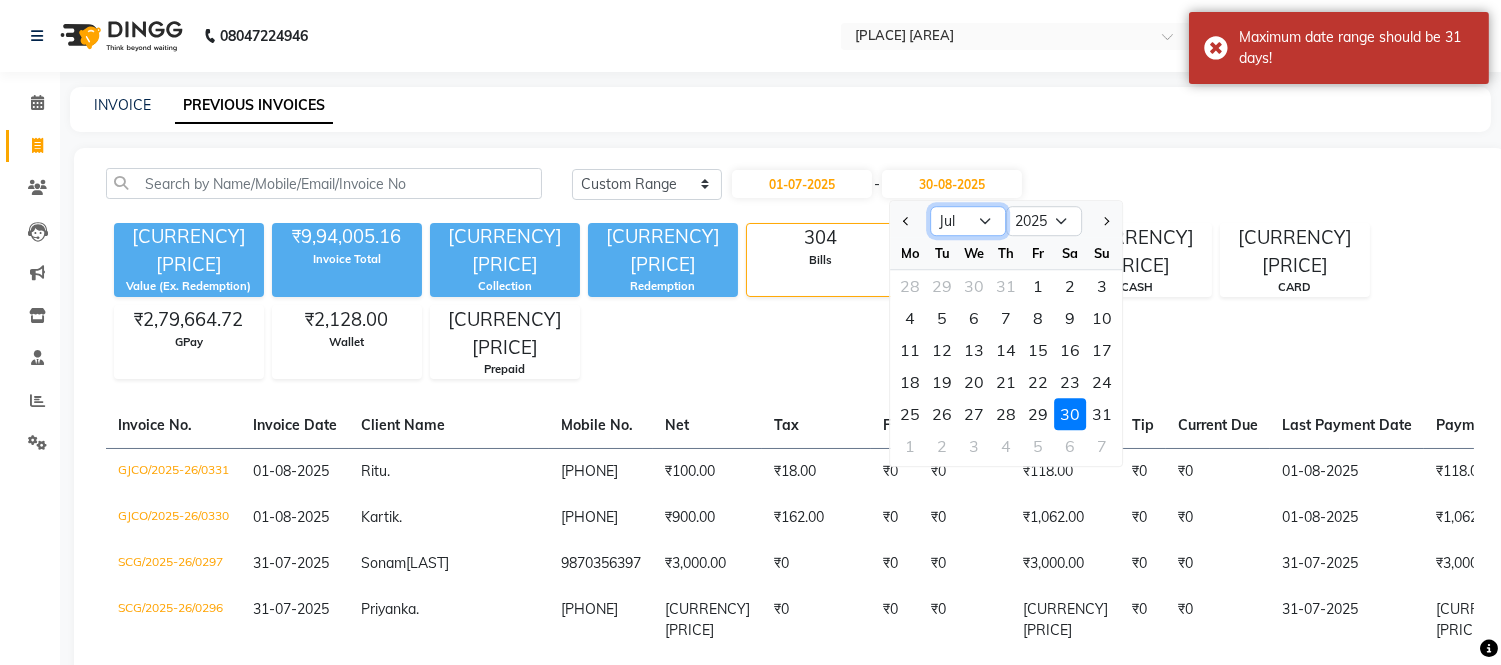 click on "Jul Aug Sep Oct Nov Dec" 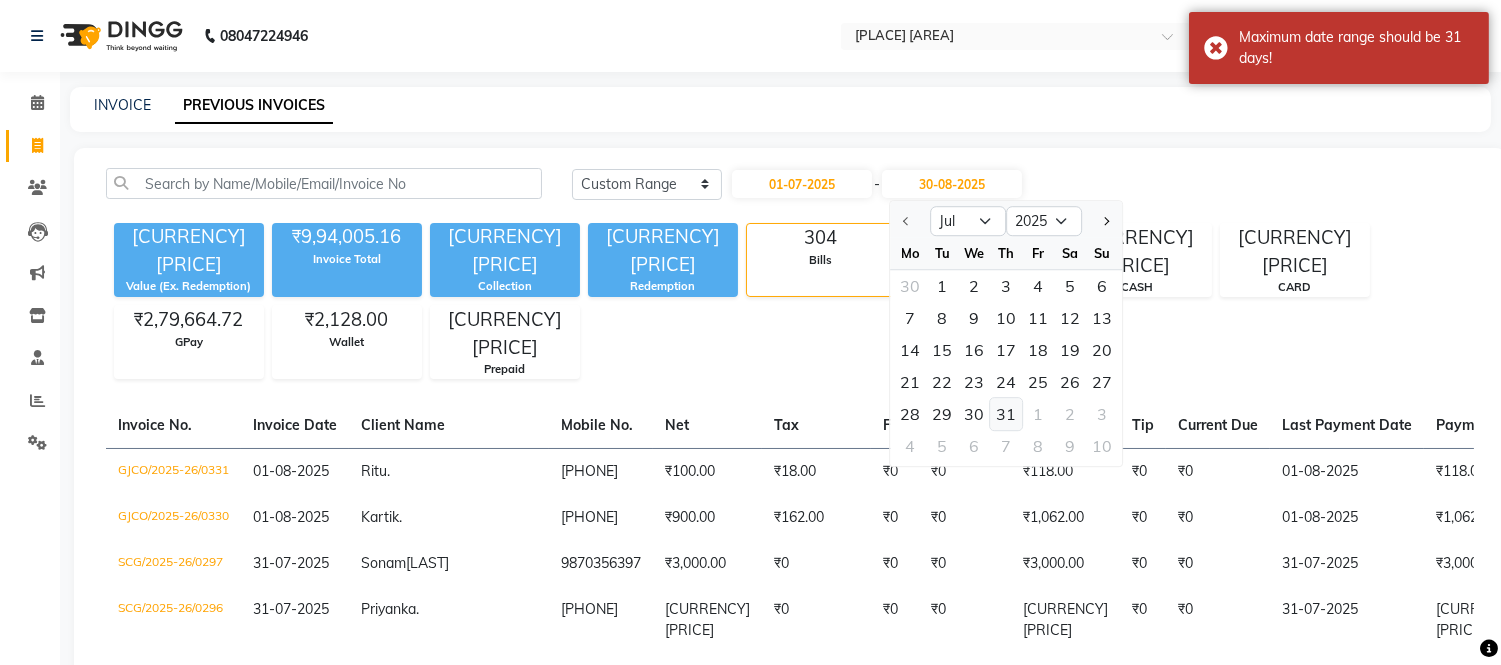 click on "31" 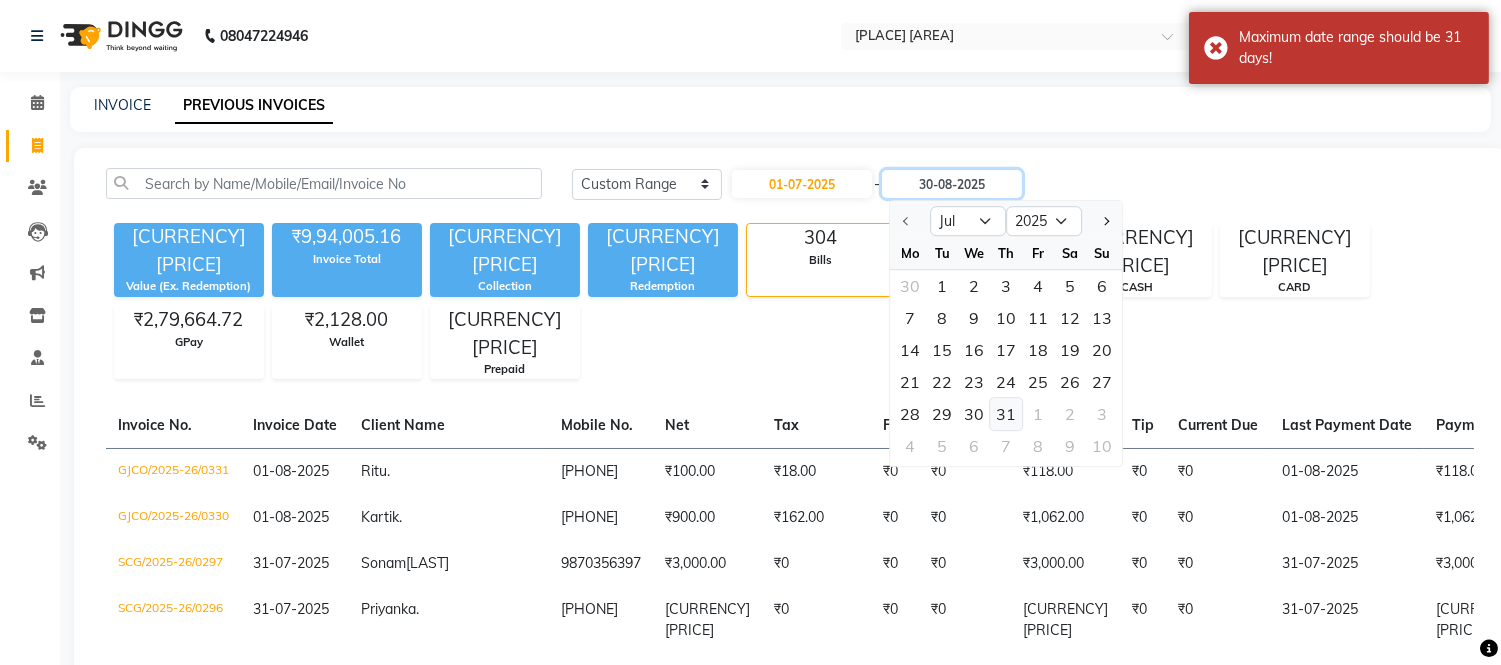 type on "31-07-2025" 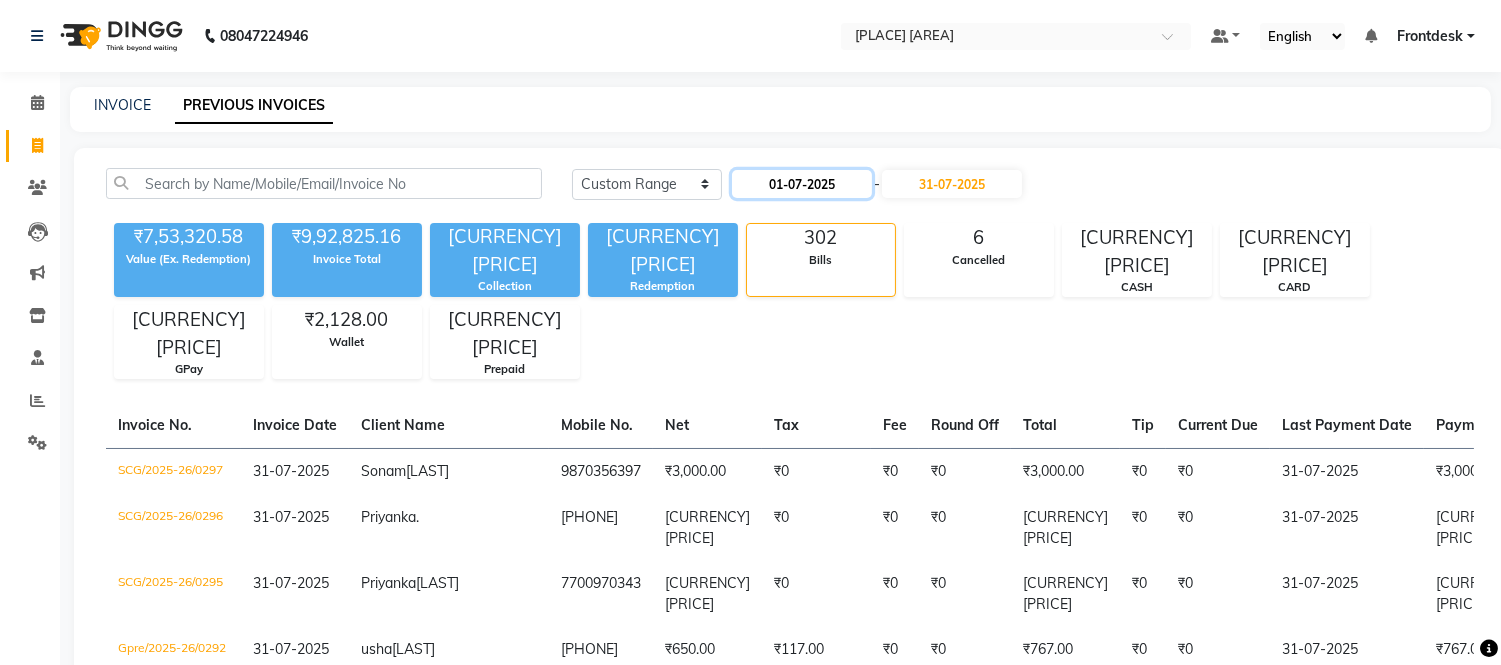 click on "01-07-2025" 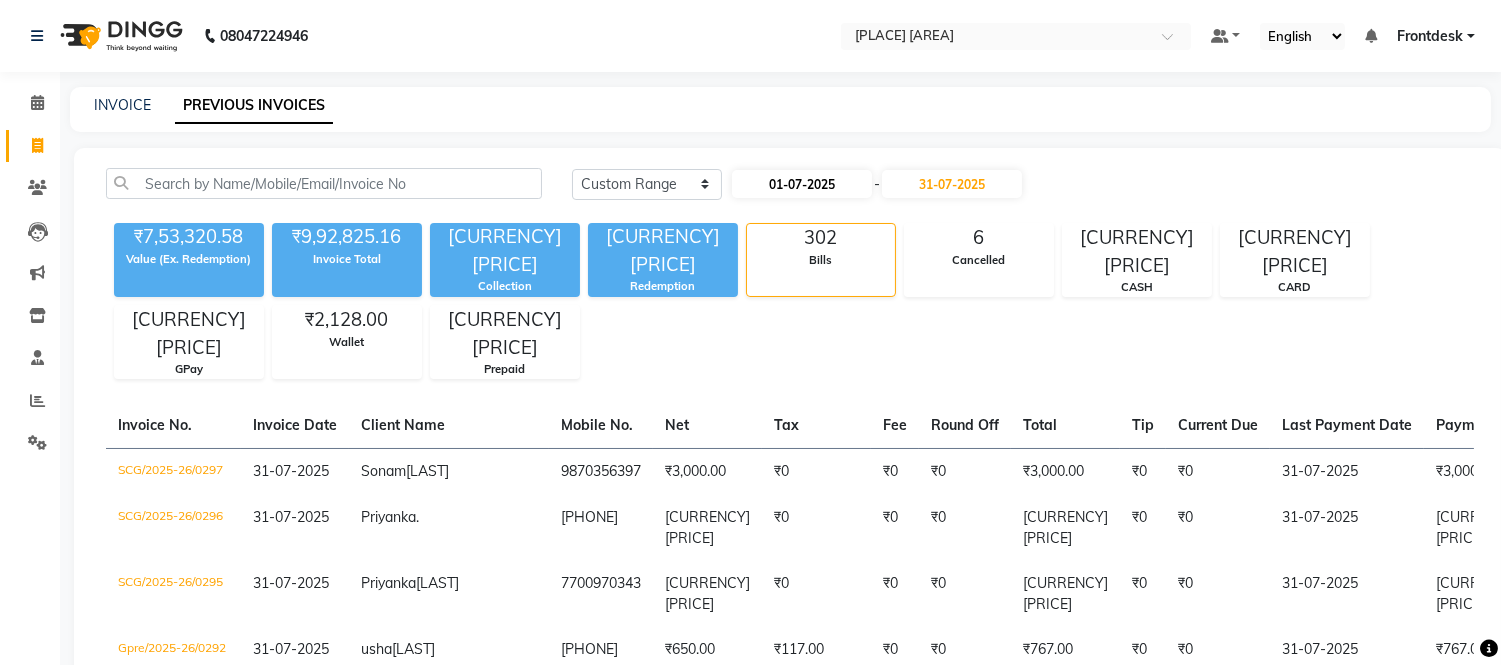 select on "7" 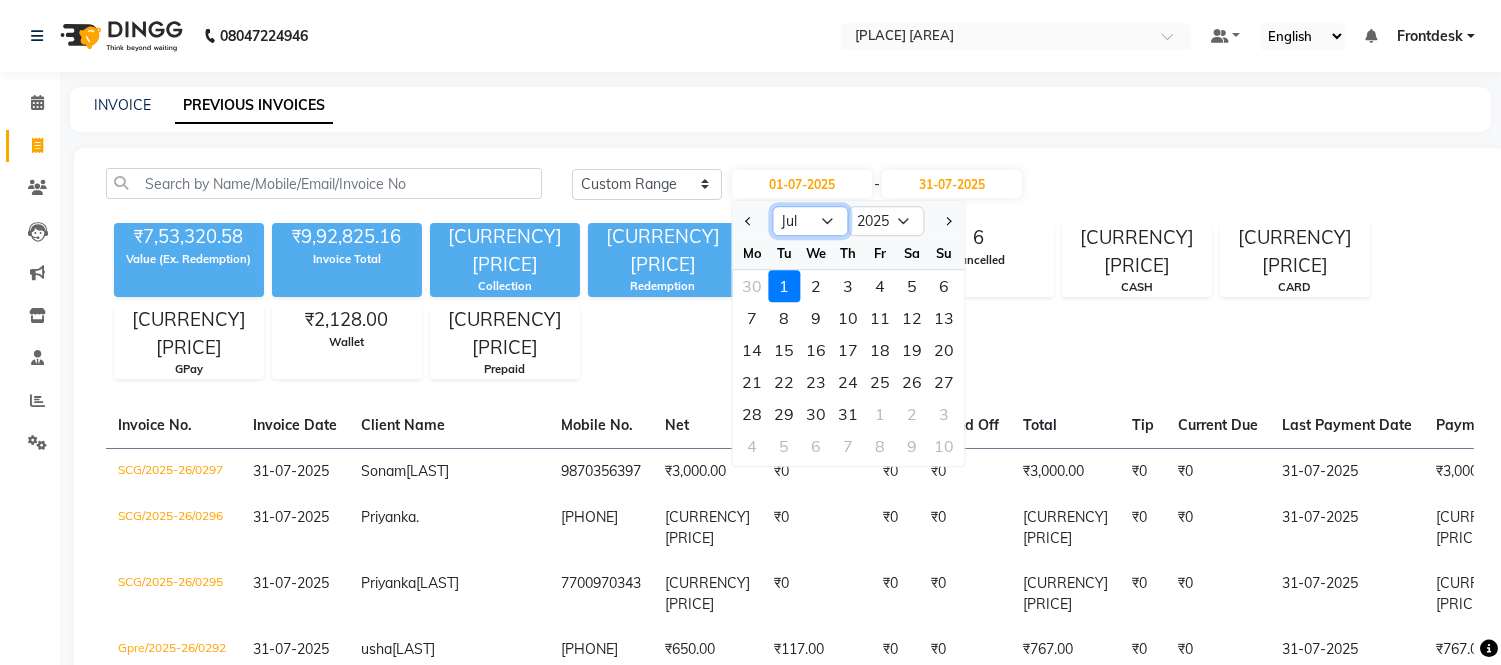 click on "Jan Feb Mar Apr May Jun Jul Aug Sep Oct Nov Dec" 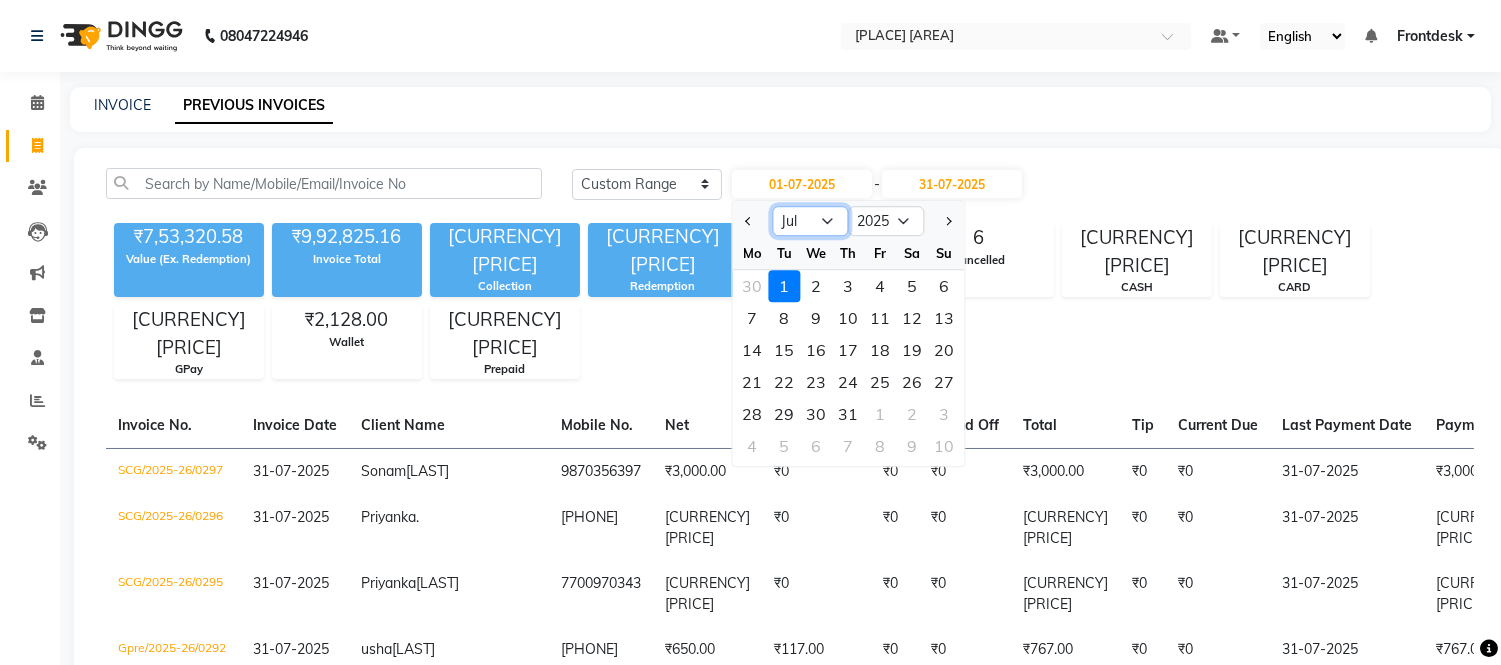 select on "8" 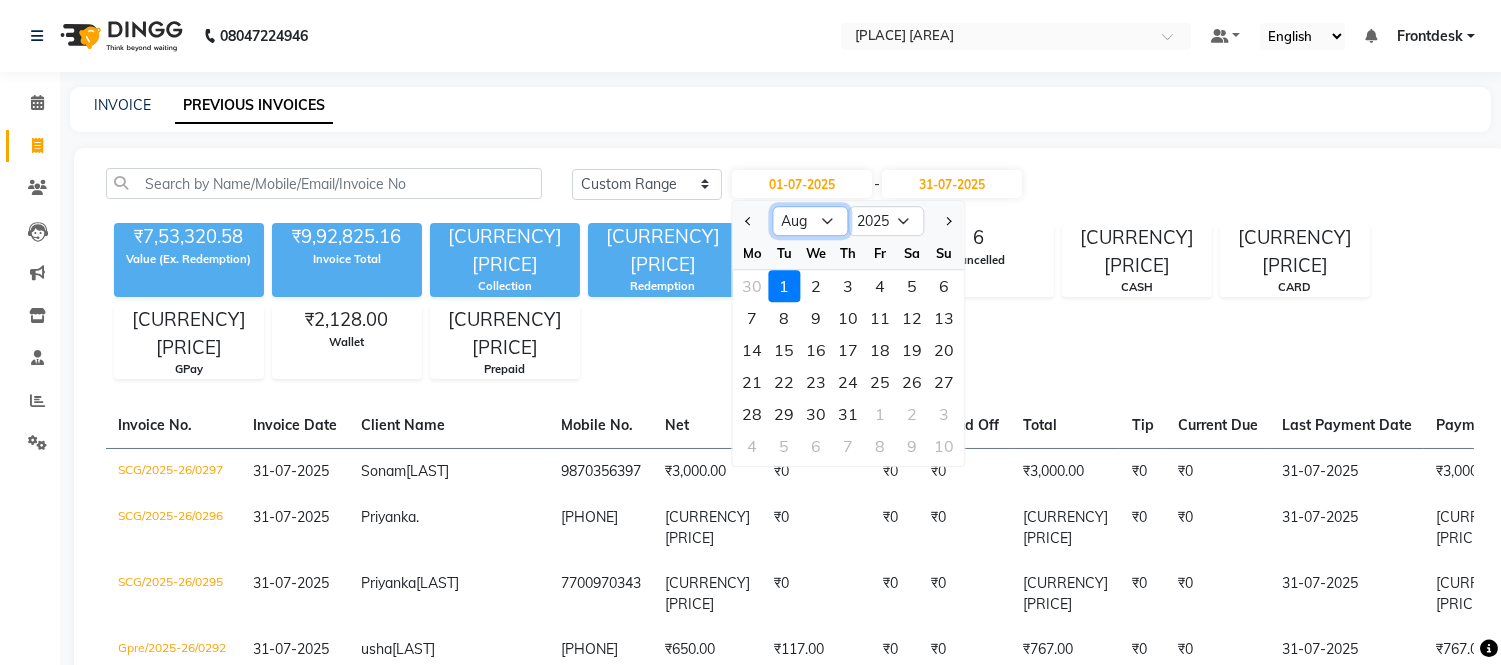 click on "Jan Feb Mar Apr May Jun Jul Aug Sep Oct Nov Dec" 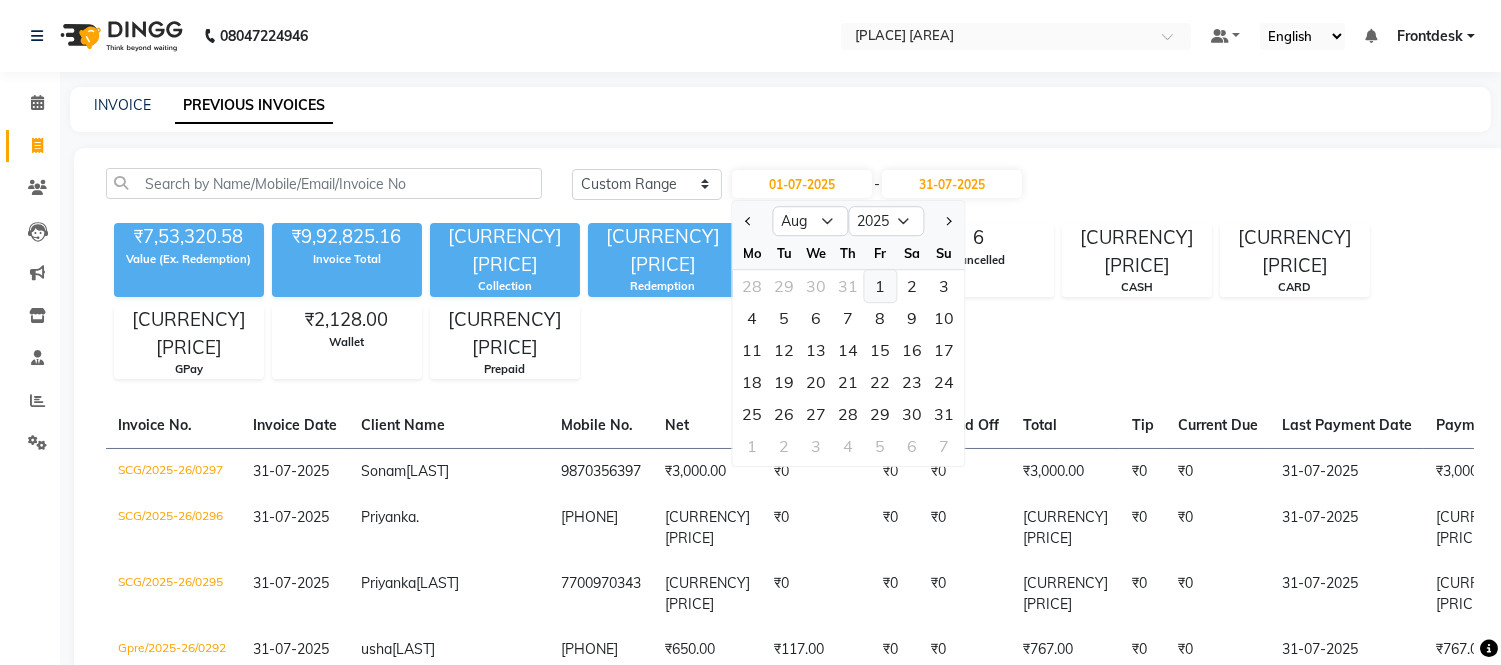 click on "1" 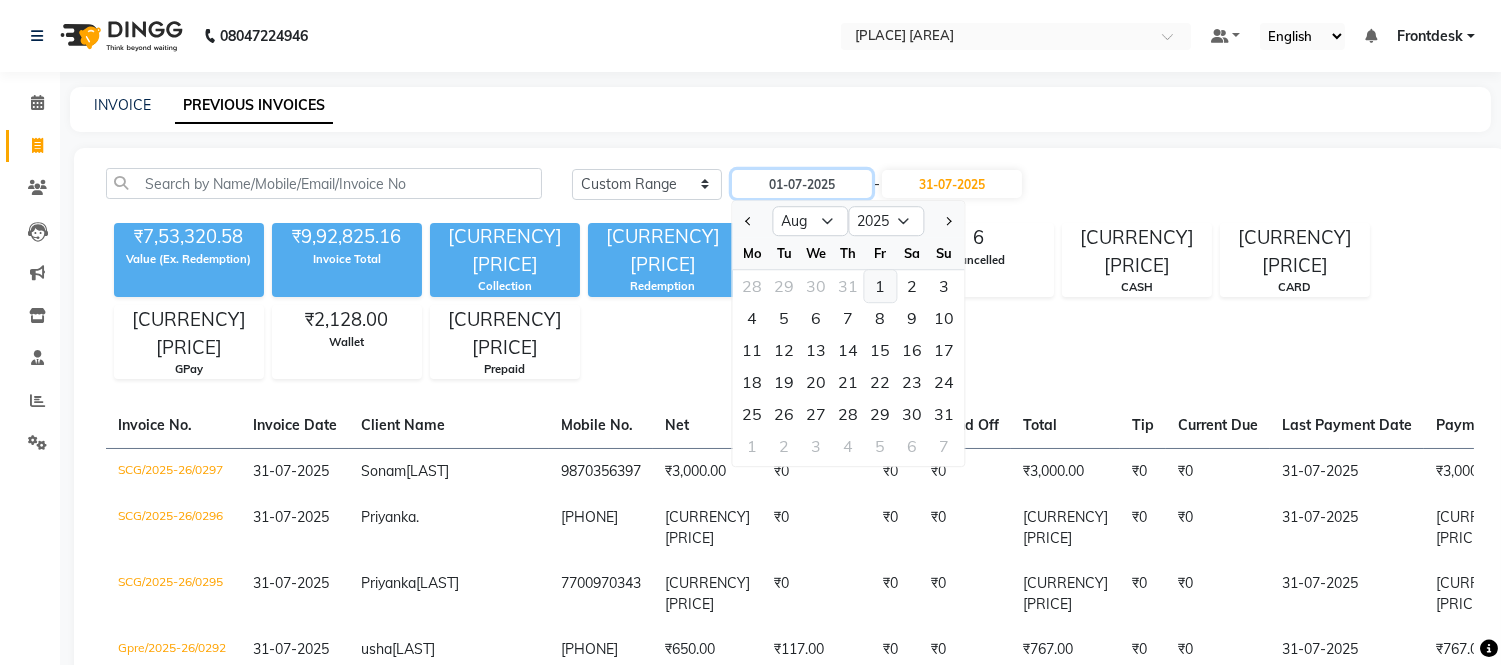 type on "01-08-2025" 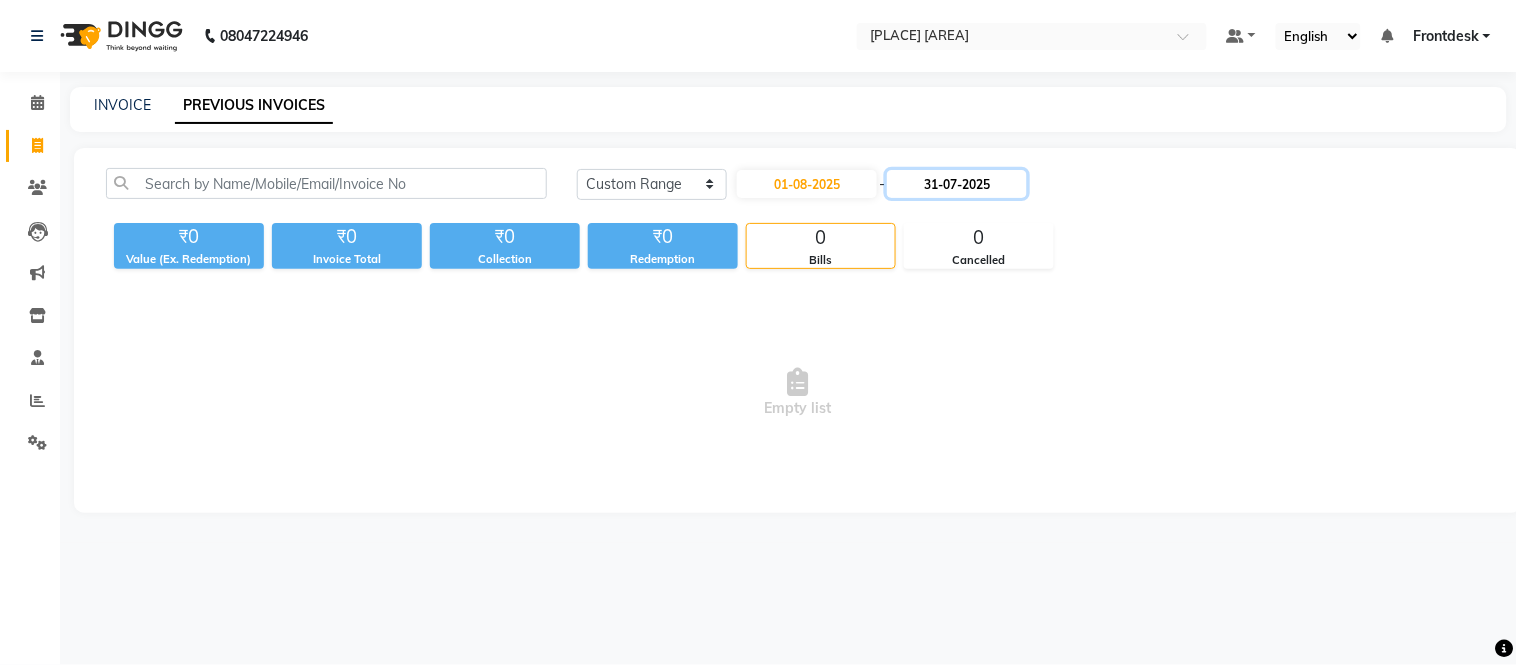 click on "31-07-2025" 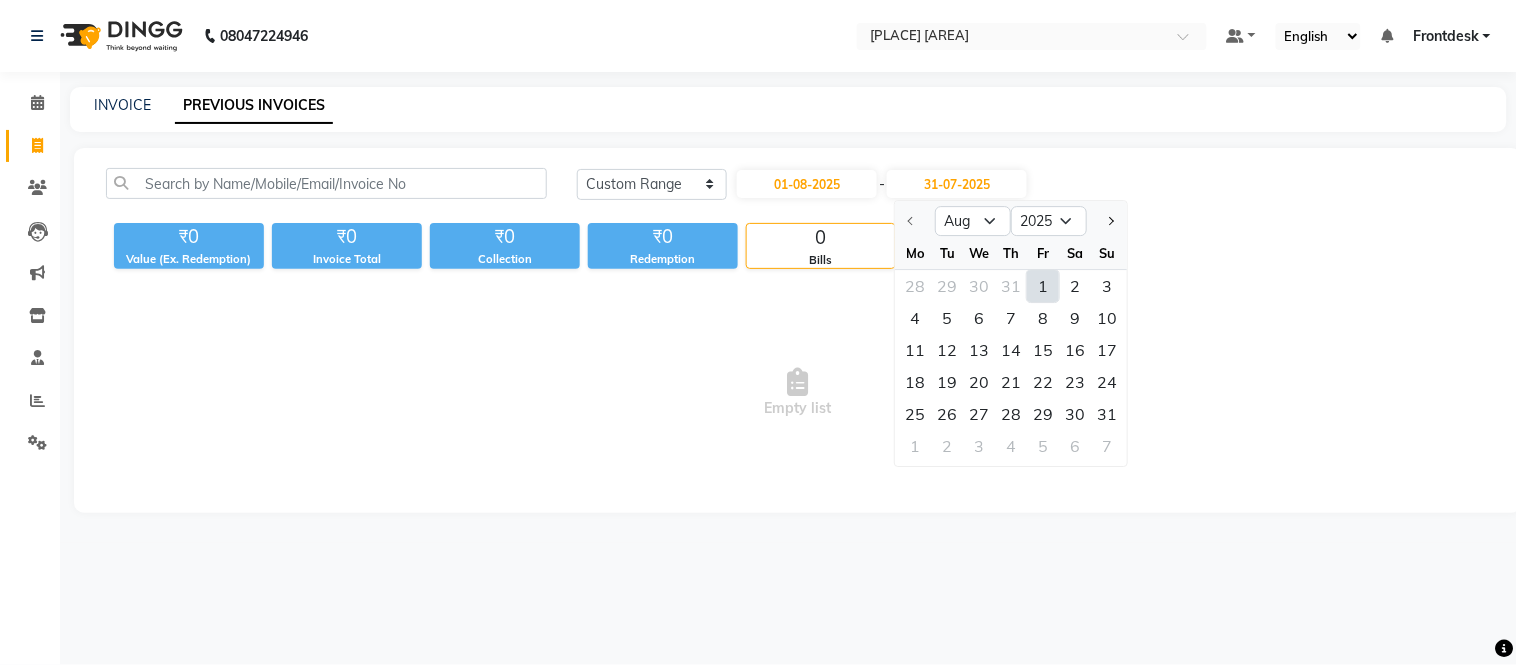 click on "1" 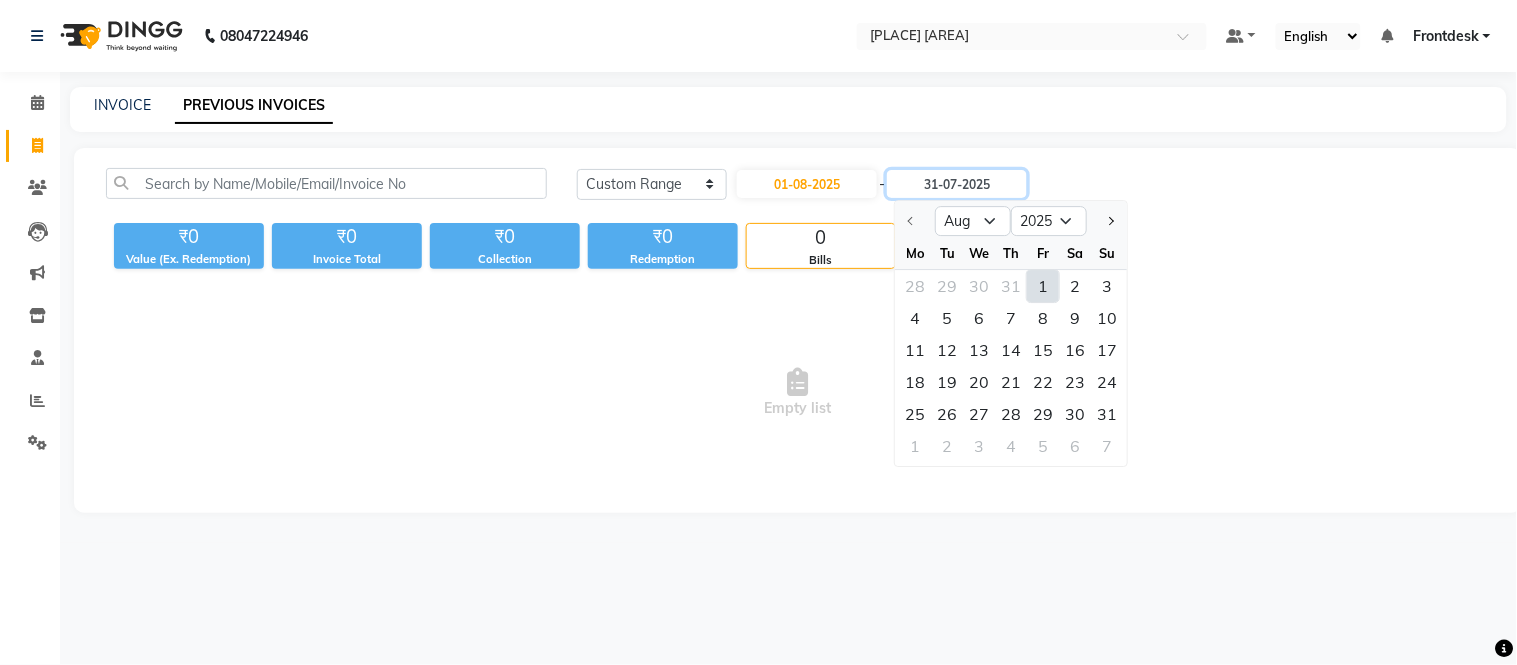 type on "01-08-2025" 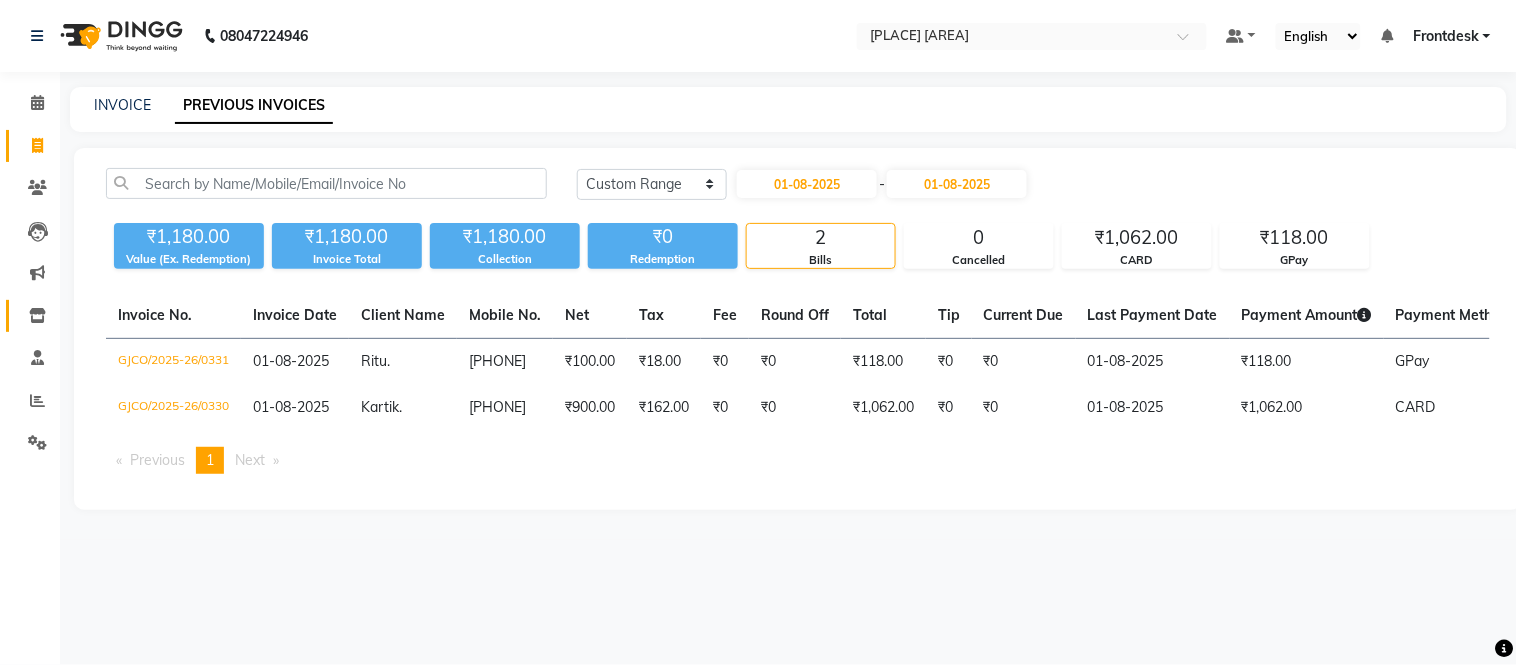 click 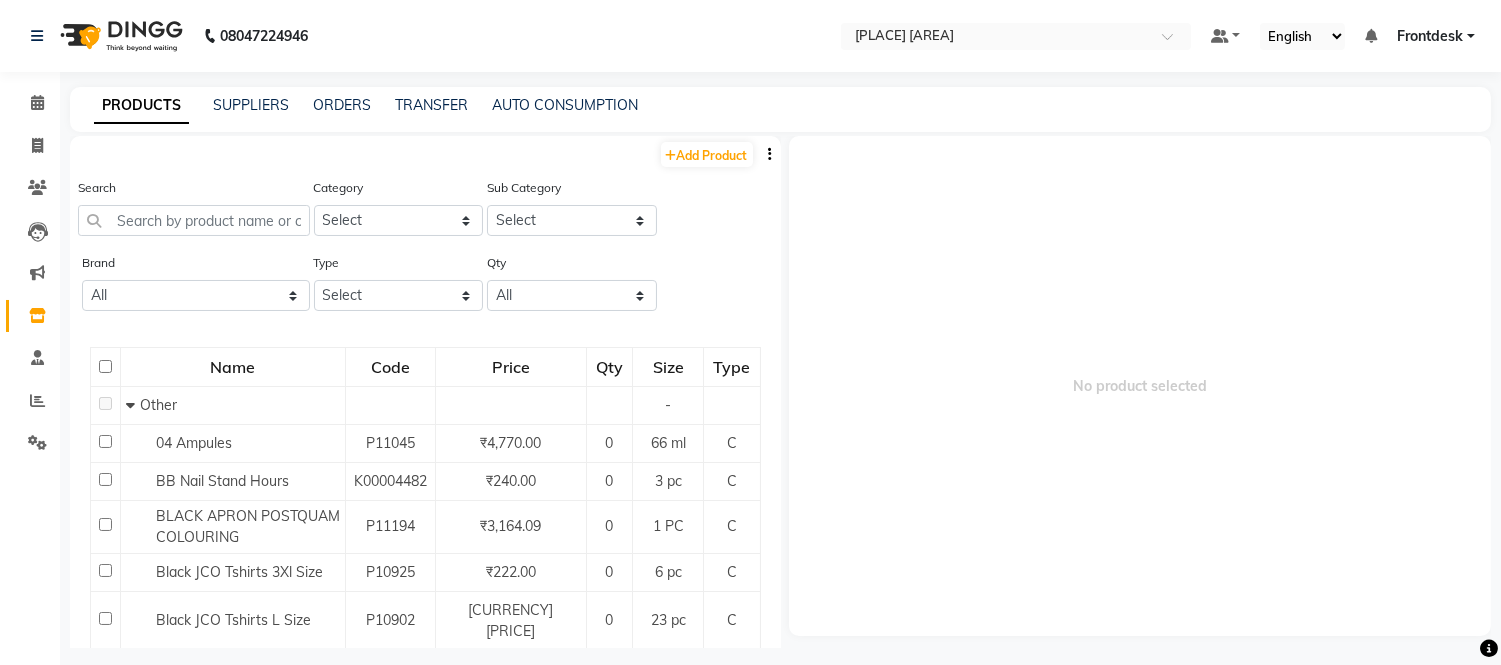 click 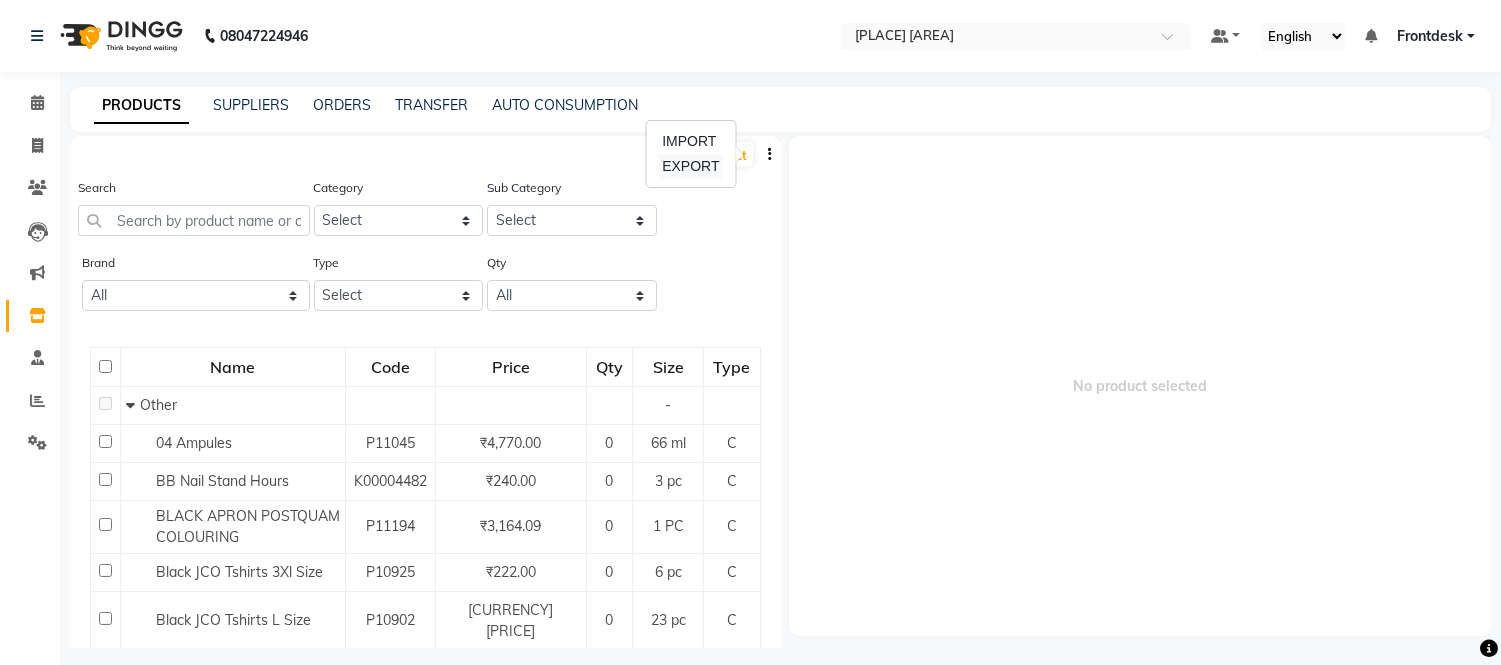 click on "EXPORT" at bounding box center [690, 166] 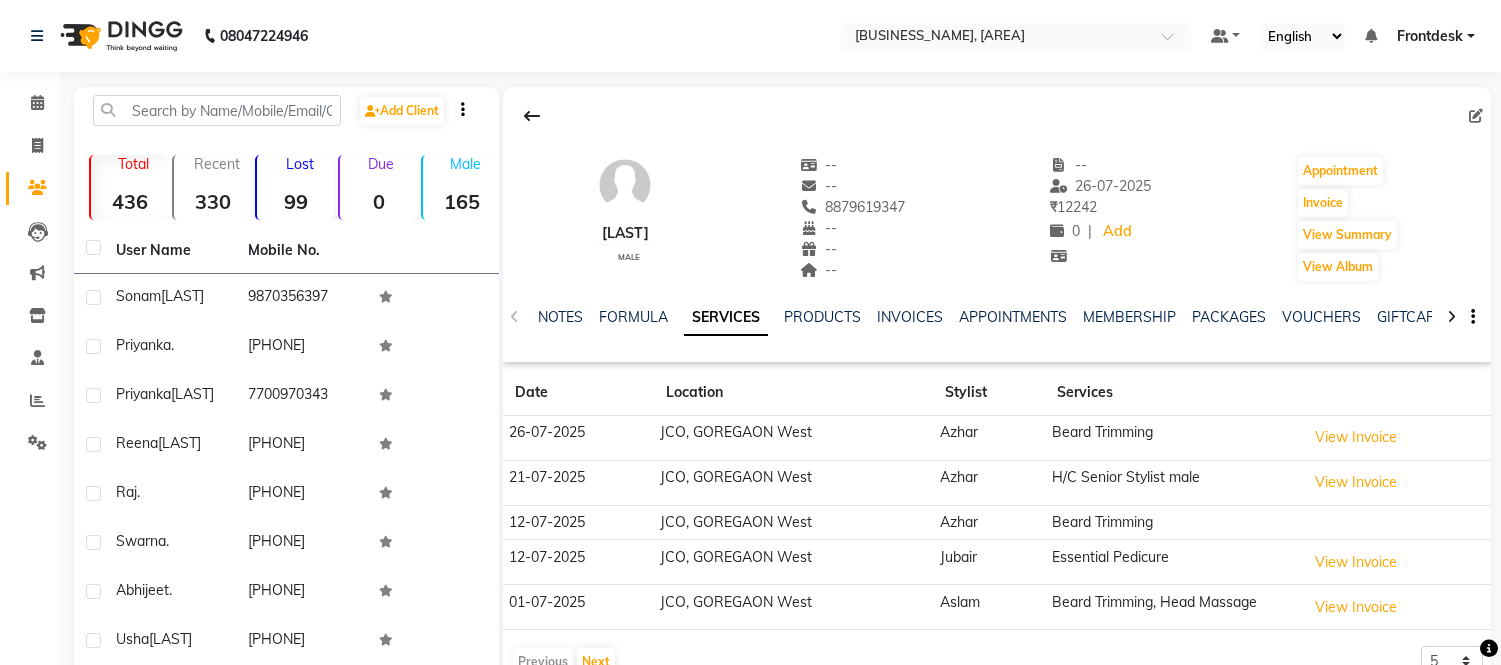 scroll, scrollTop: 0, scrollLeft: 0, axis: both 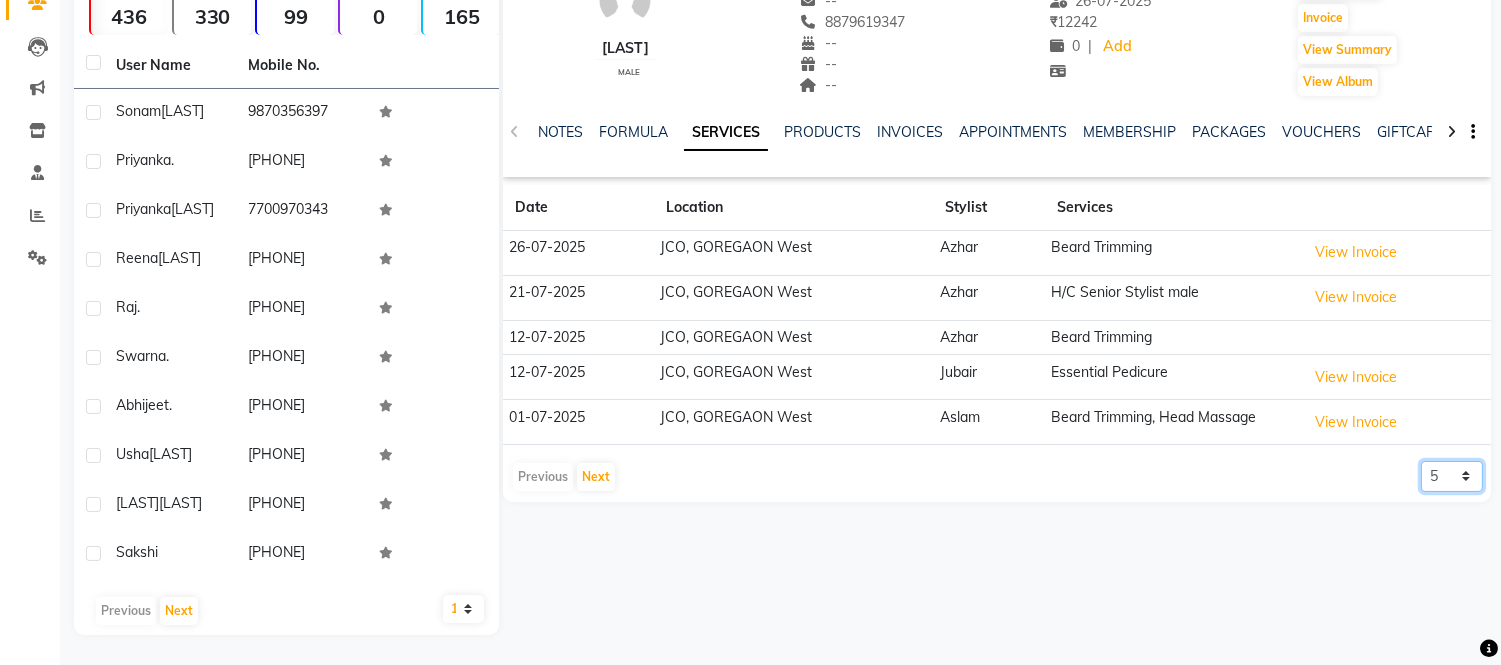 click on "5 10 50 100 500" 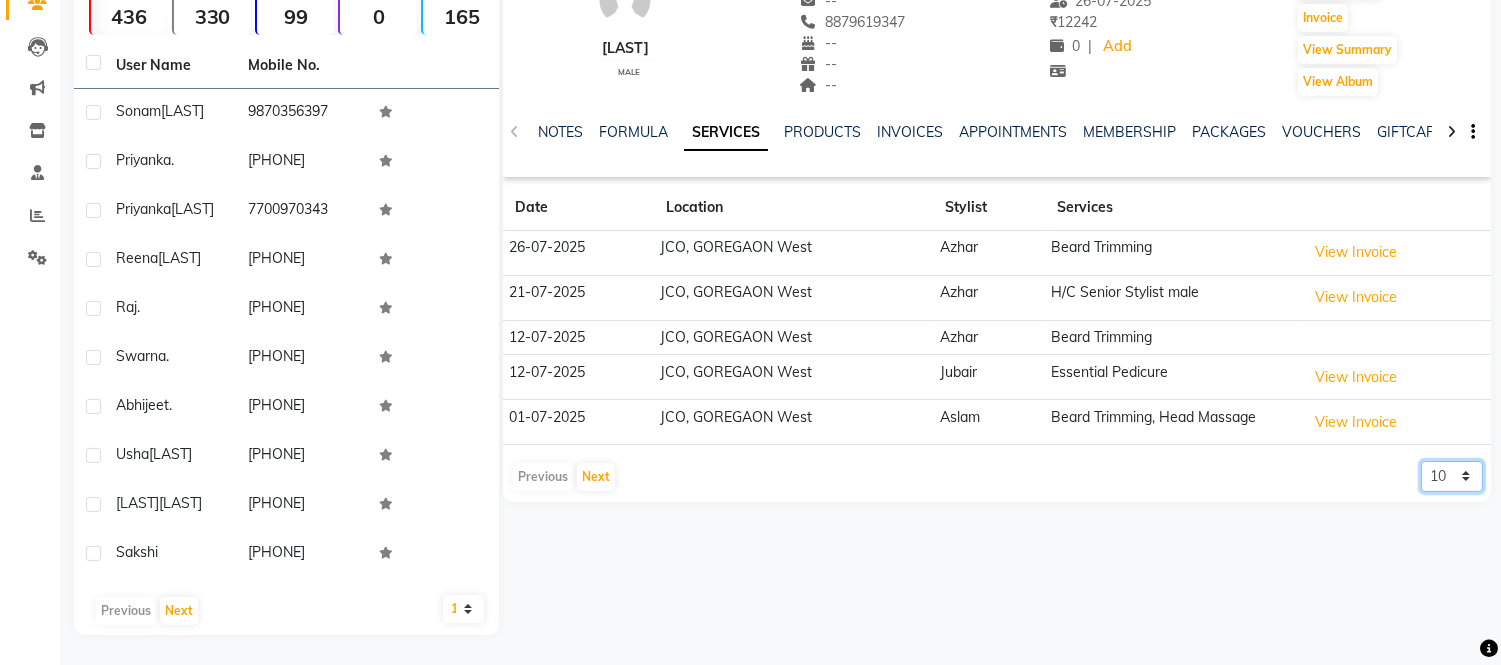 click on "5 10 50 100 500" 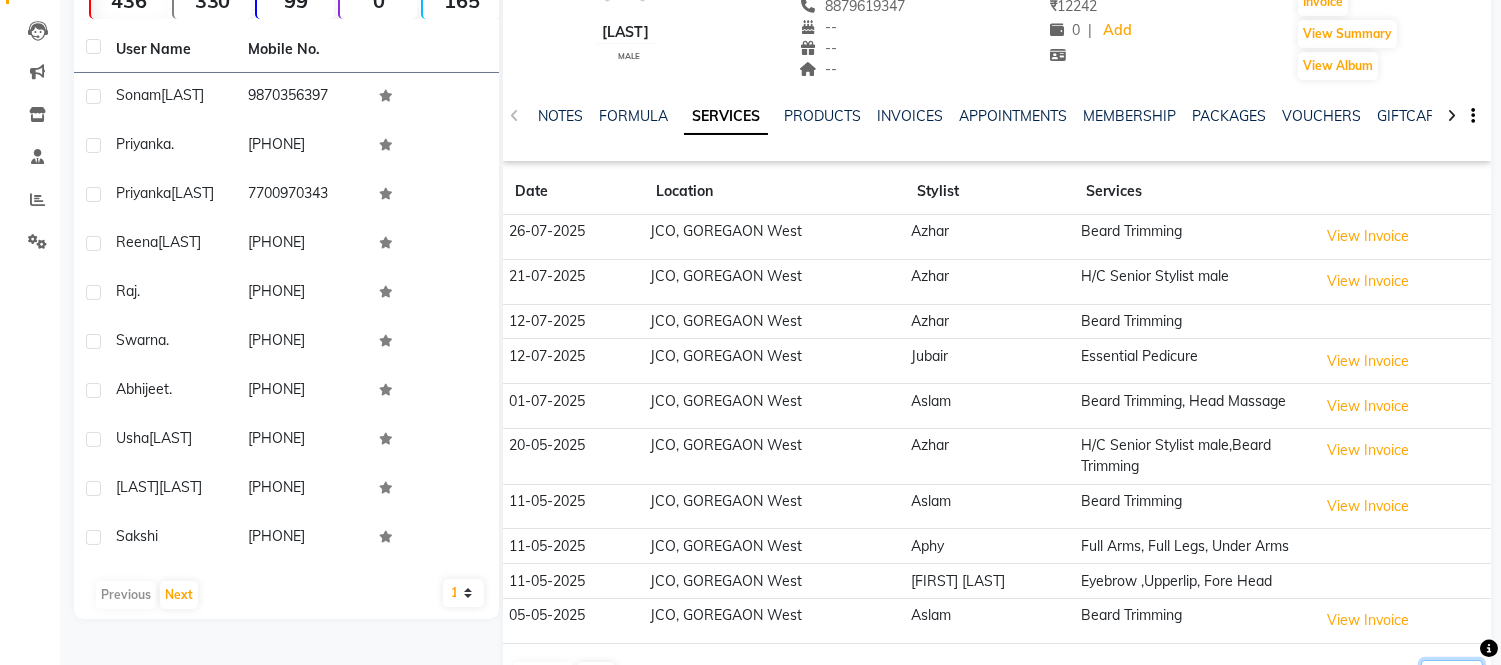 scroll, scrollTop: 267, scrollLeft: 0, axis: vertical 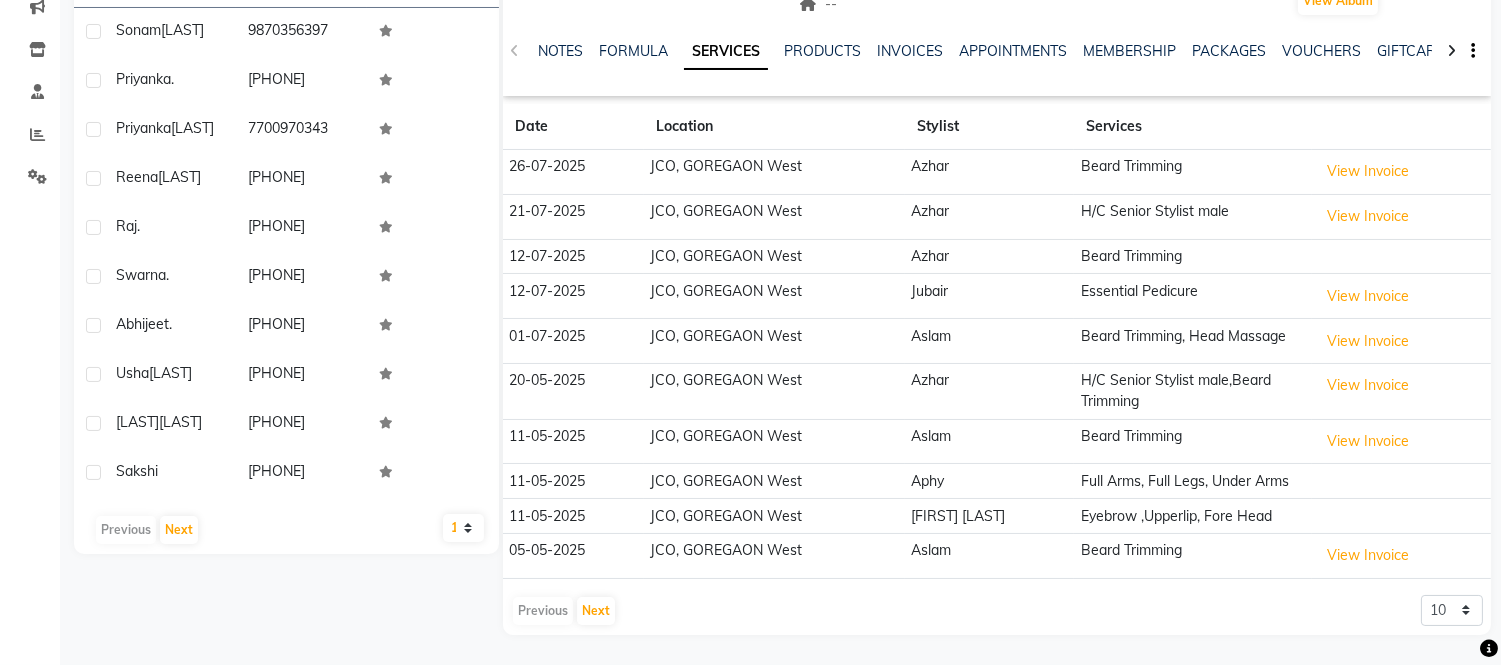 click on "JCO, GOREGAON West" 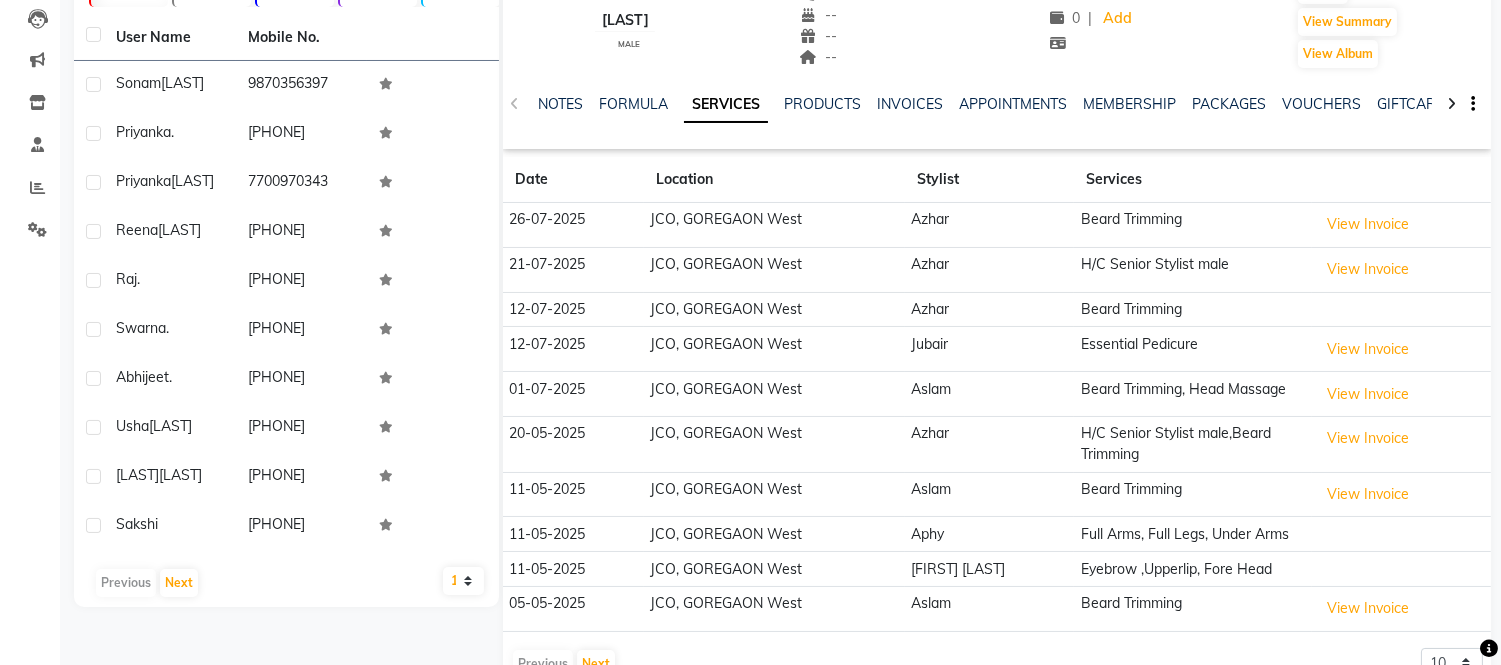 scroll, scrollTop: 267, scrollLeft: 0, axis: vertical 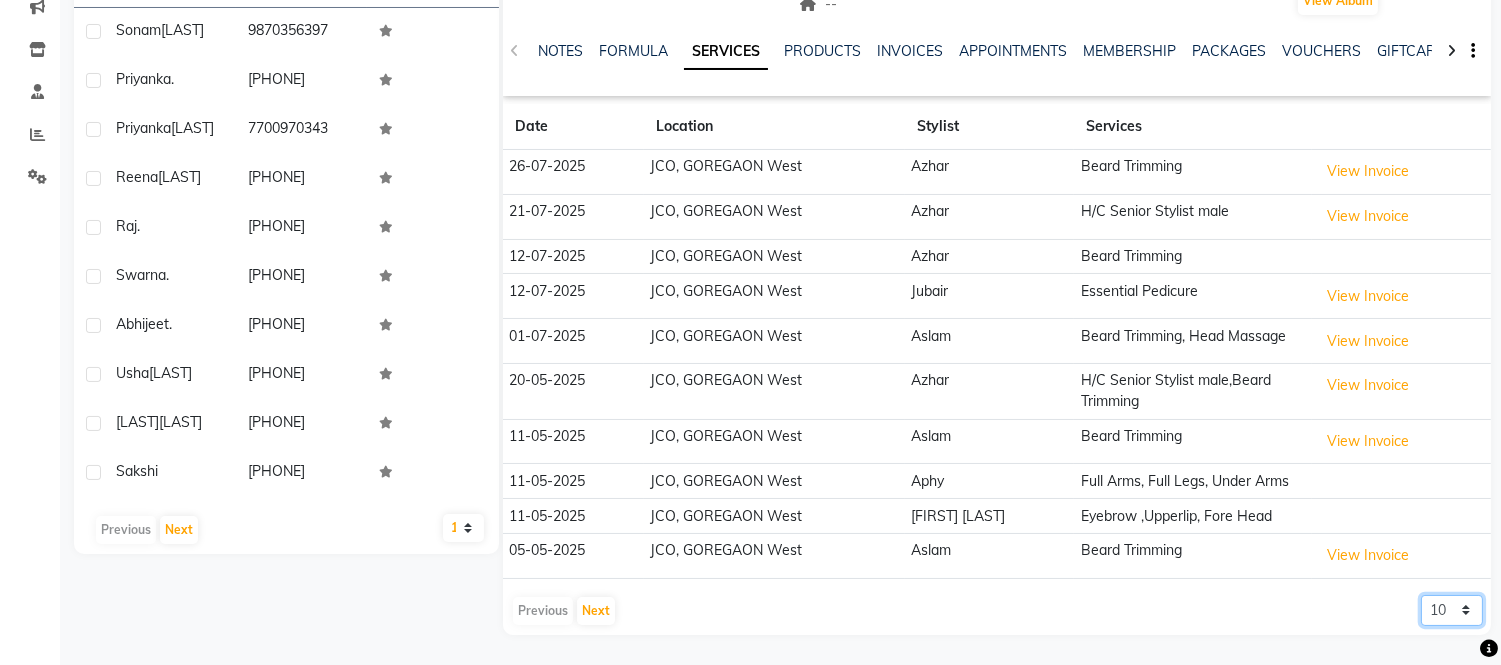 click on "5 10 50 100 500" 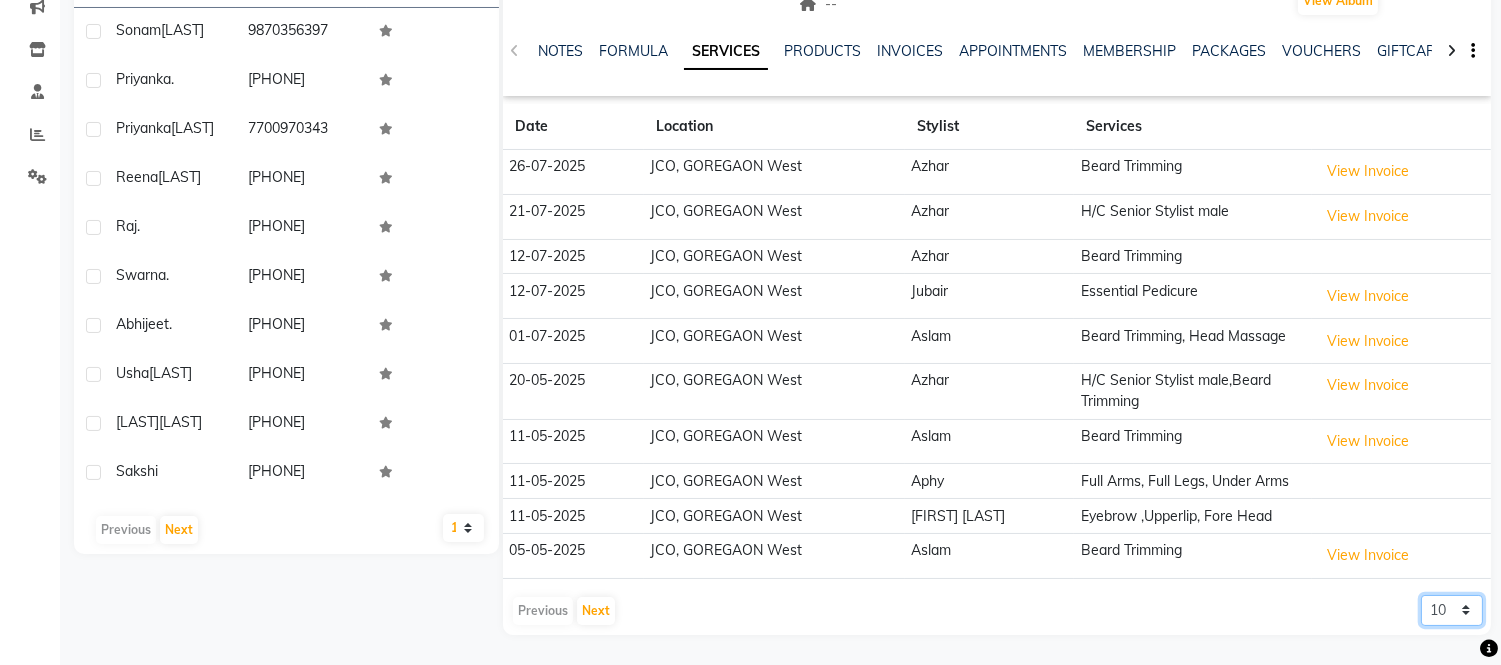 select on "100" 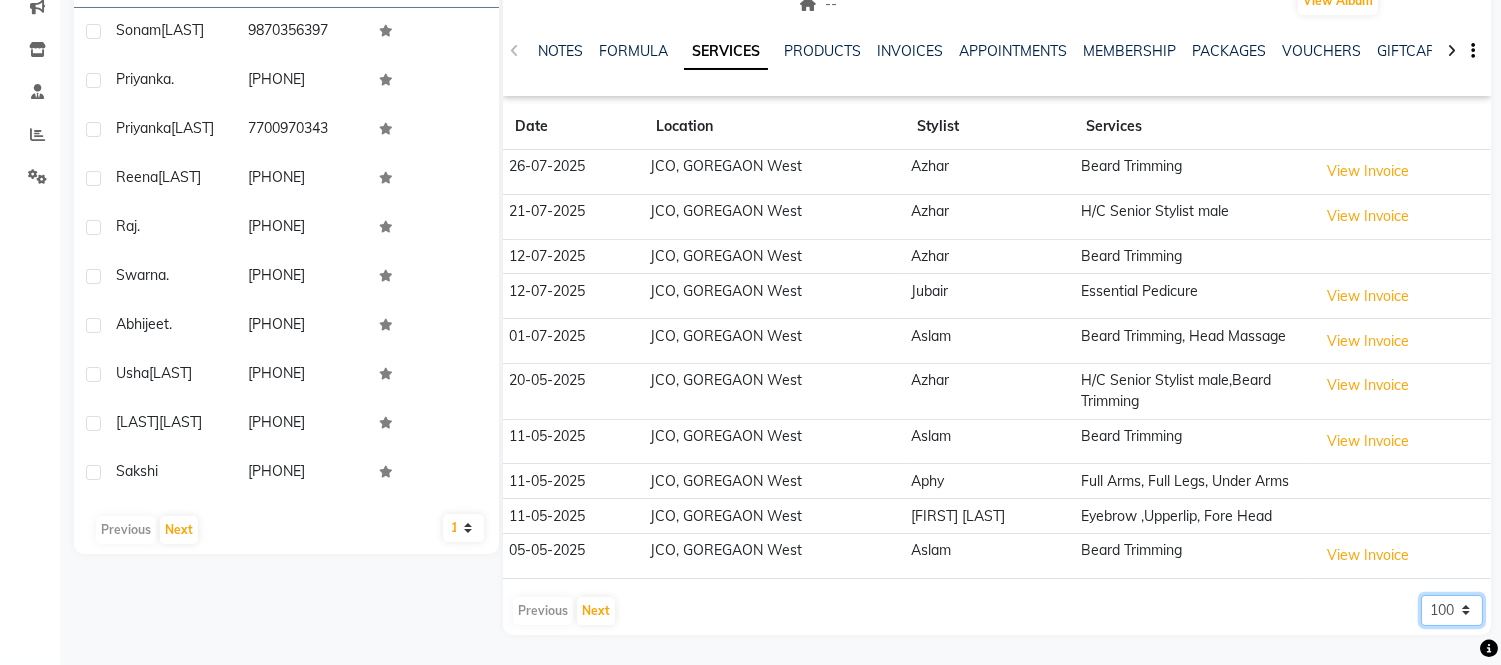 click on "5 10 50 100 500" 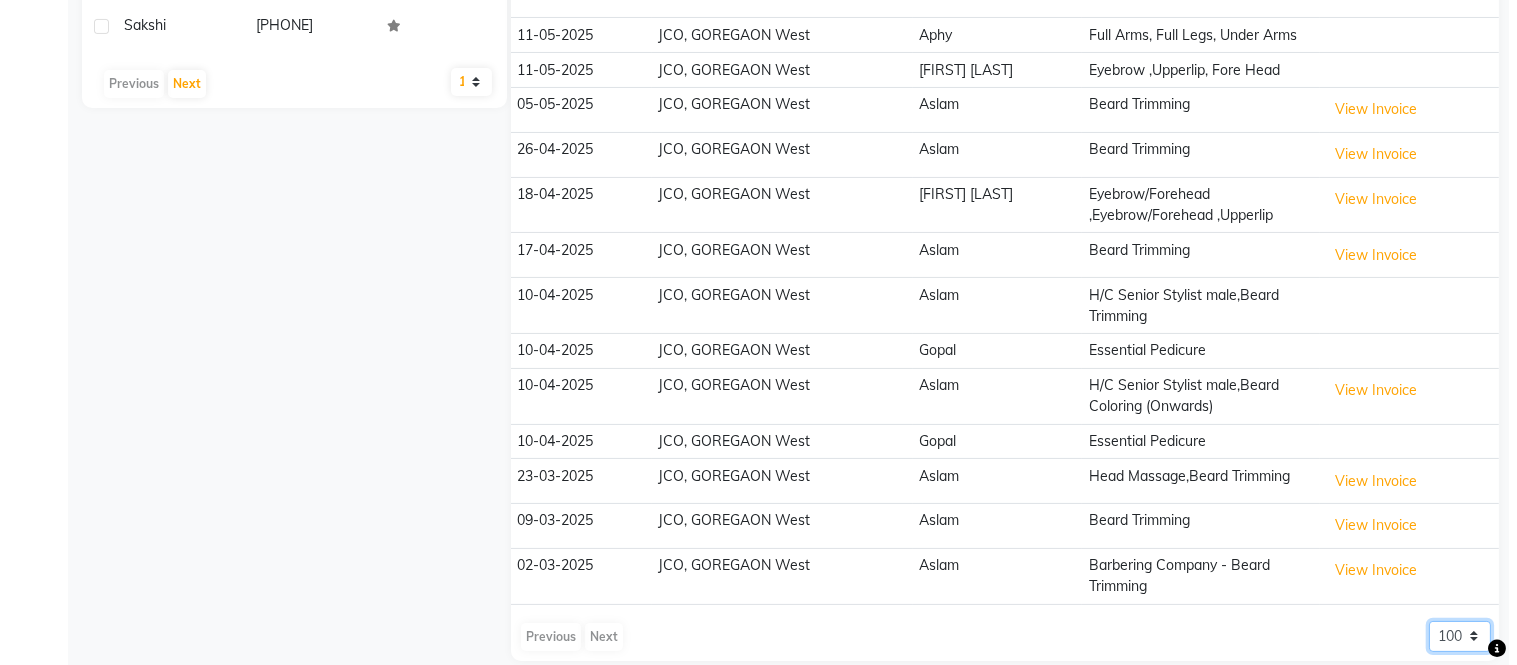 scroll, scrollTop: 741, scrollLeft: 0, axis: vertical 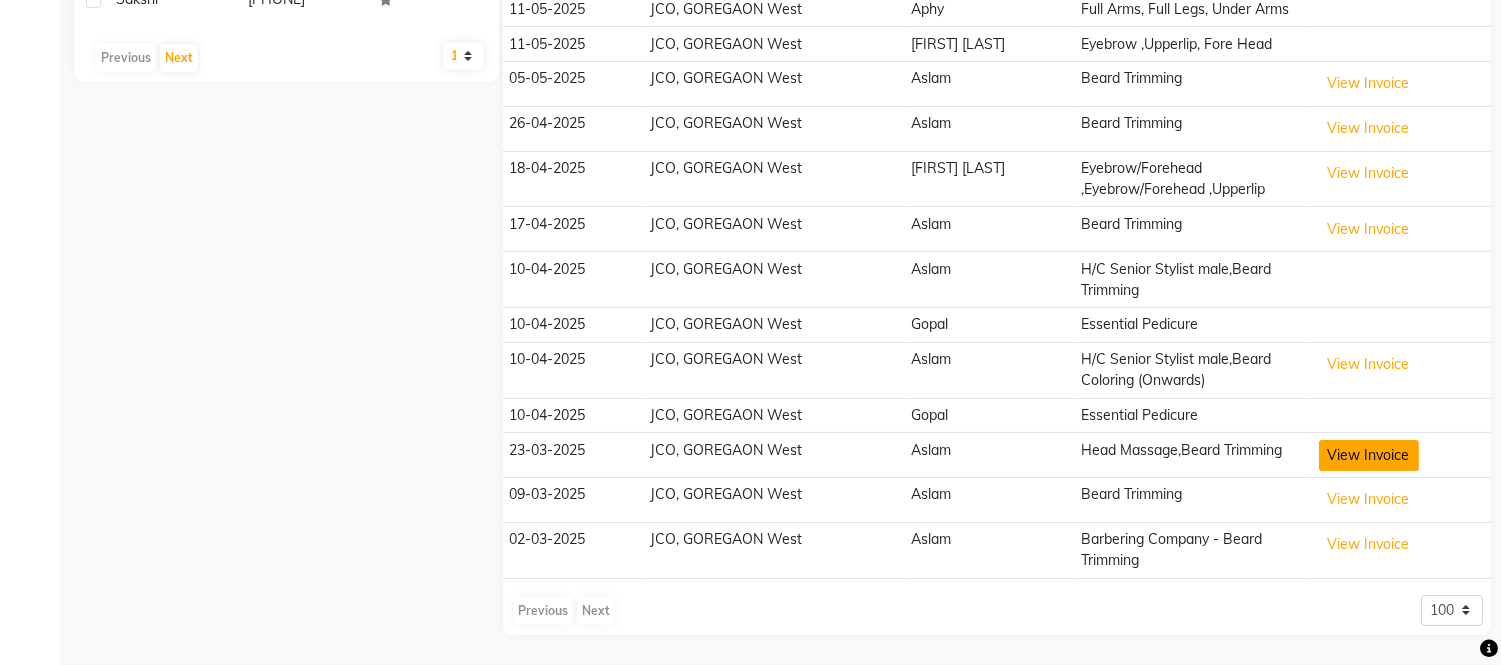 click on "View Invoice" 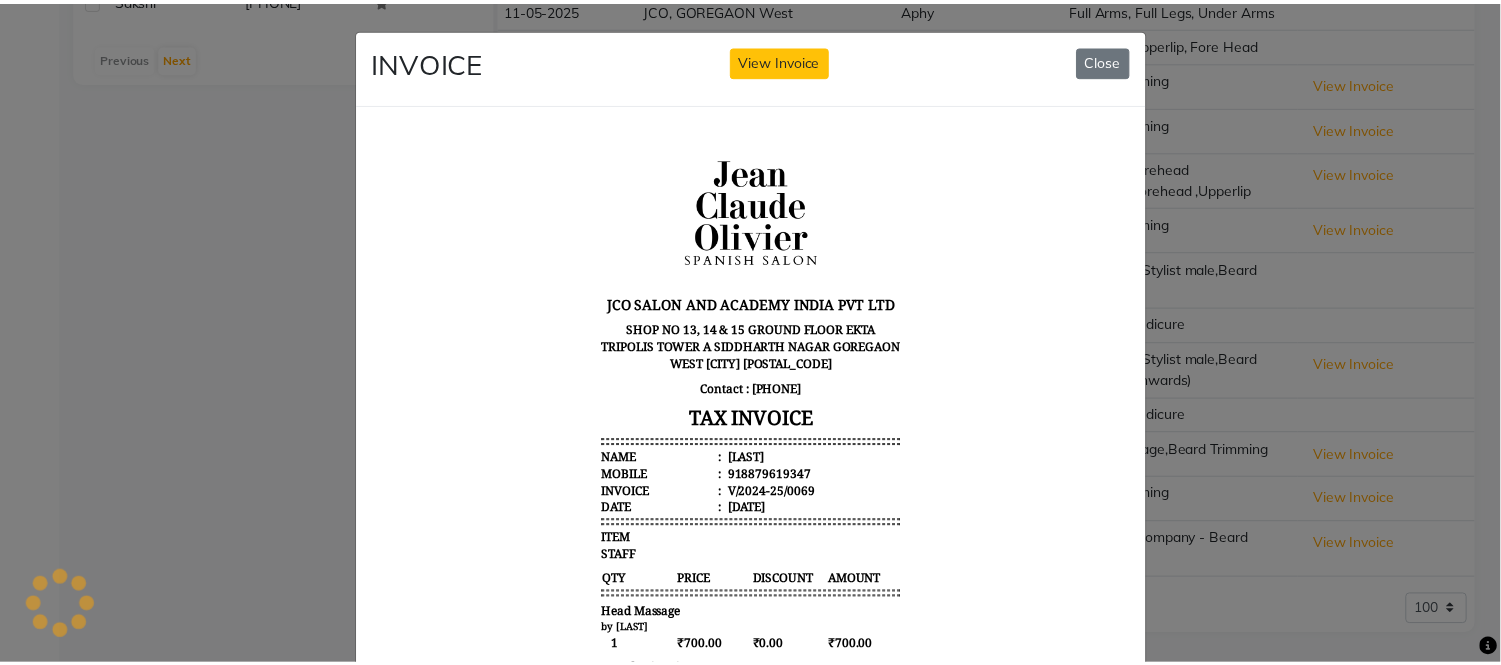scroll, scrollTop: 0, scrollLeft: 0, axis: both 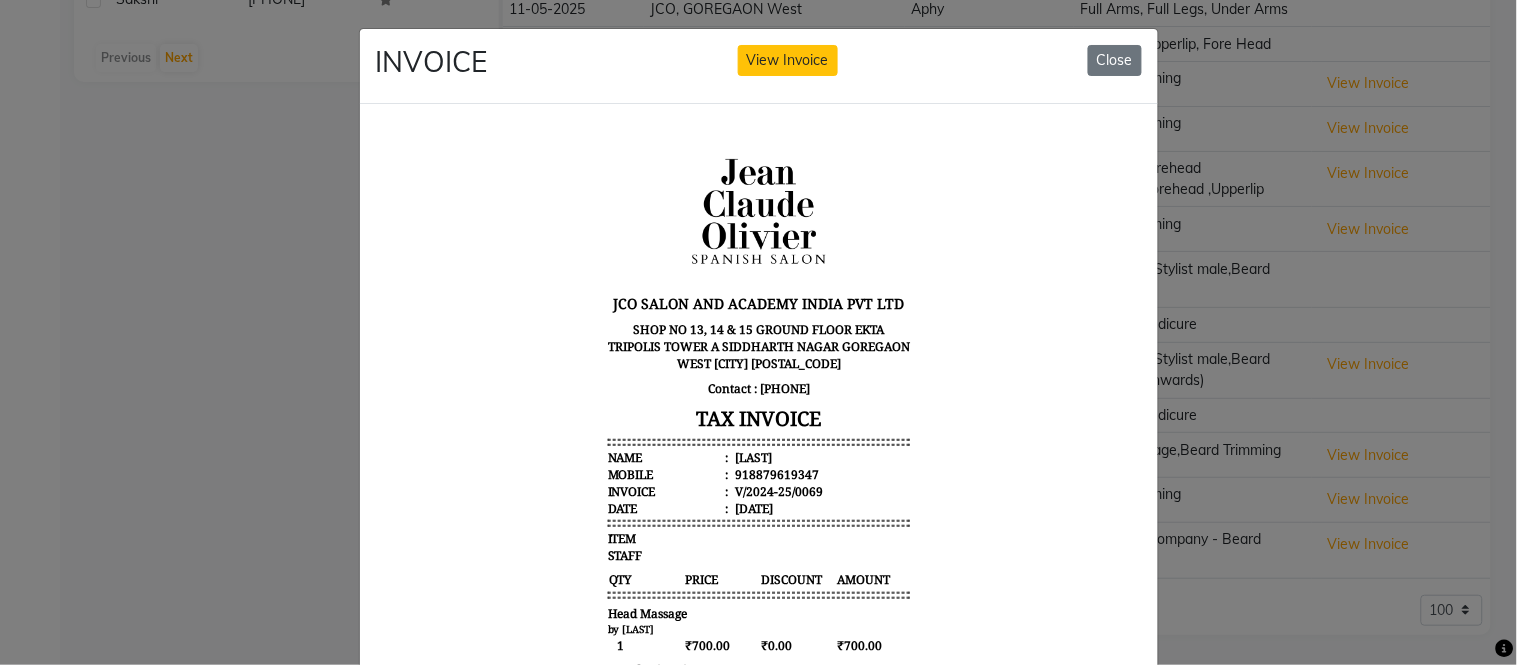 click on "INVOICE View Invoice Close" 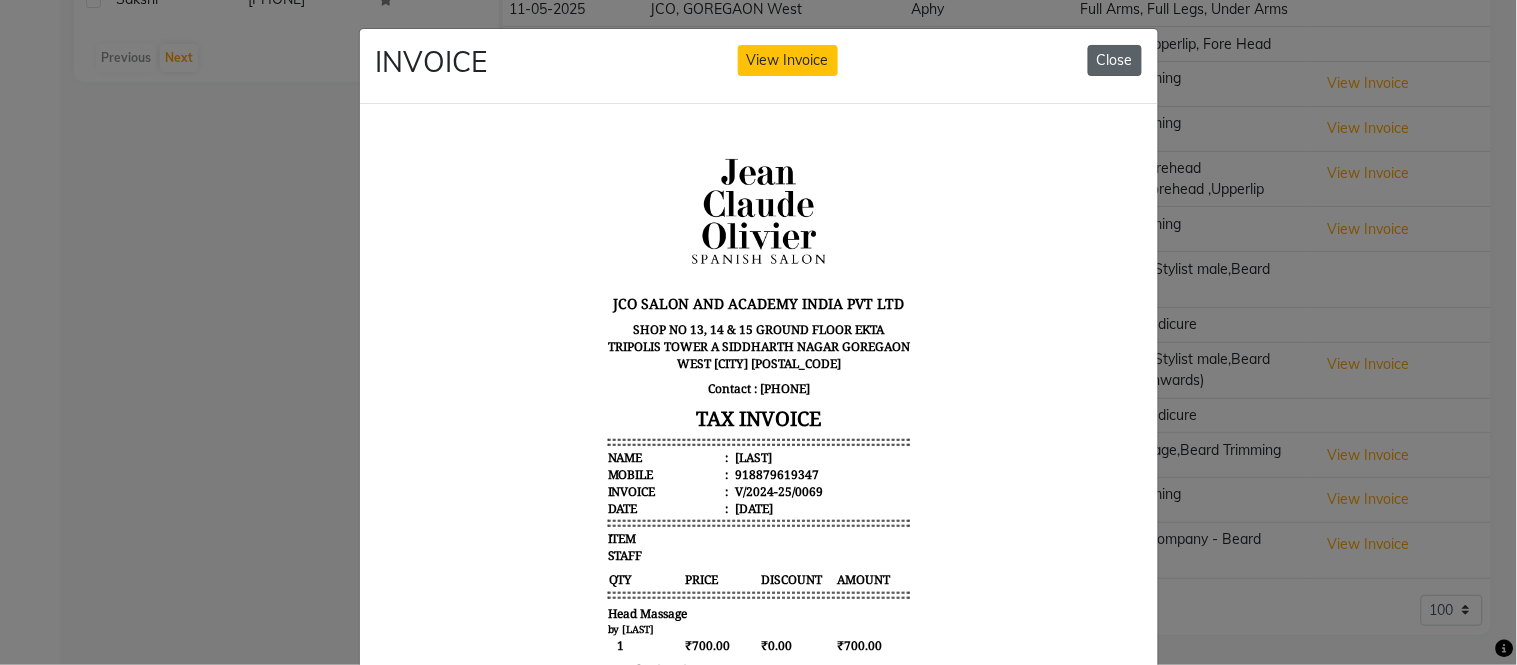 click on "Close" 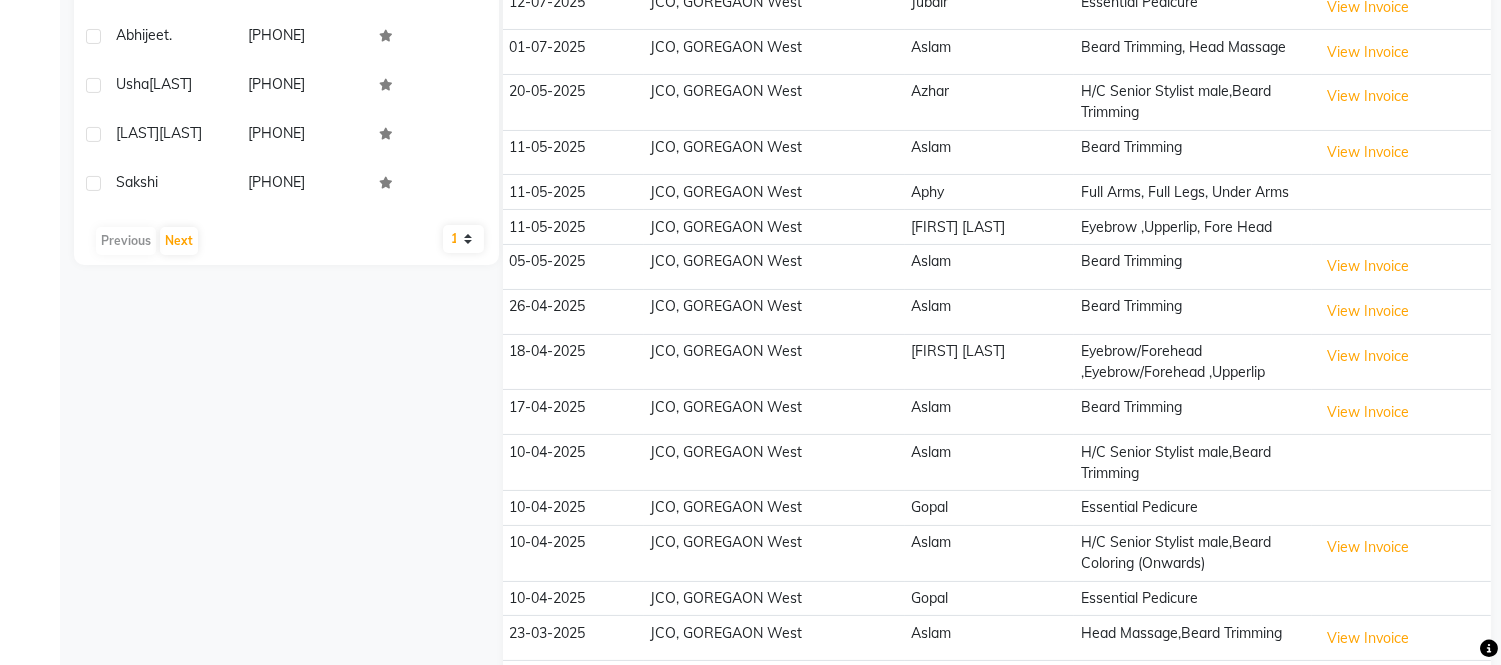 scroll, scrollTop: 444, scrollLeft: 0, axis: vertical 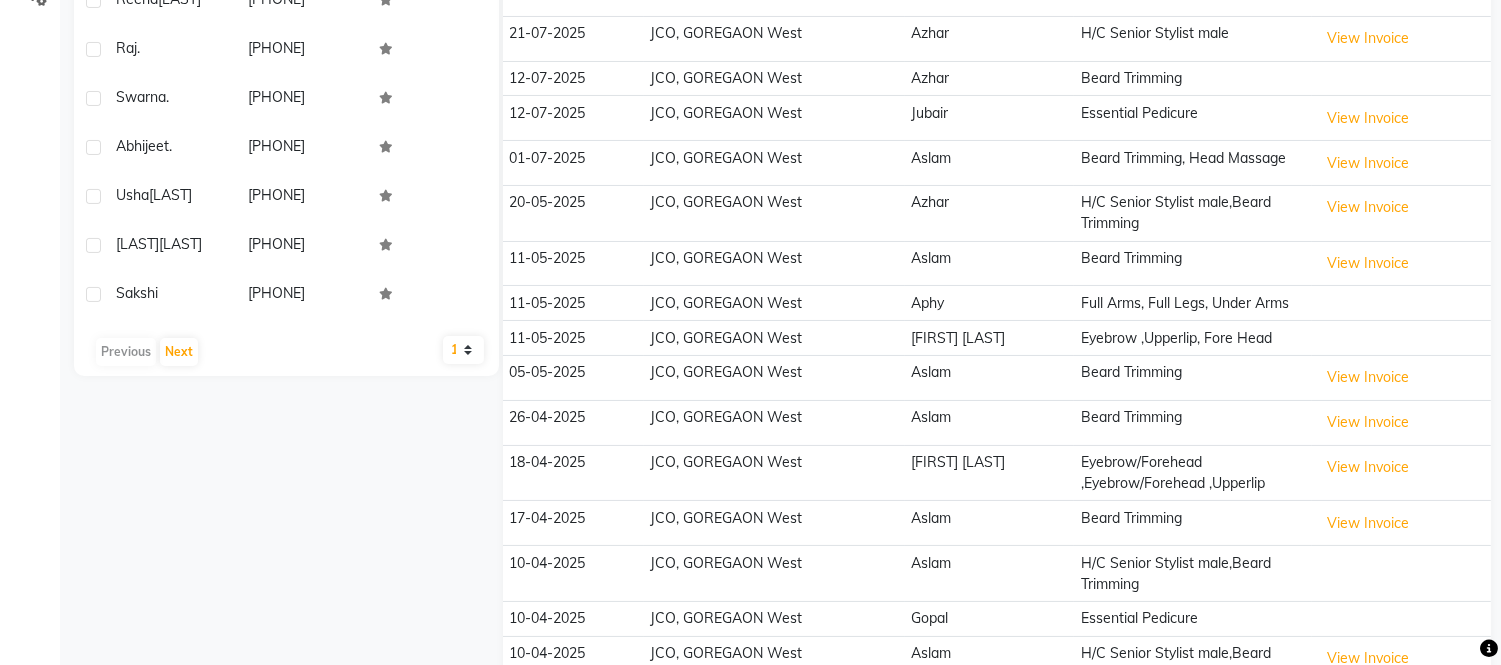 click on "[FIRST] [LAST]" 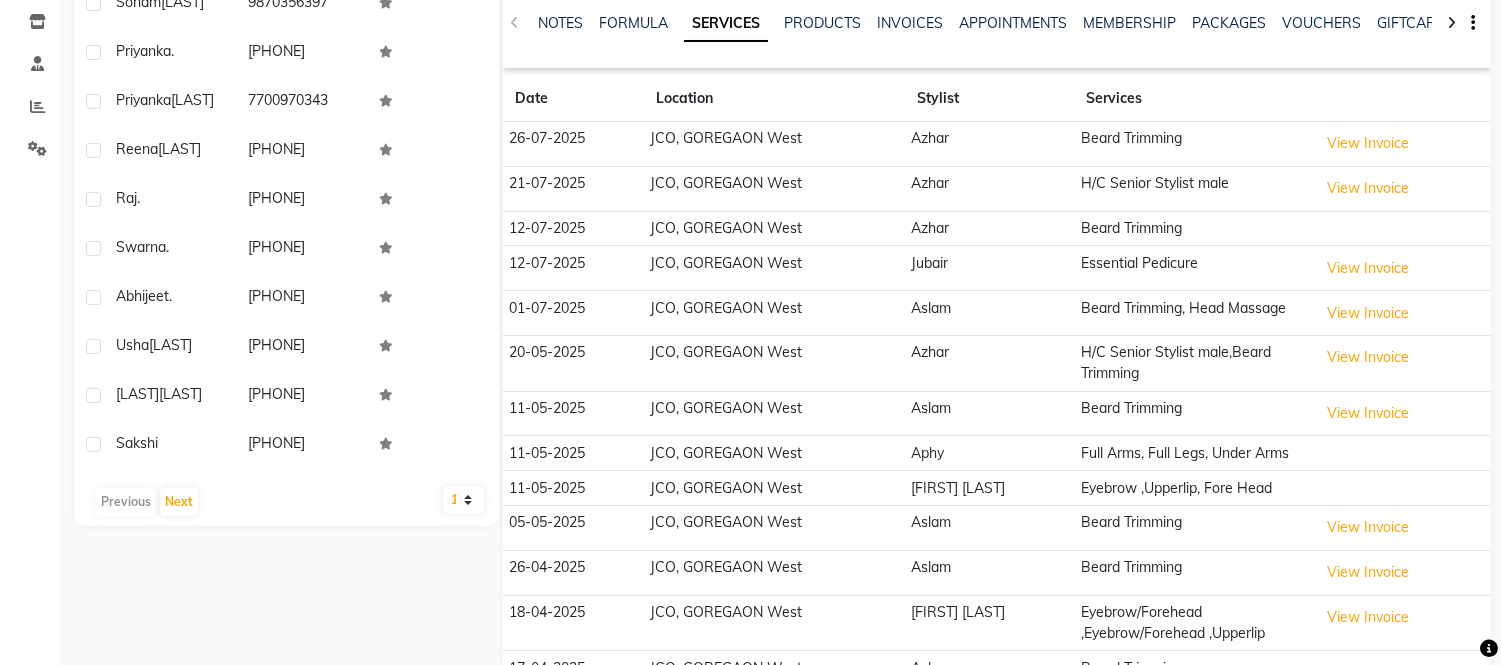 scroll, scrollTop: 296, scrollLeft: 0, axis: vertical 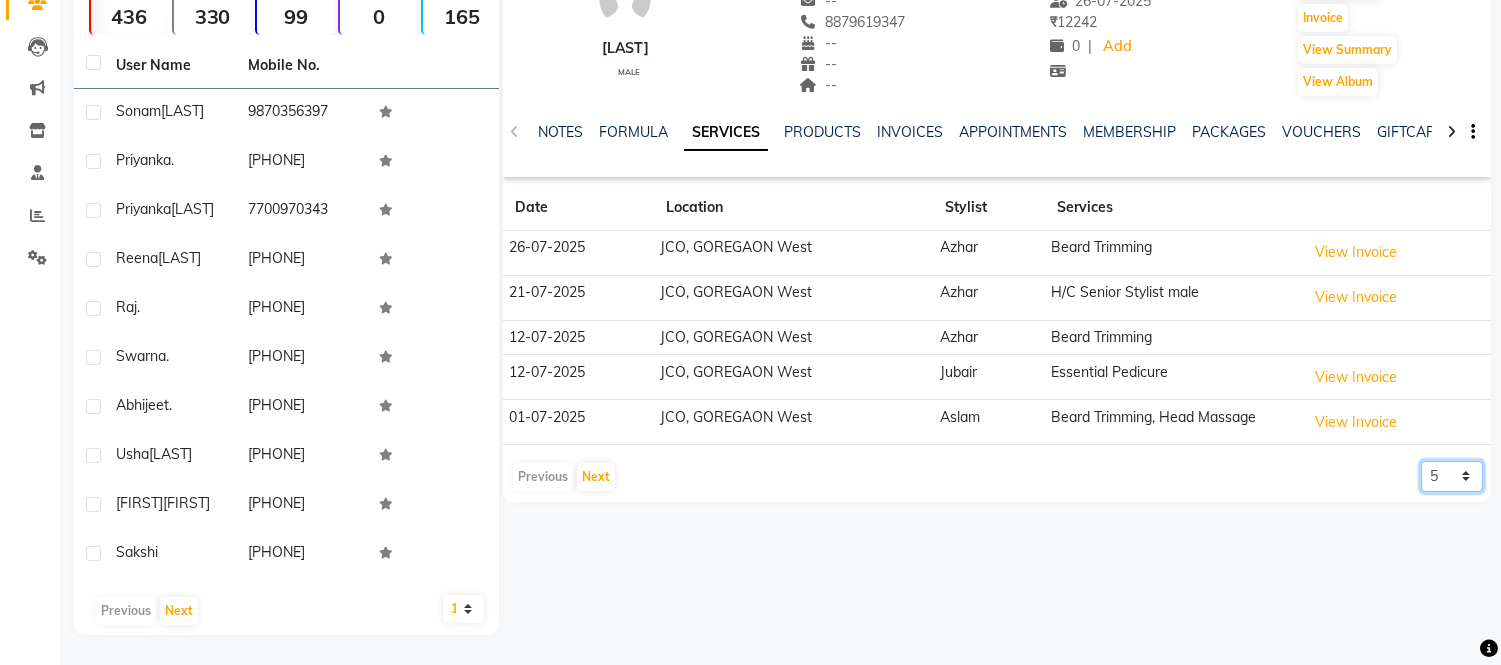 click on "5 10 50 100 500" 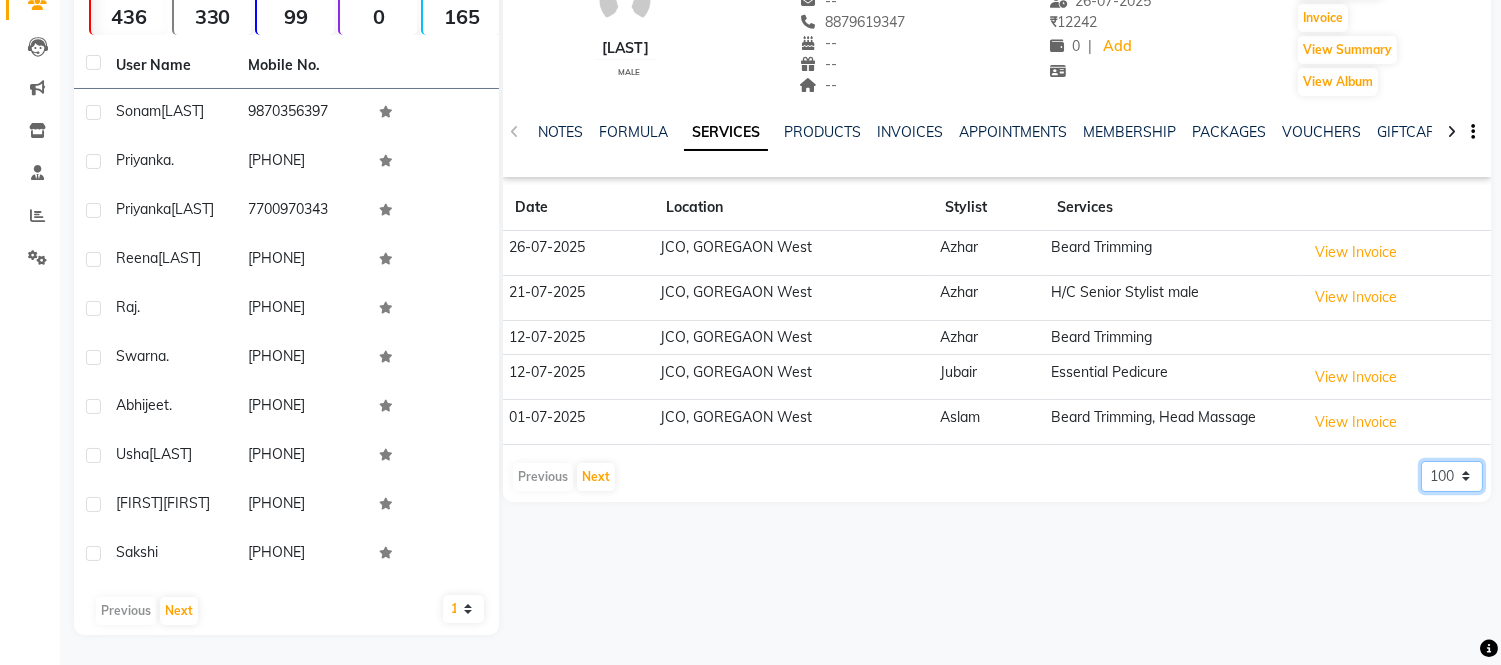 click on "5 10 50 100 500" 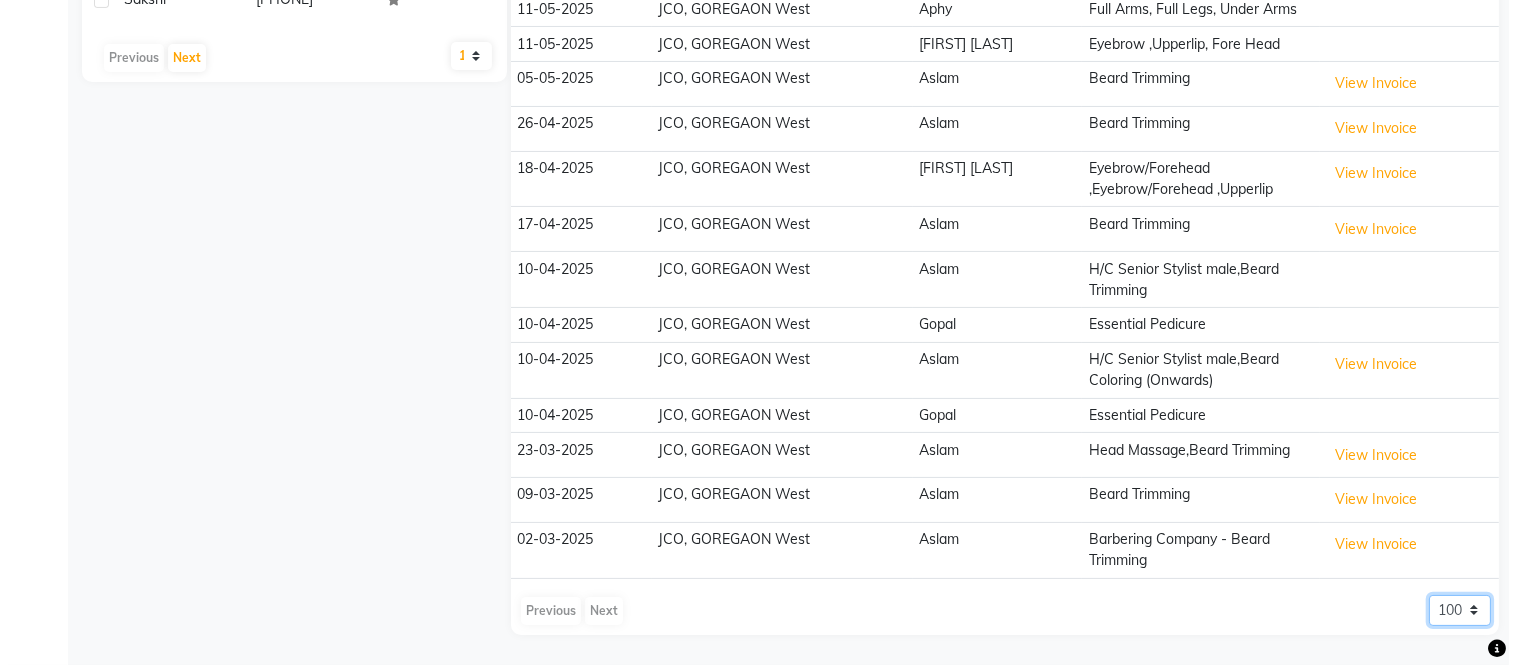 scroll, scrollTop: 741, scrollLeft: 0, axis: vertical 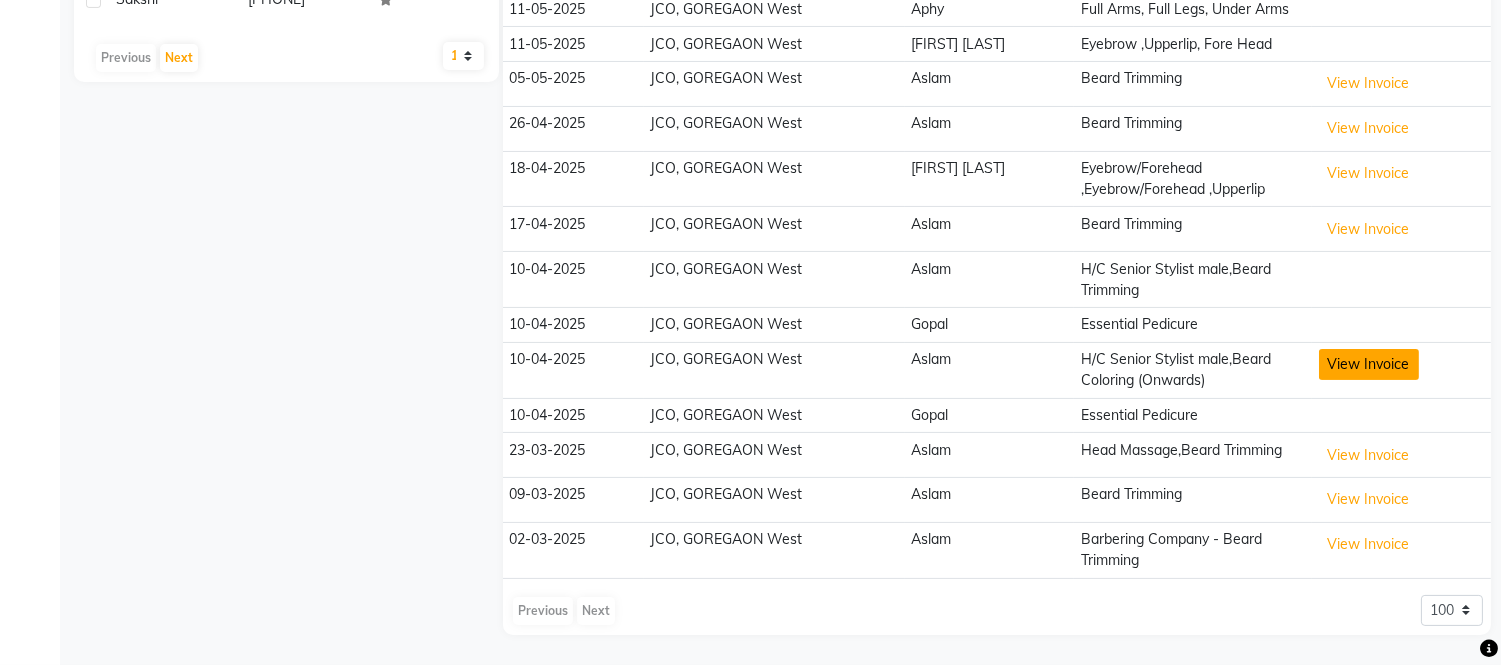 click on "View Invoice" 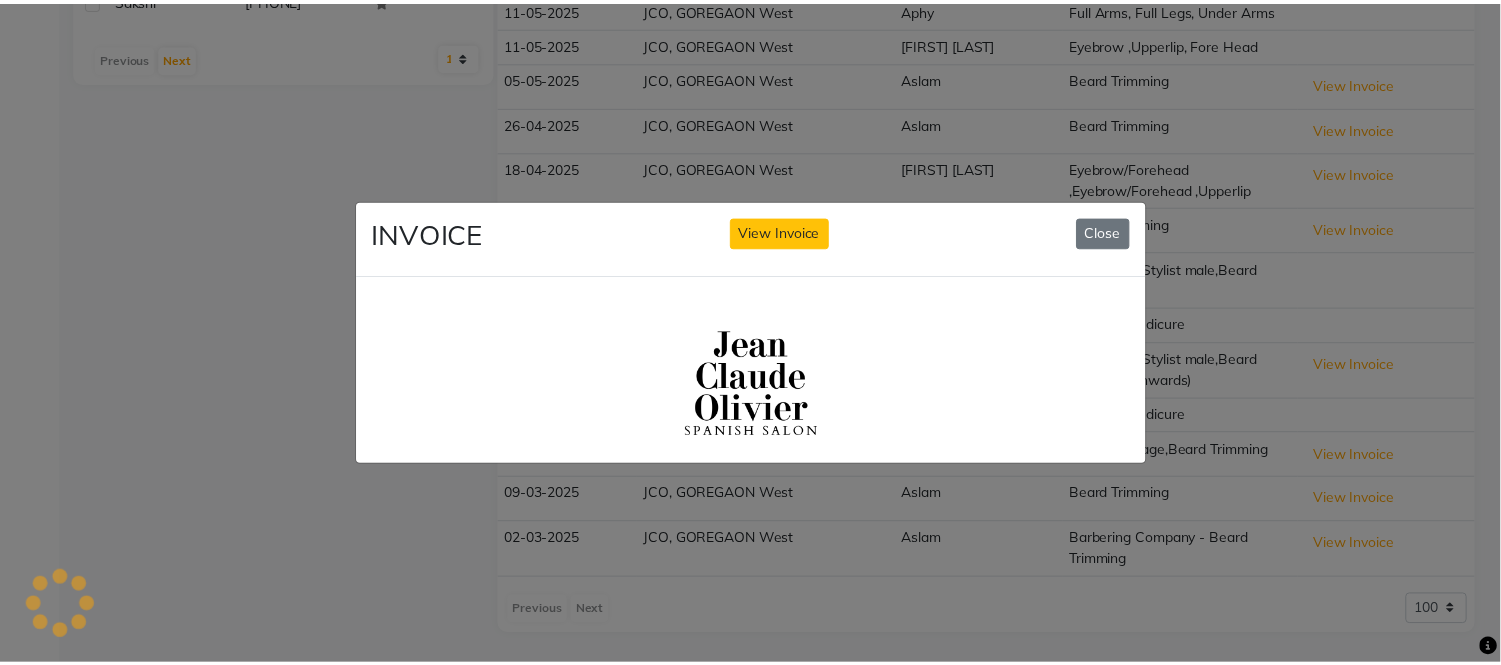 scroll, scrollTop: 0, scrollLeft: 0, axis: both 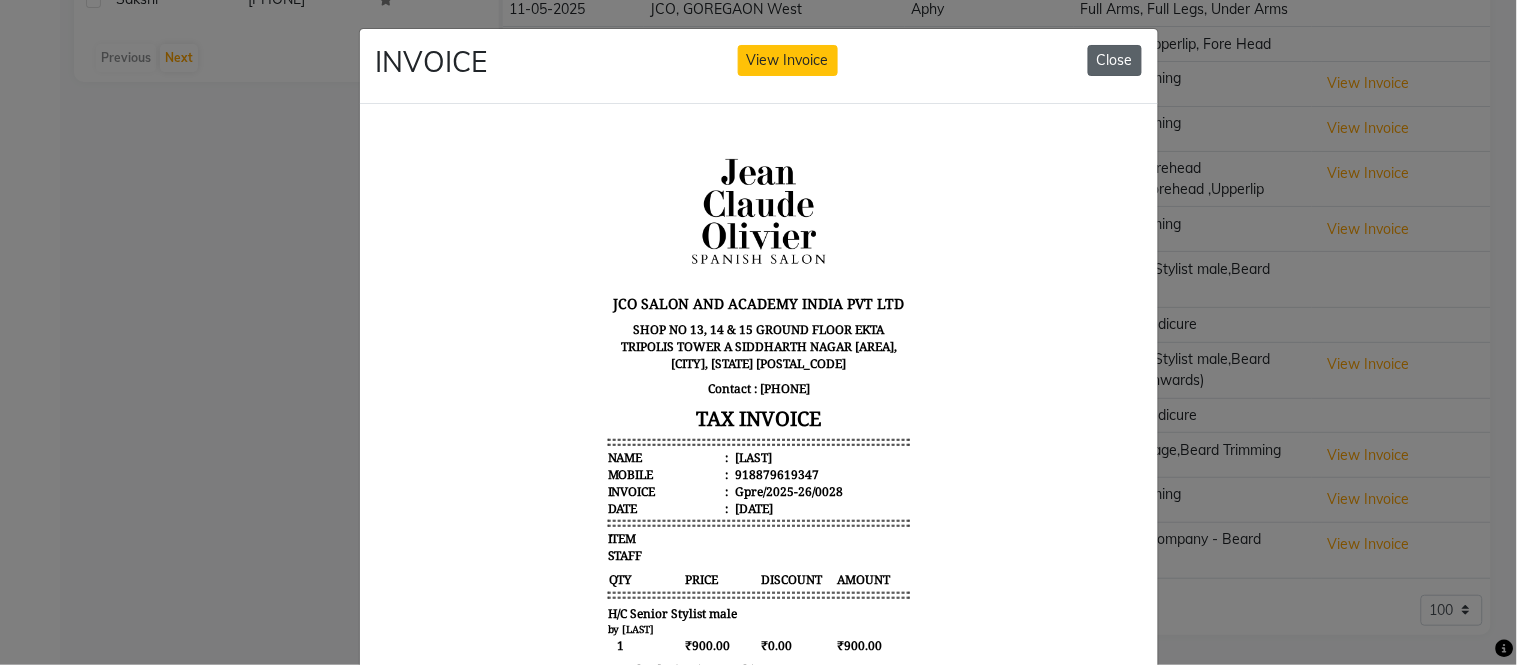 click on "Close" 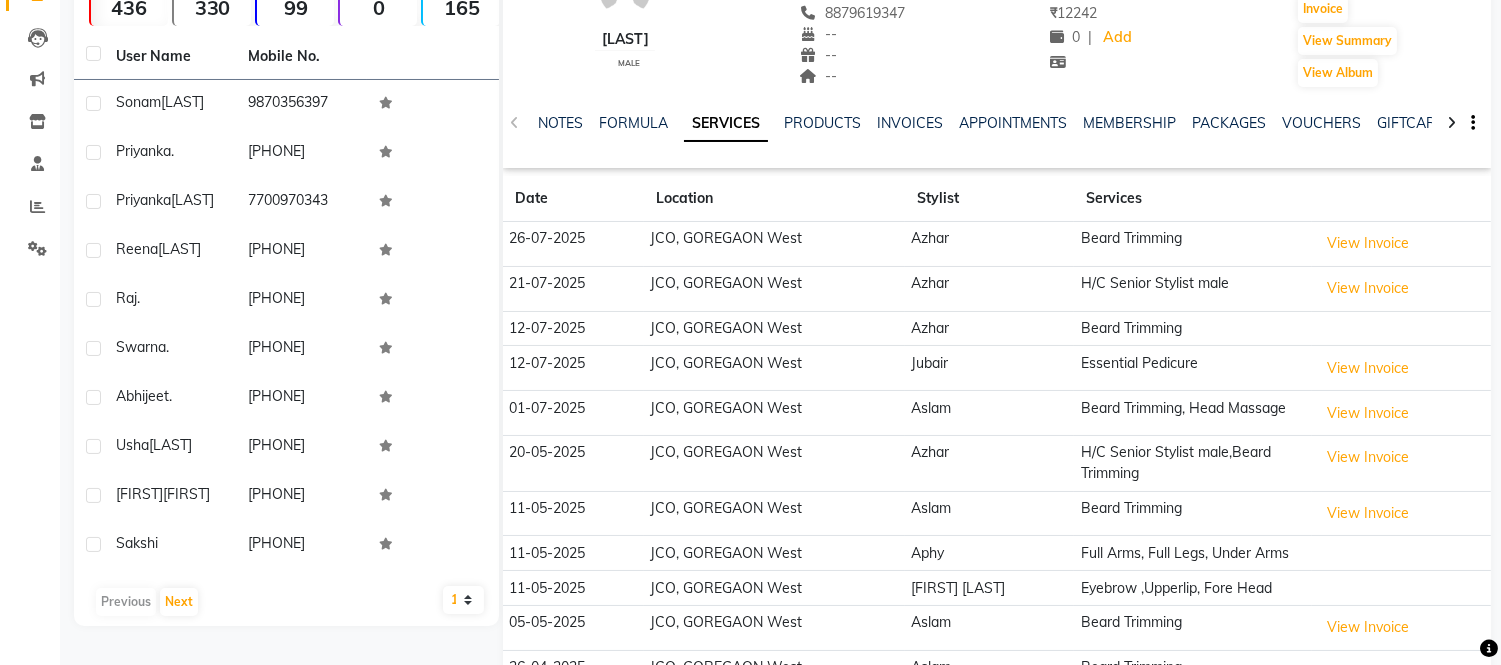 scroll, scrollTop: 185, scrollLeft: 0, axis: vertical 